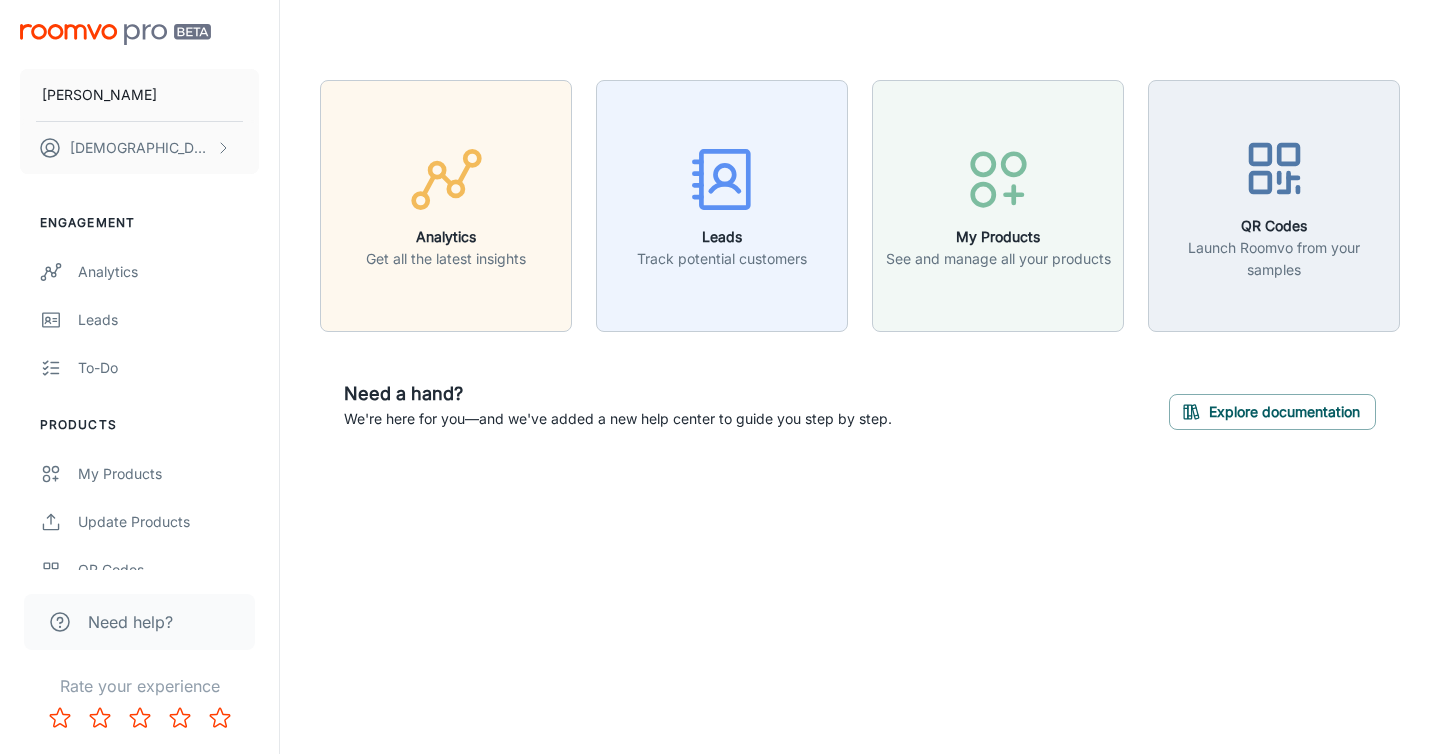 scroll, scrollTop: 0, scrollLeft: 0, axis: both 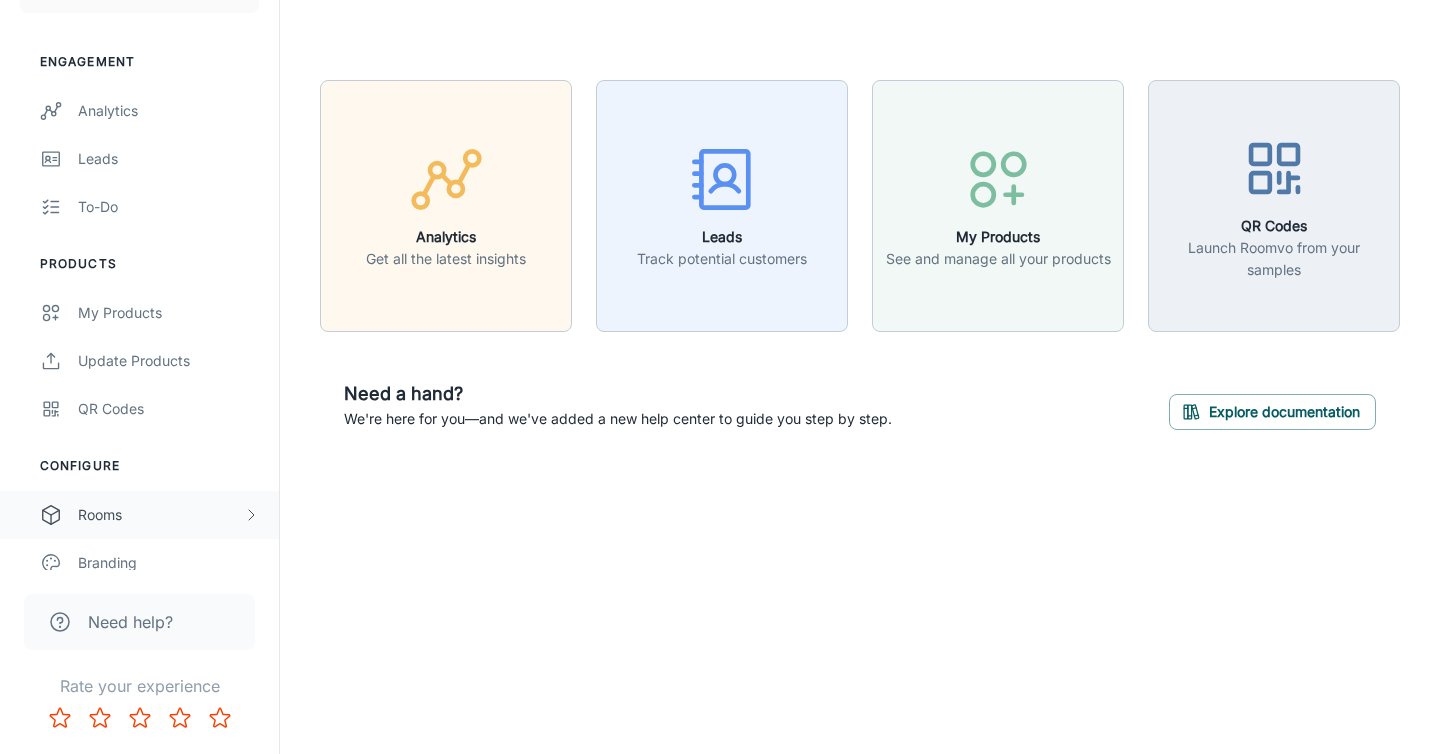 click on "Rooms" at bounding box center [160, 515] 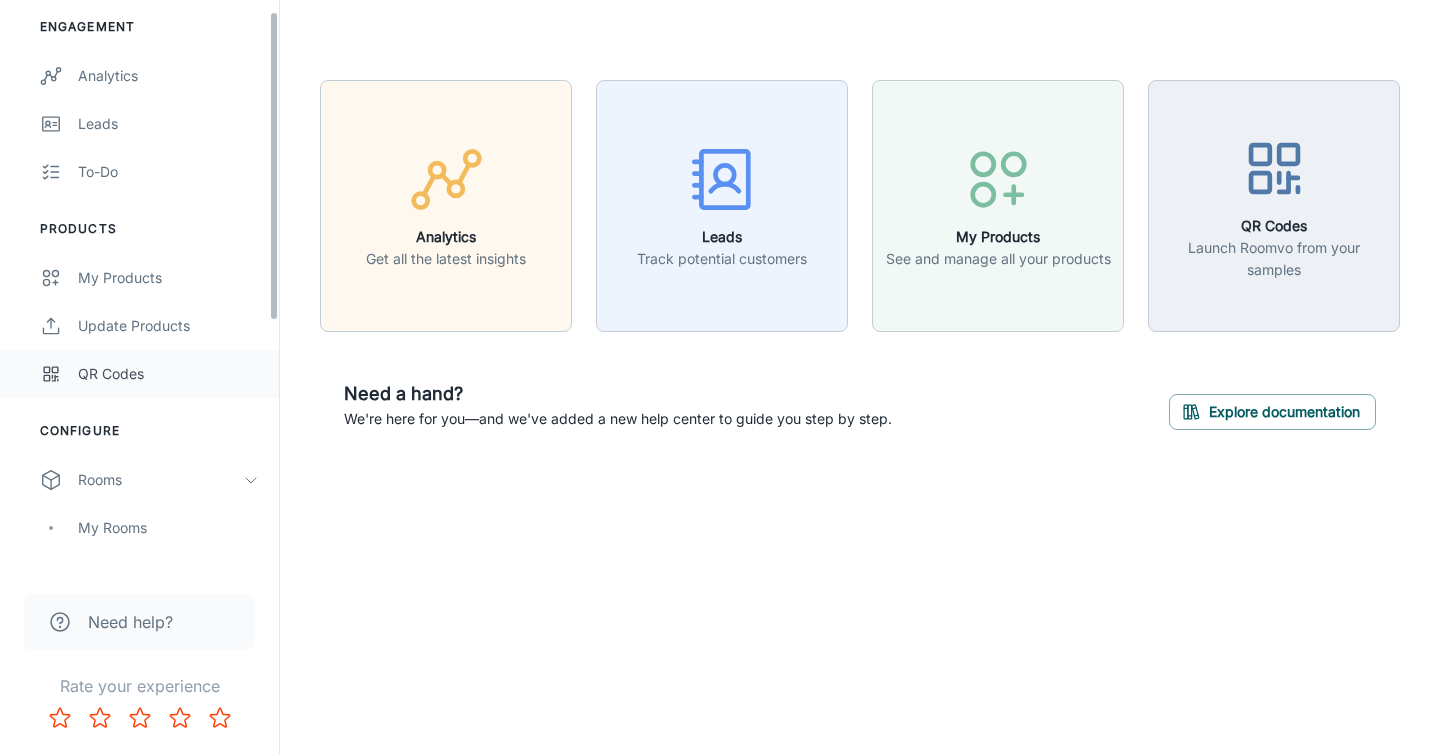 scroll, scrollTop: 0, scrollLeft: 0, axis: both 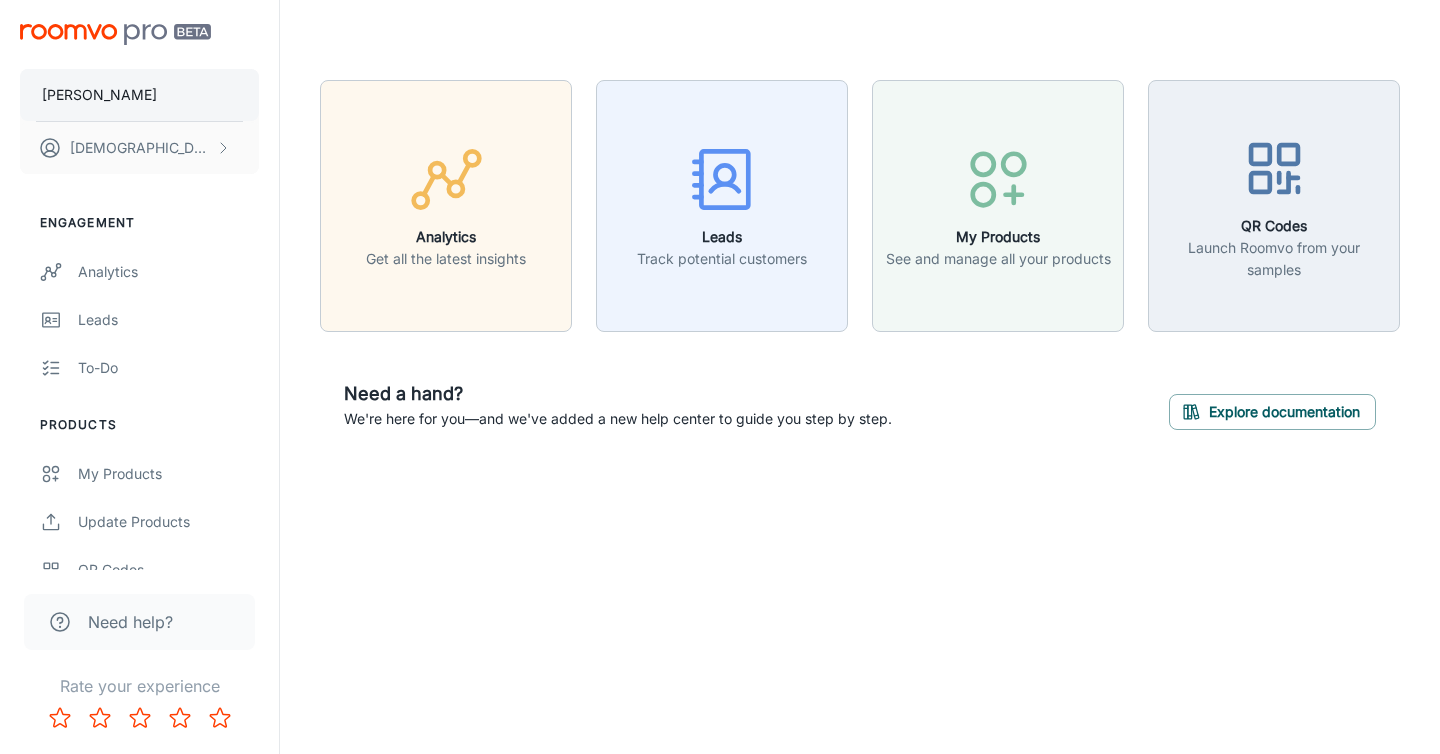 click on "[PERSON_NAME]" at bounding box center [139, 95] 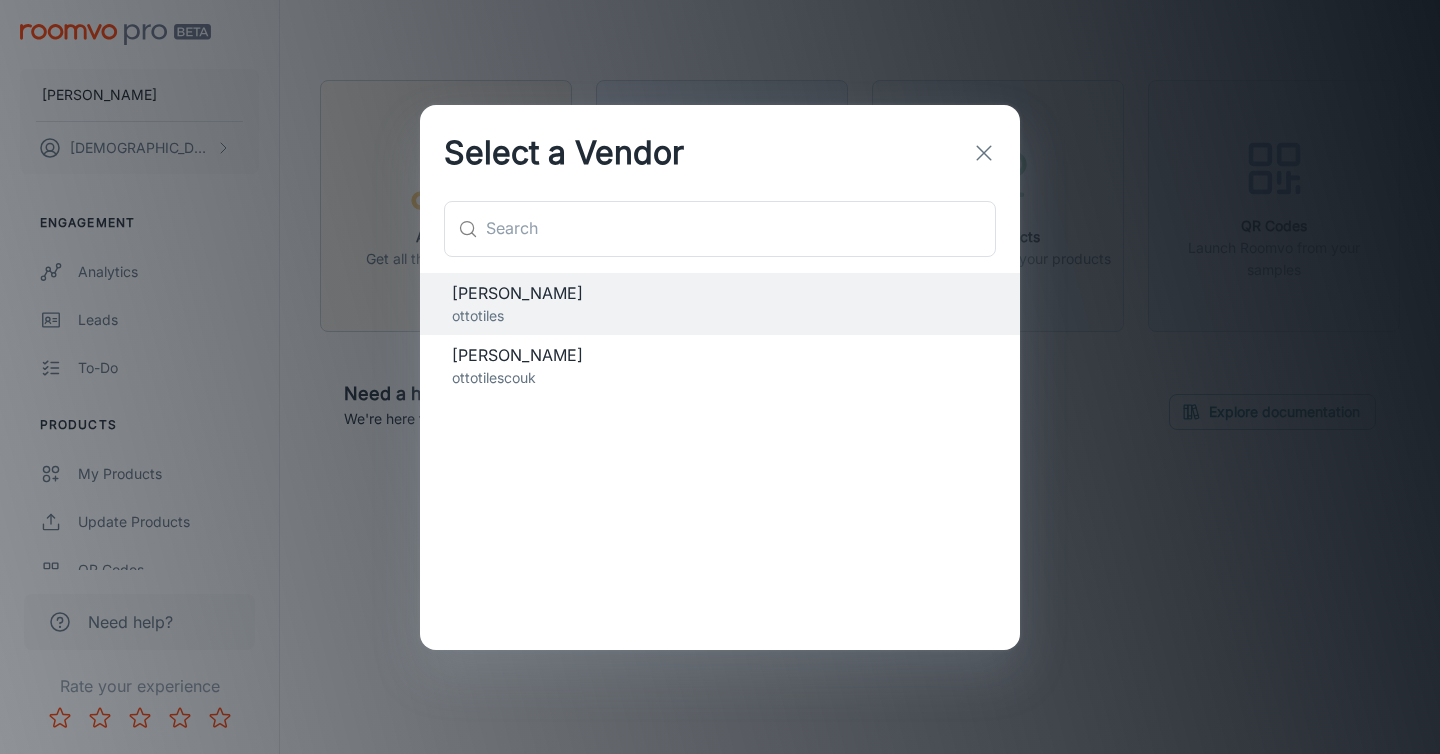 click 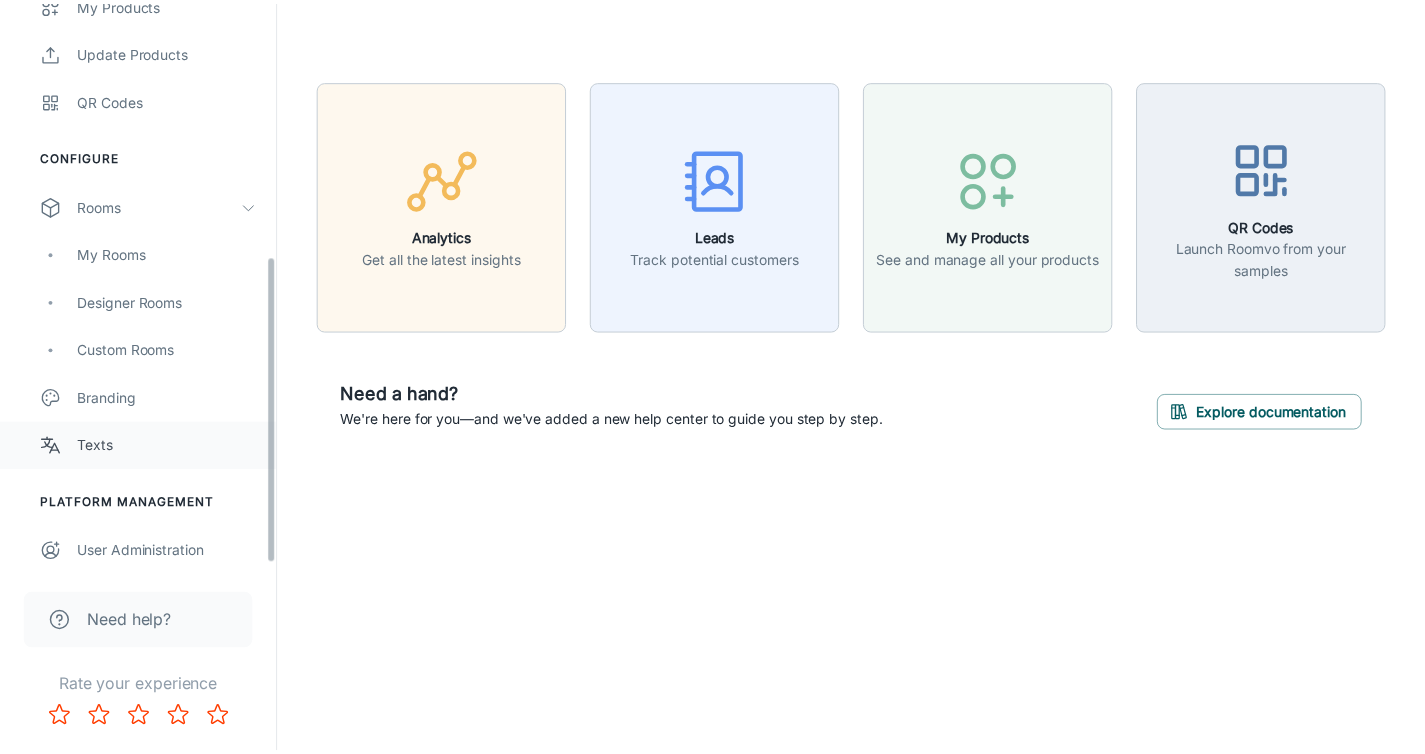 scroll, scrollTop: 476, scrollLeft: 0, axis: vertical 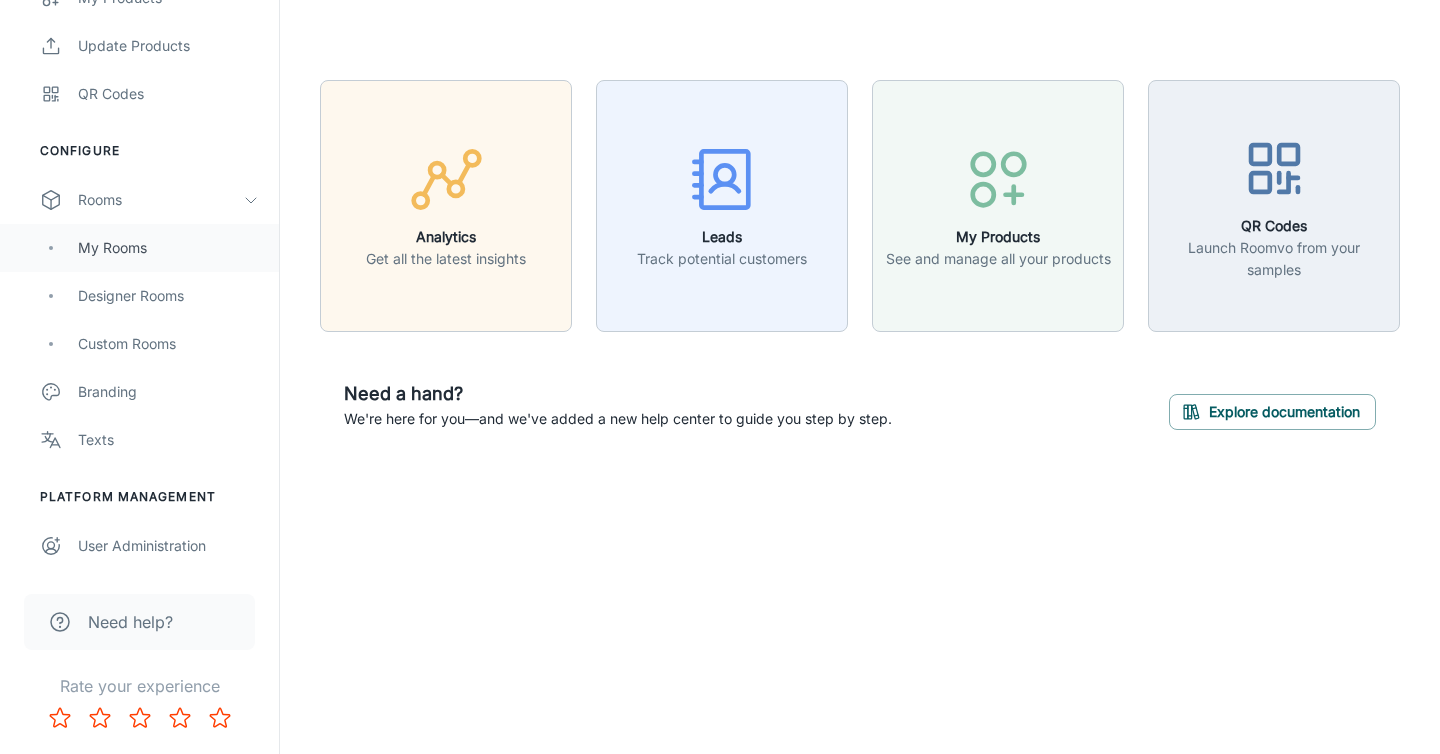 click on "My Rooms" at bounding box center [139, 248] 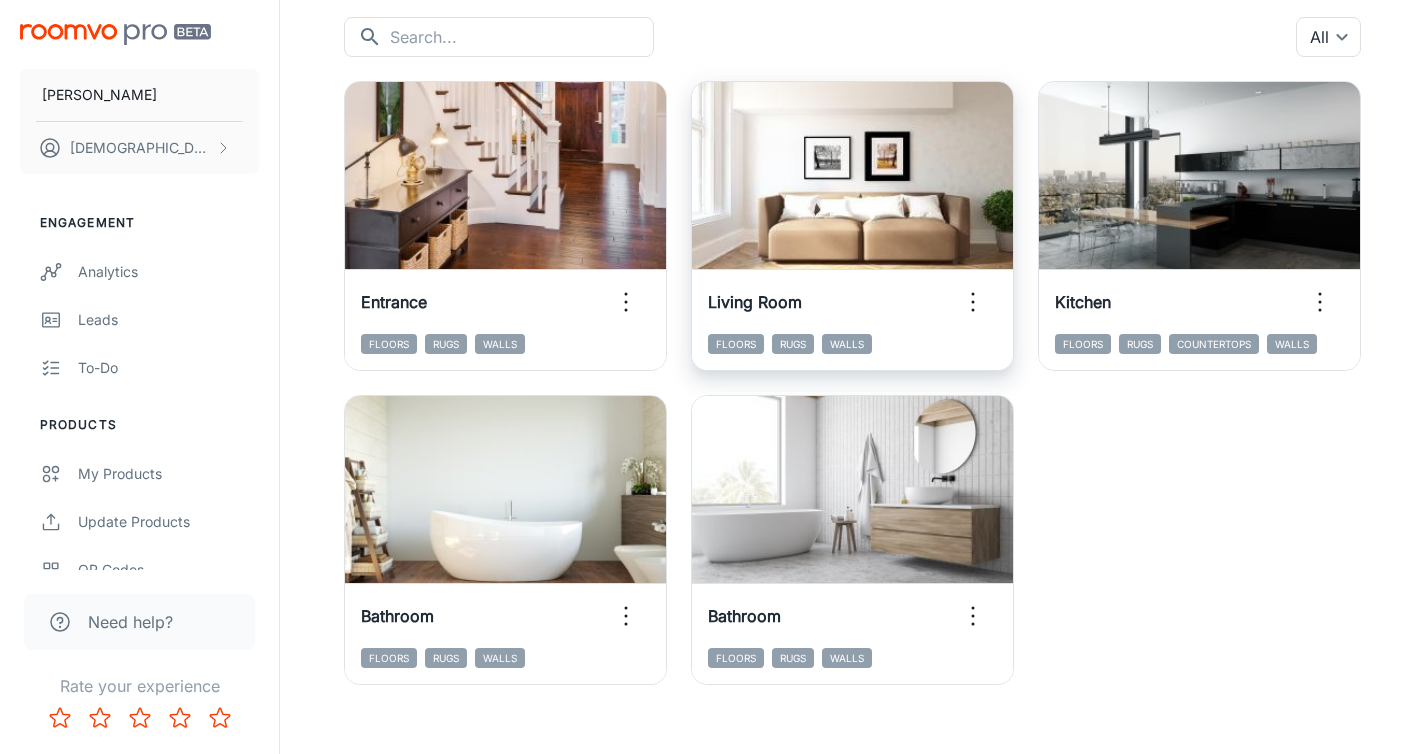 scroll, scrollTop: 220, scrollLeft: 0, axis: vertical 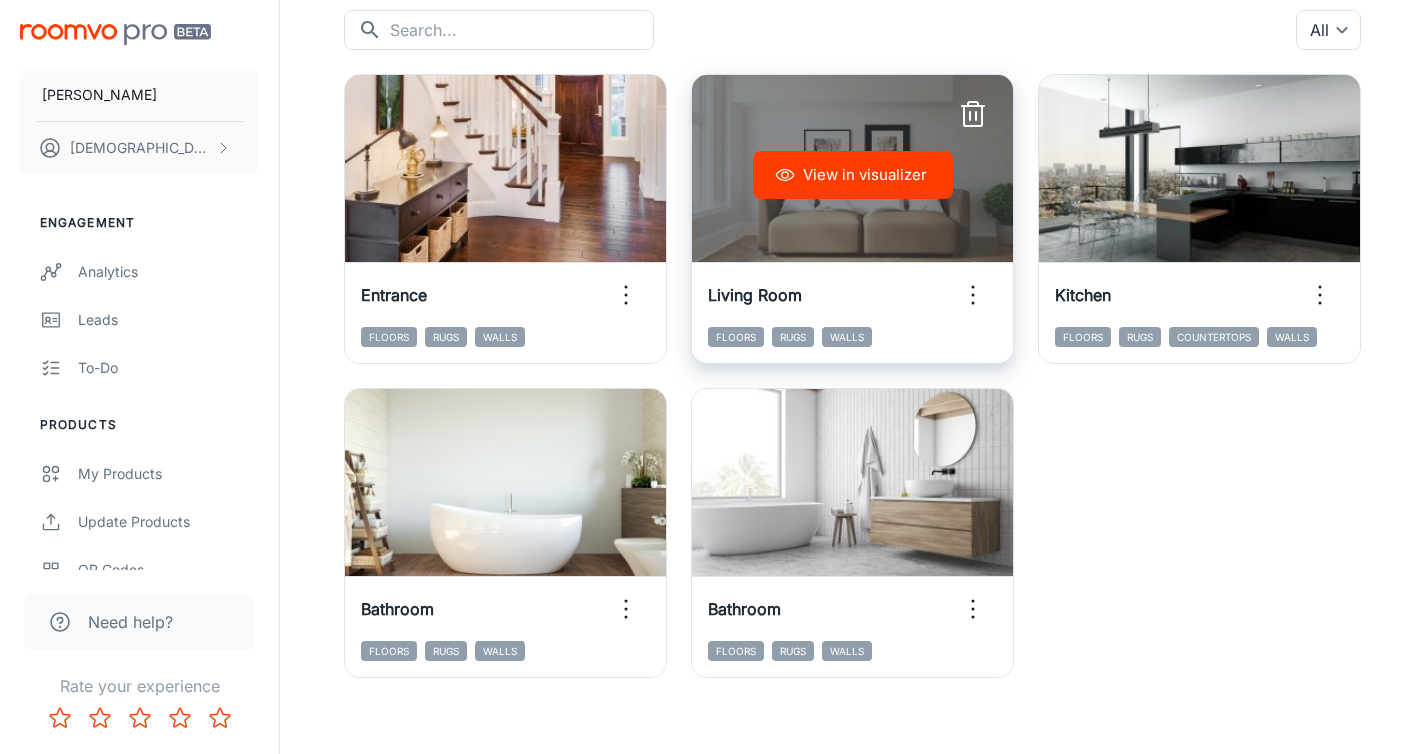 click 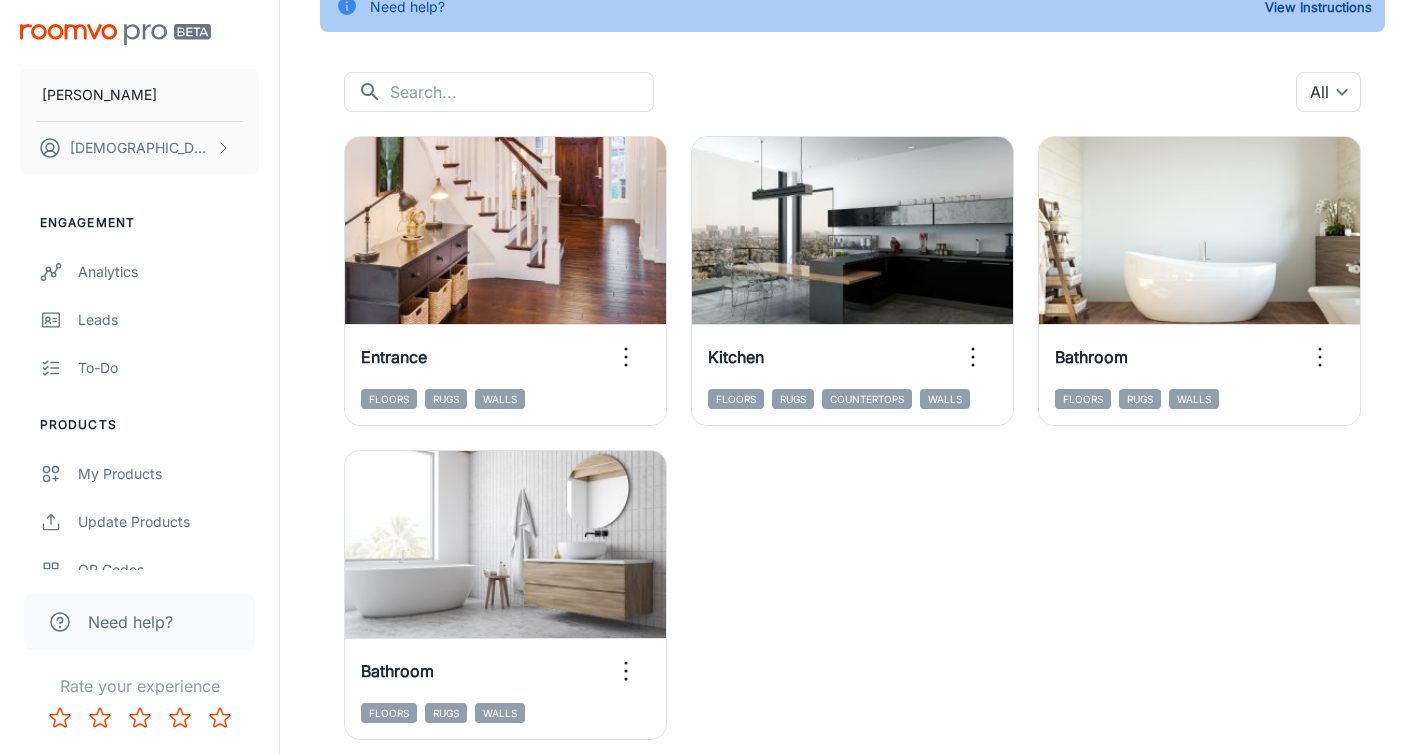 scroll, scrollTop: 162, scrollLeft: 0, axis: vertical 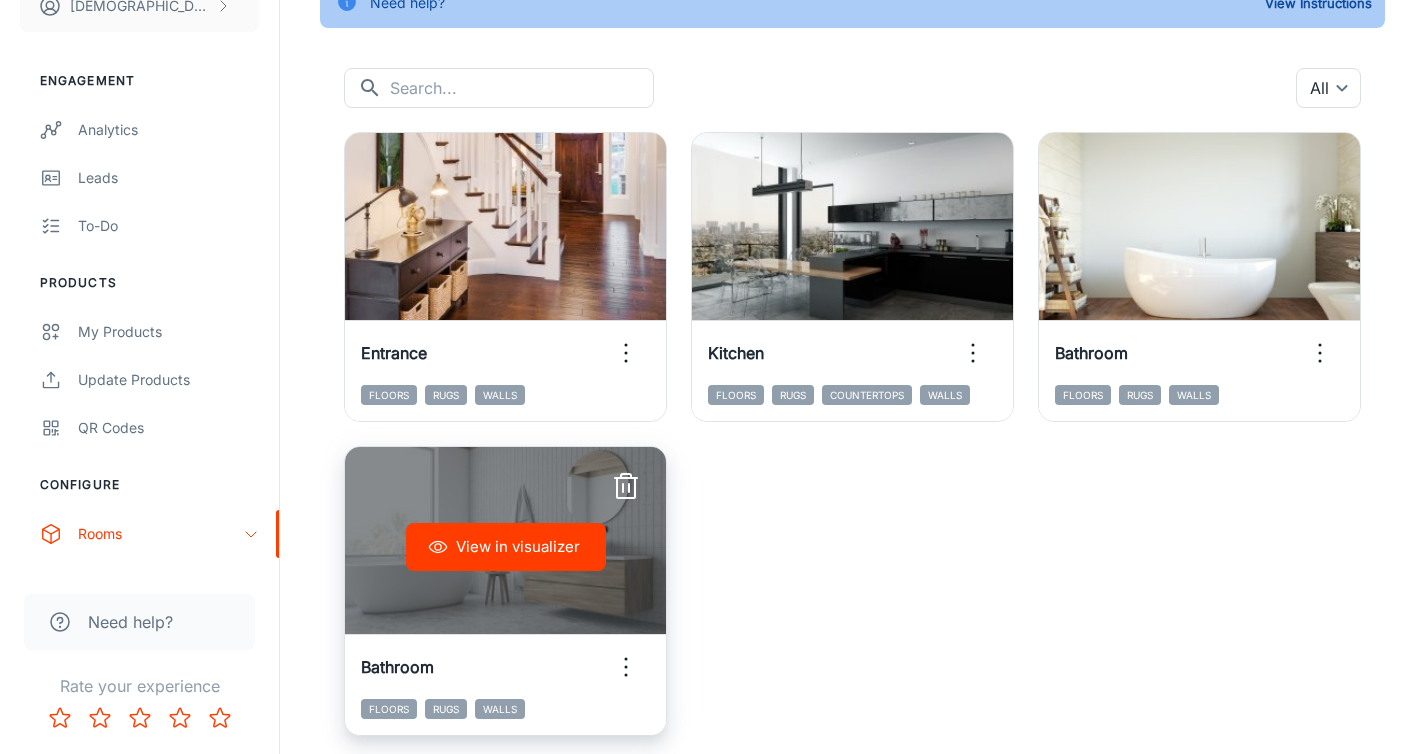 click 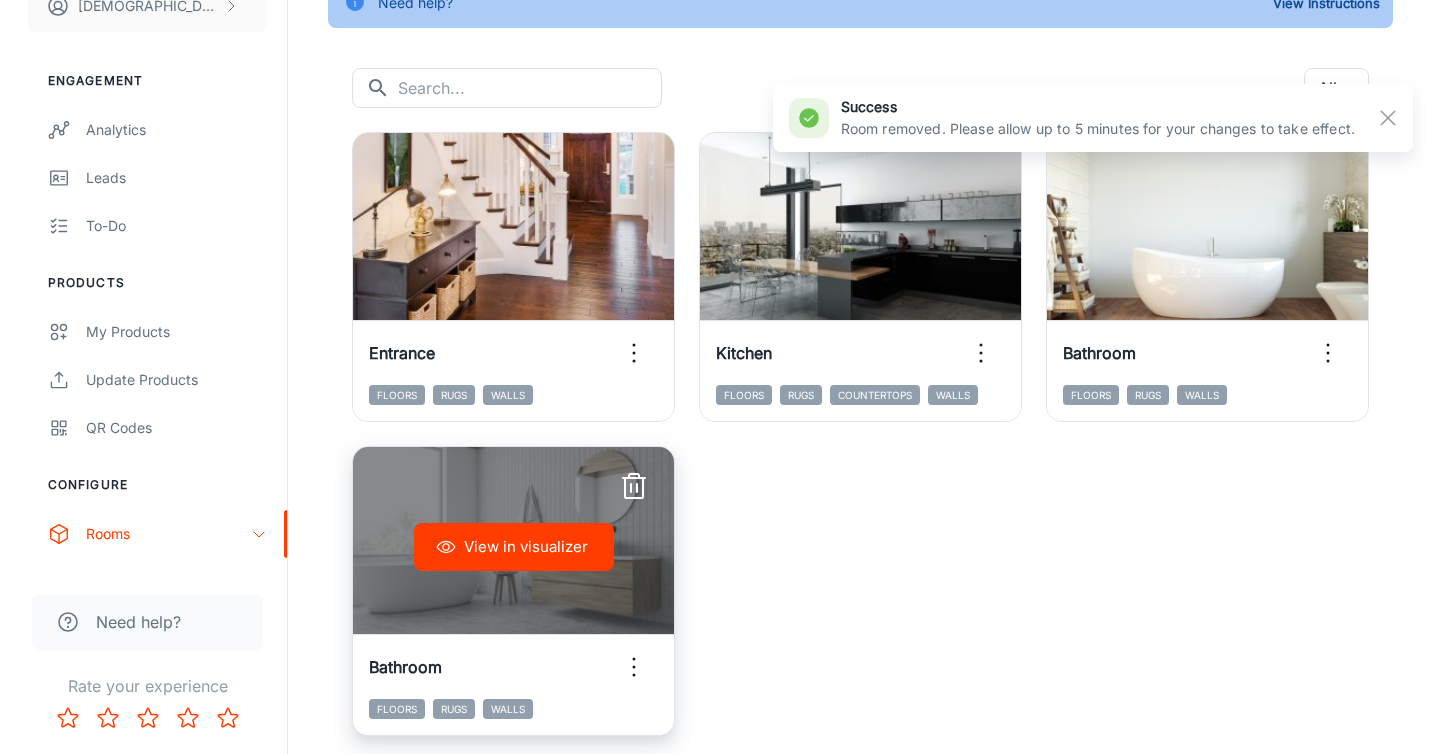 scroll, scrollTop: 0, scrollLeft: 0, axis: both 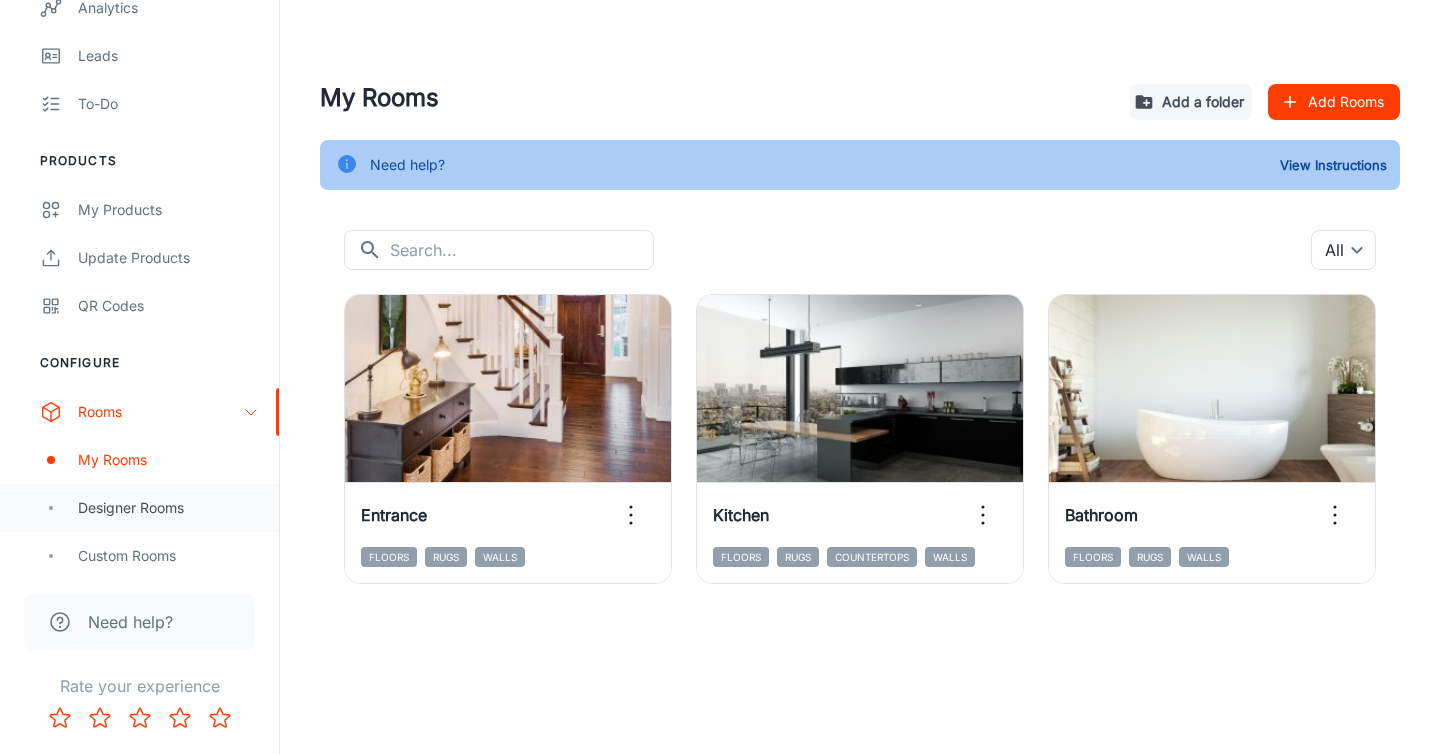 click on "Designer Rooms" at bounding box center (168, 508) 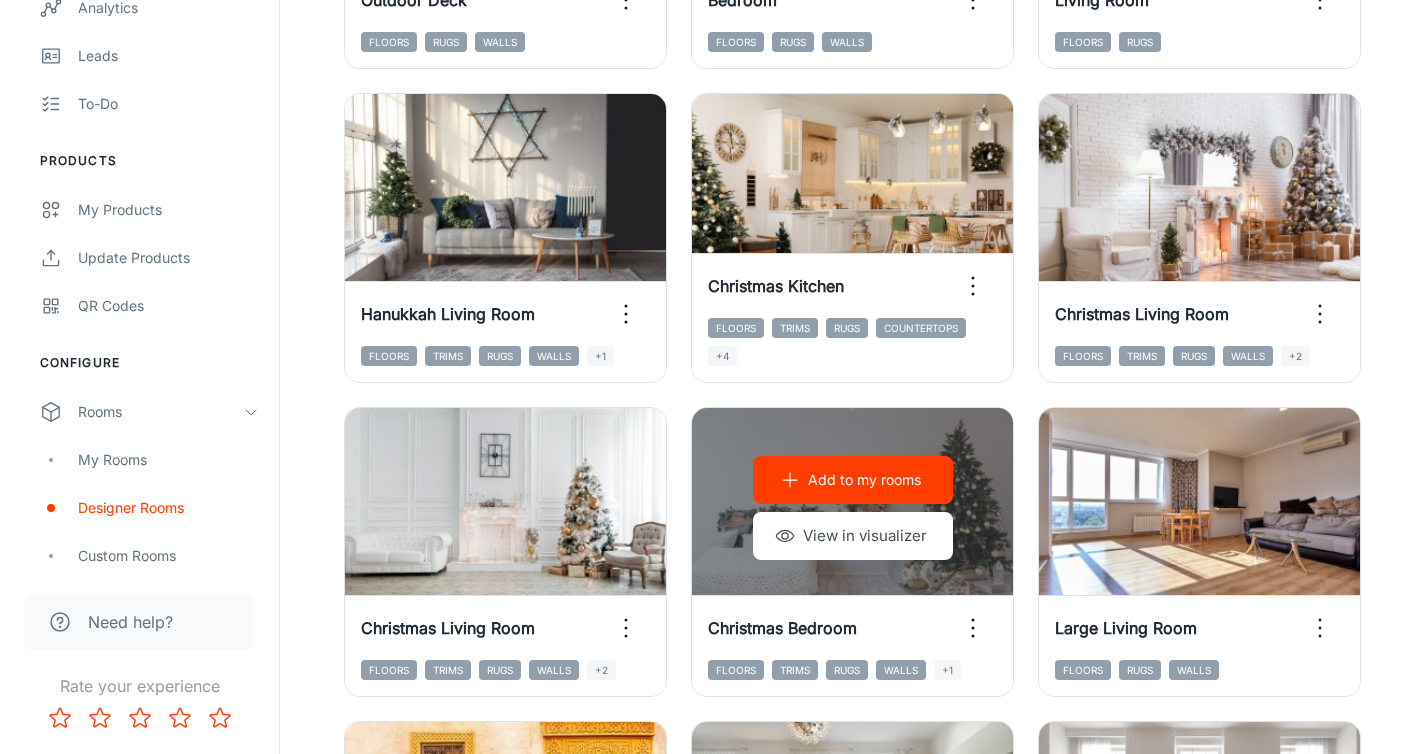 scroll, scrollTop: 0, scrollLeft: 0, axis: both 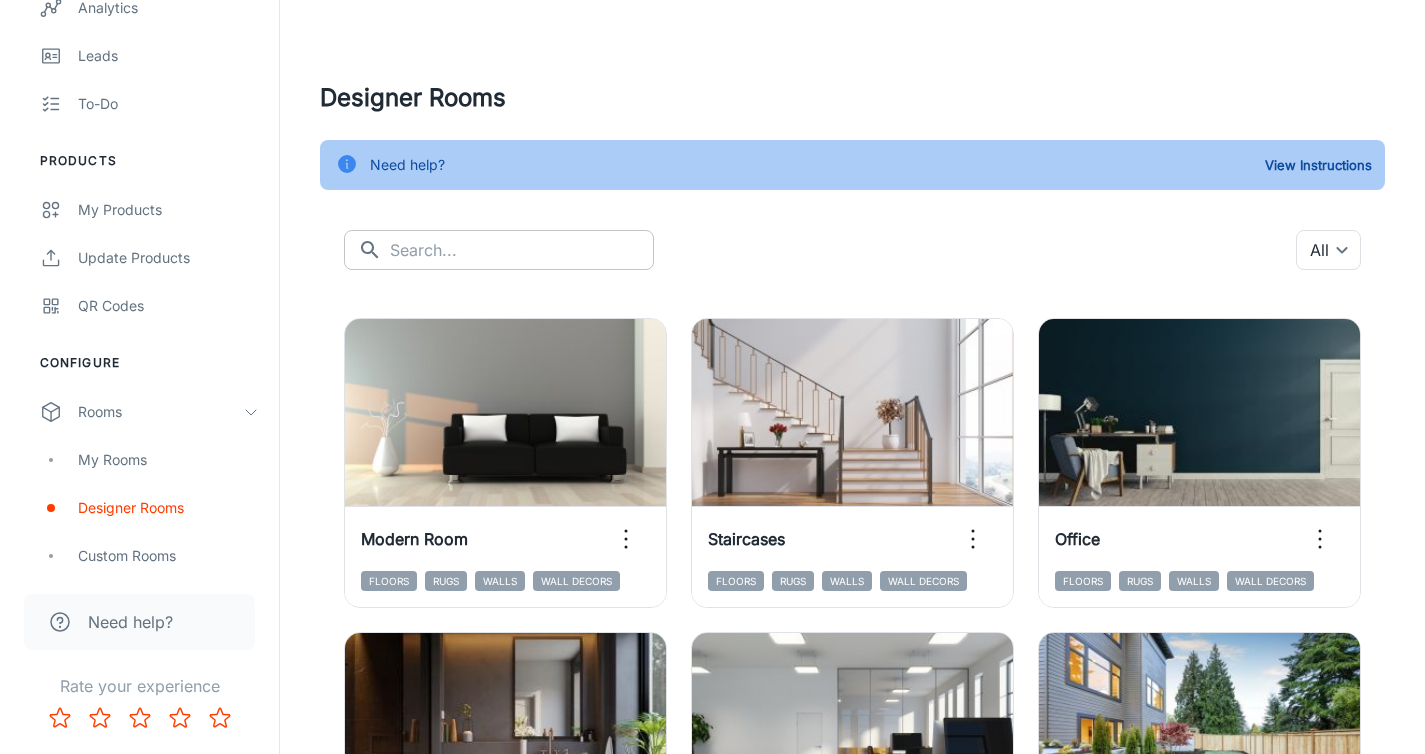 click at bounding box center (522, 250) 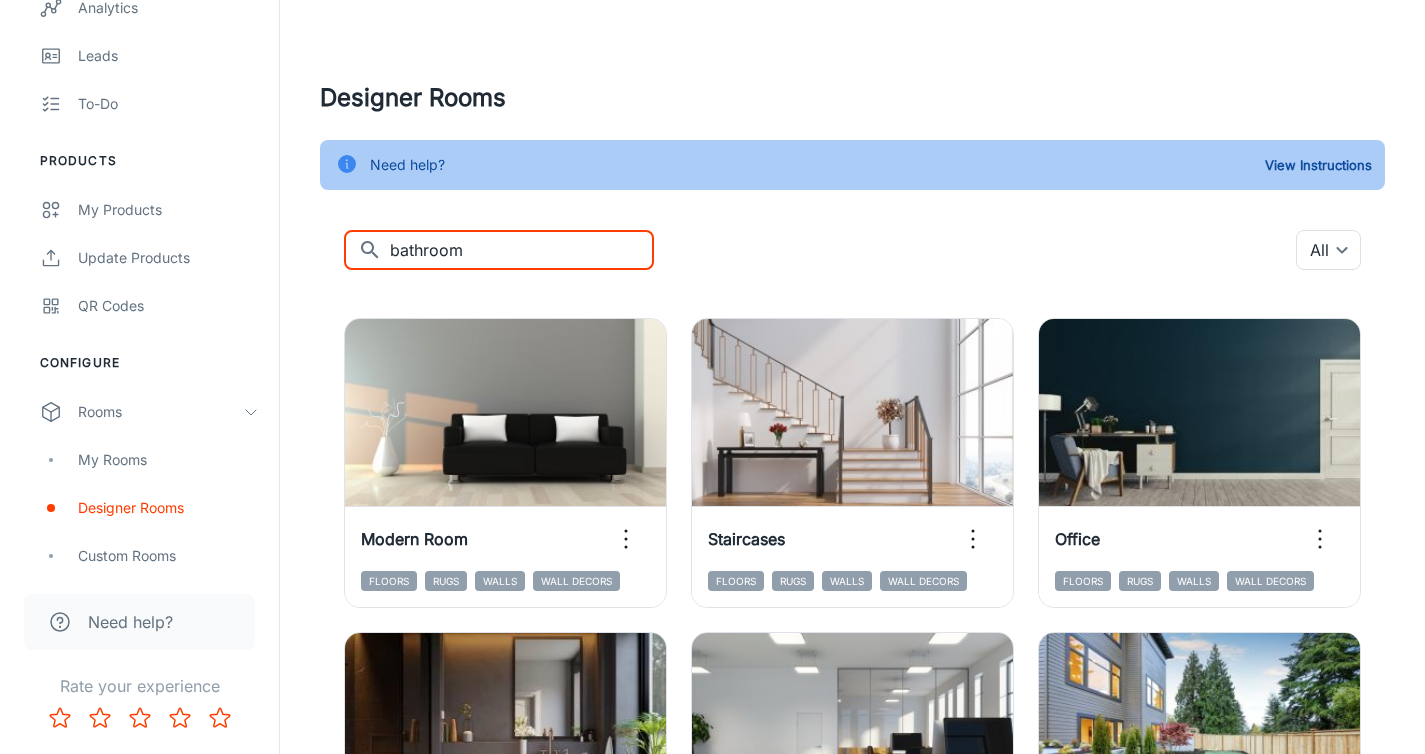 type on "bathroom" 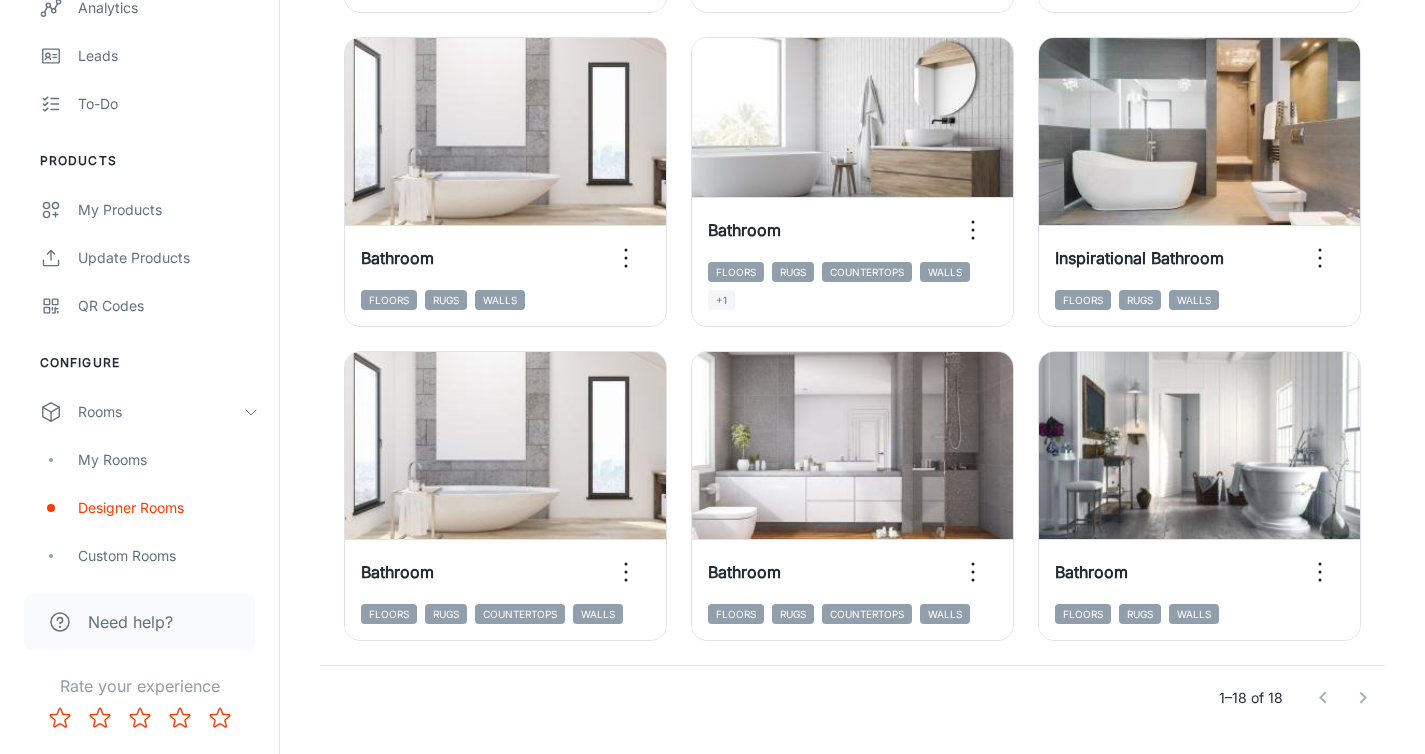 scroll, scrollTop: 1593, scrollLeft: 0, axis: vertical 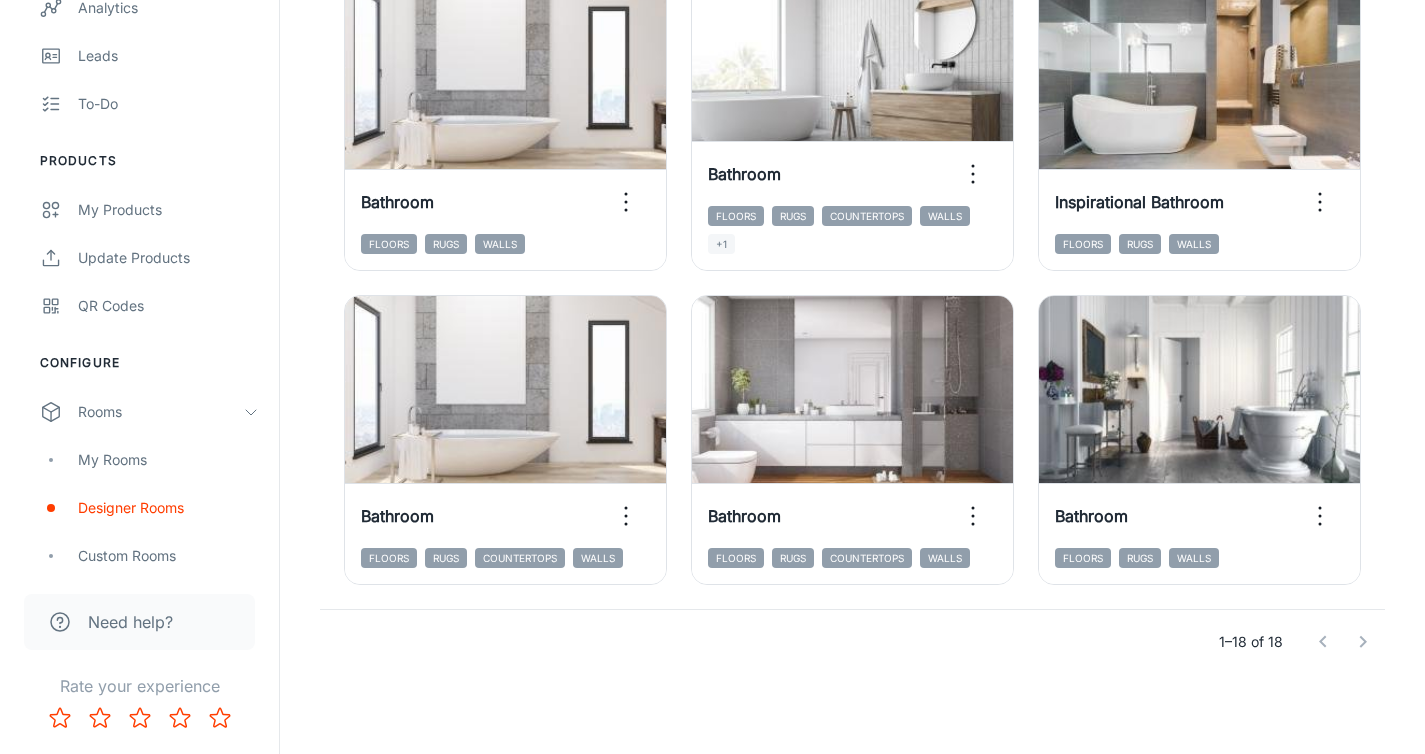 click at bounding box center (1343, 642) 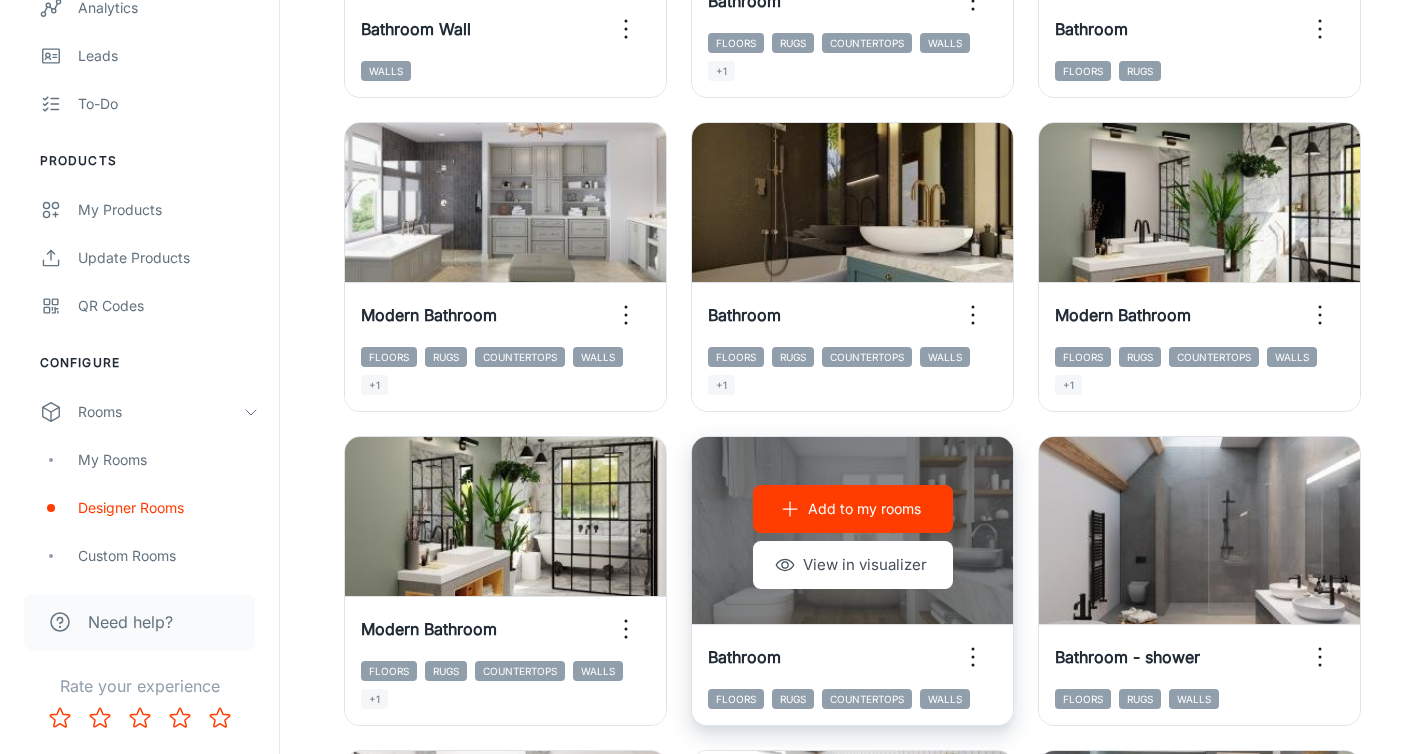 scroll, scrollTop: 814, scrollLeft: 0, axis: vertical 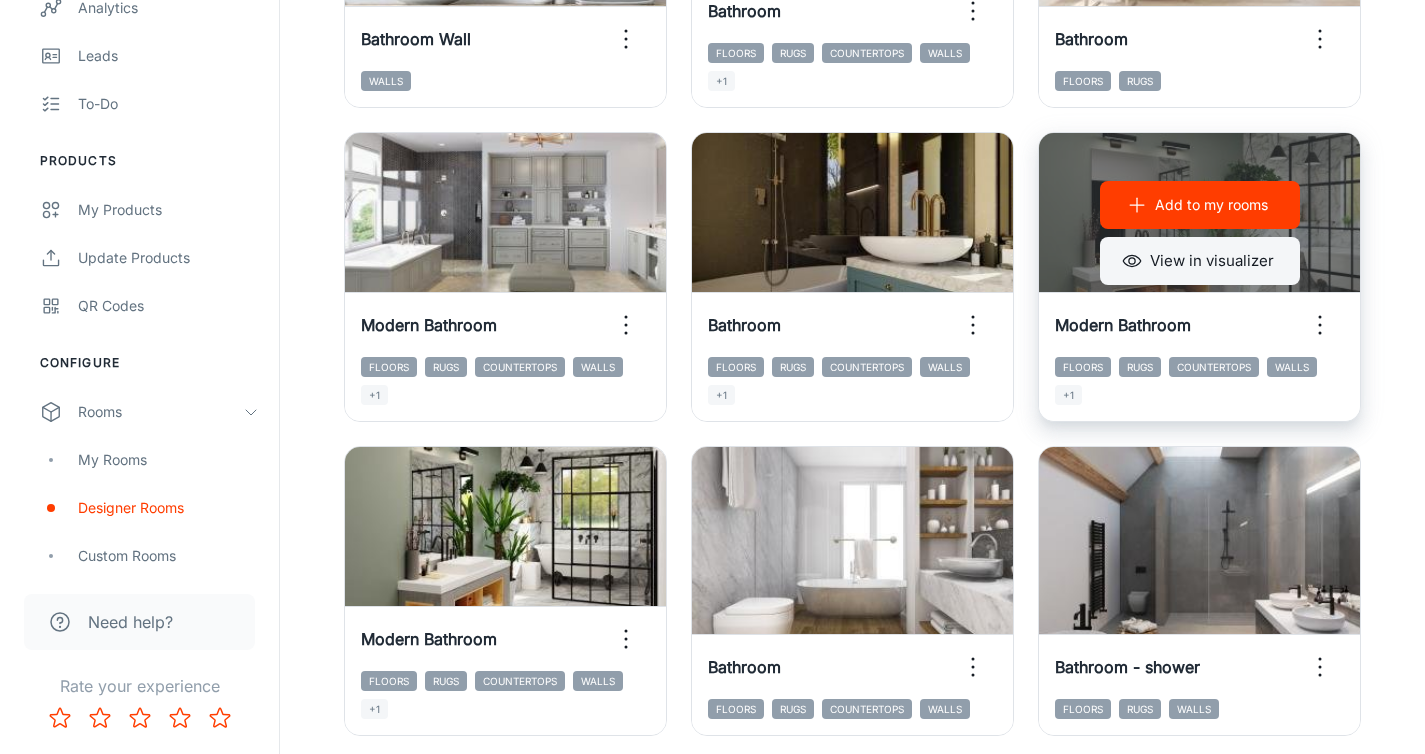 click on "View in visualizer" at bounding box center (1200, 261) 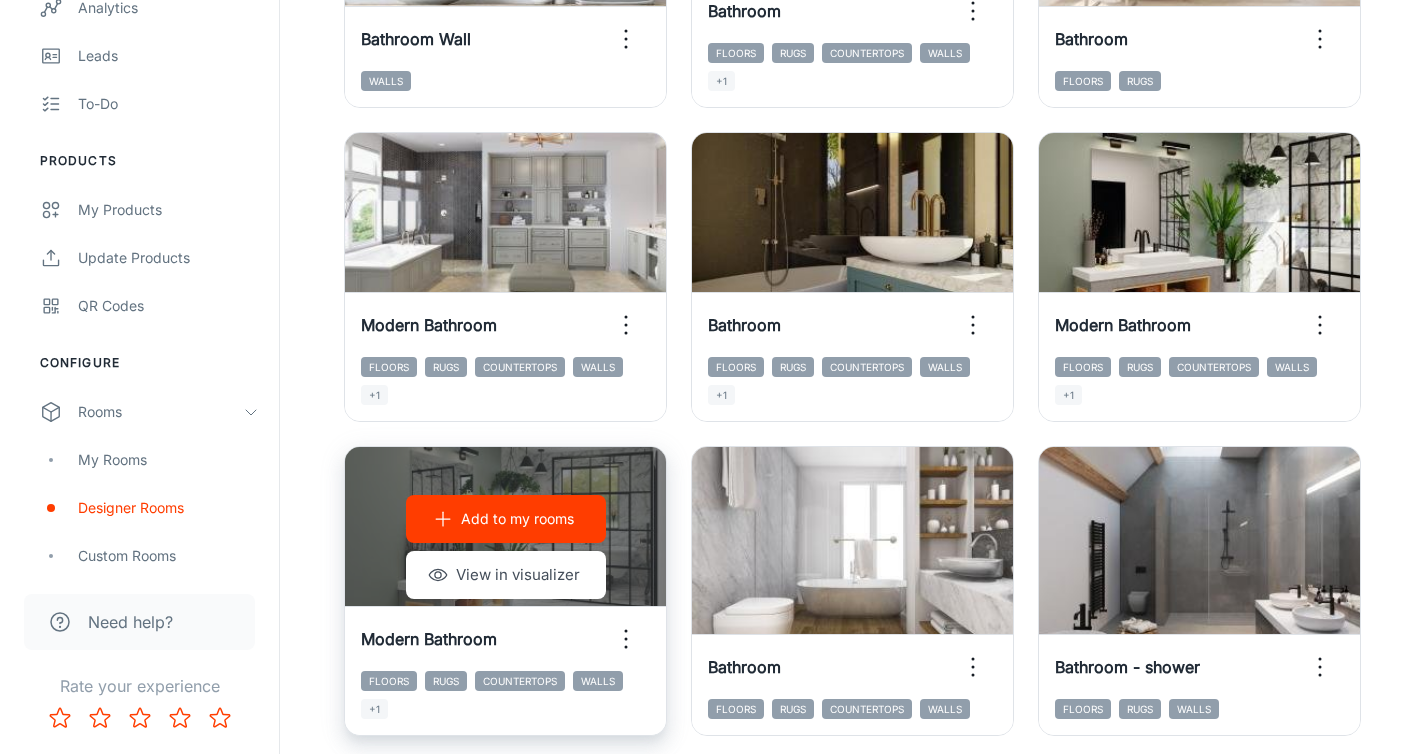 click 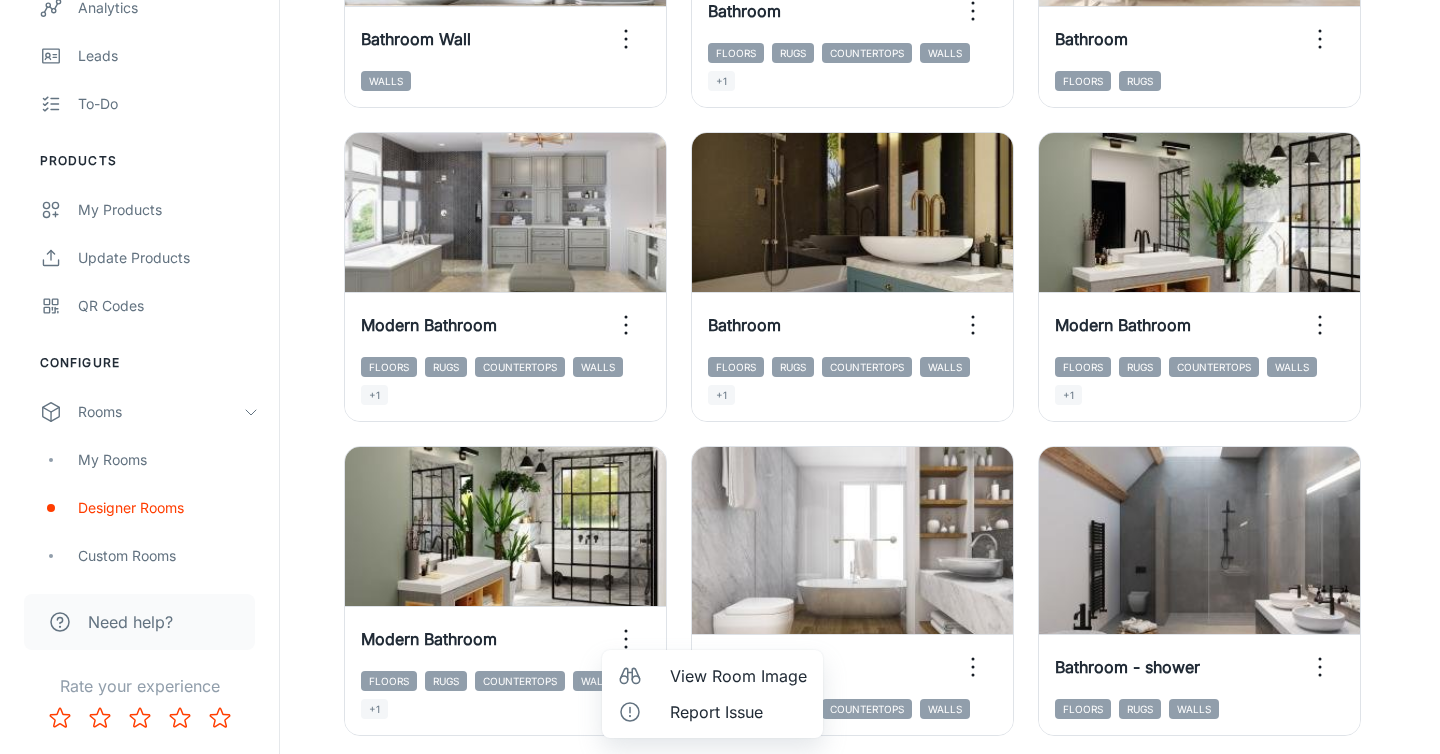 click at bounding box center (720, 377) 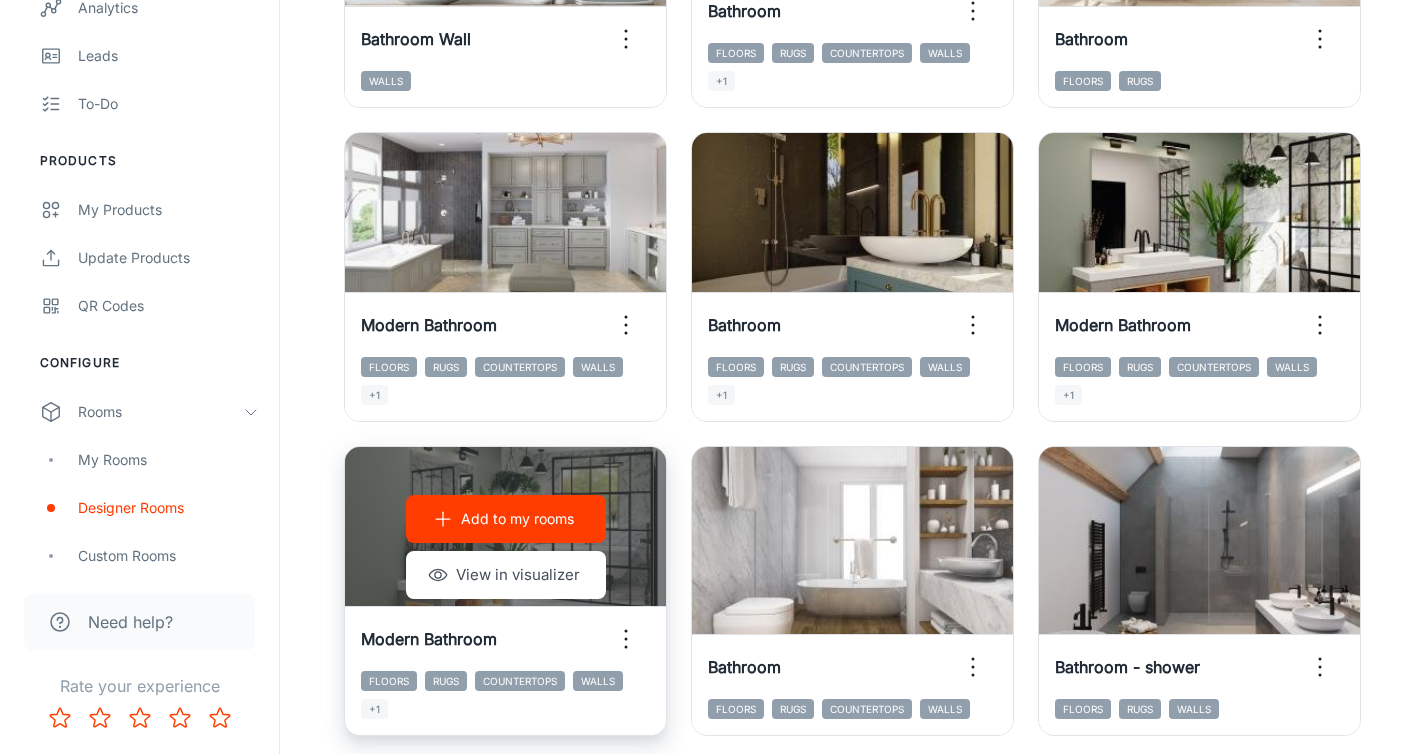 click on "Add to my rooms" at bounding box center [517, 519] 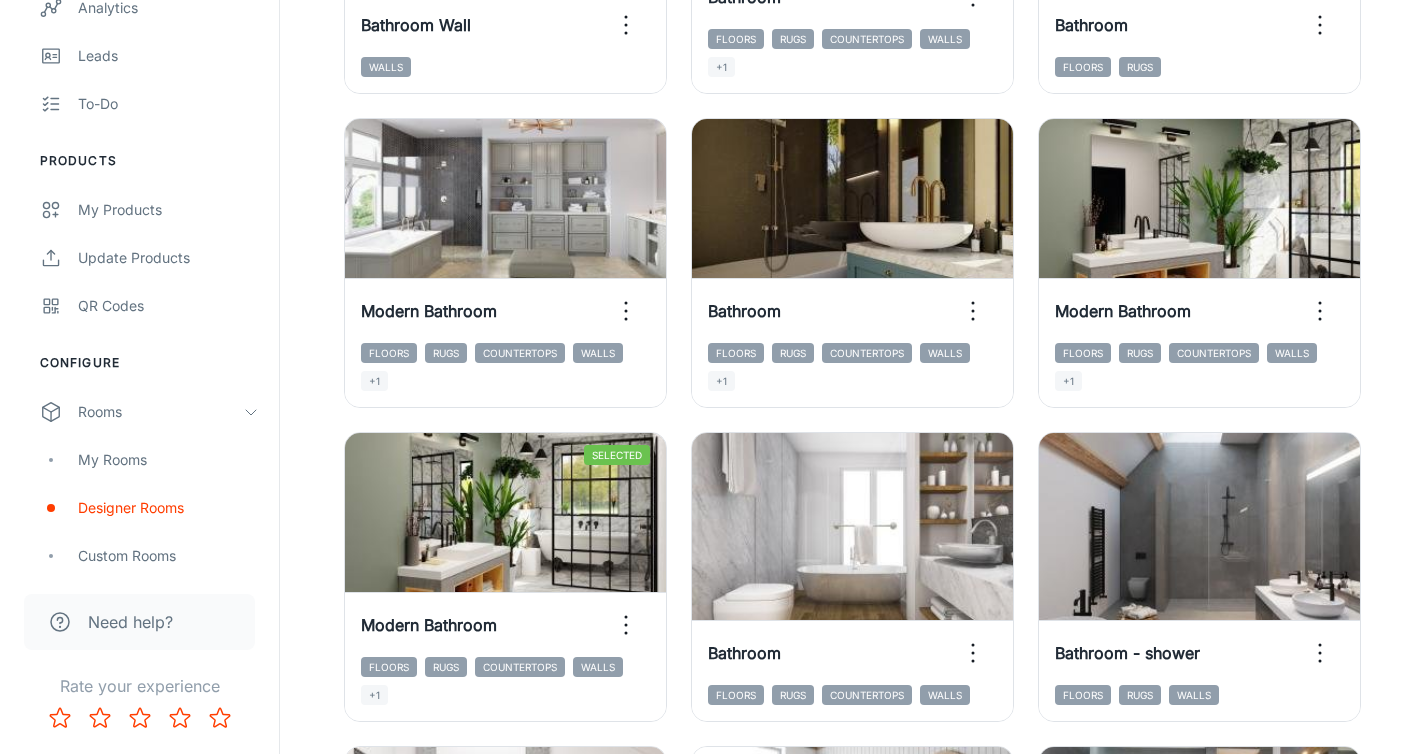 scroll, scrollTop: 832, scrollLeft: 0, axis: vertical 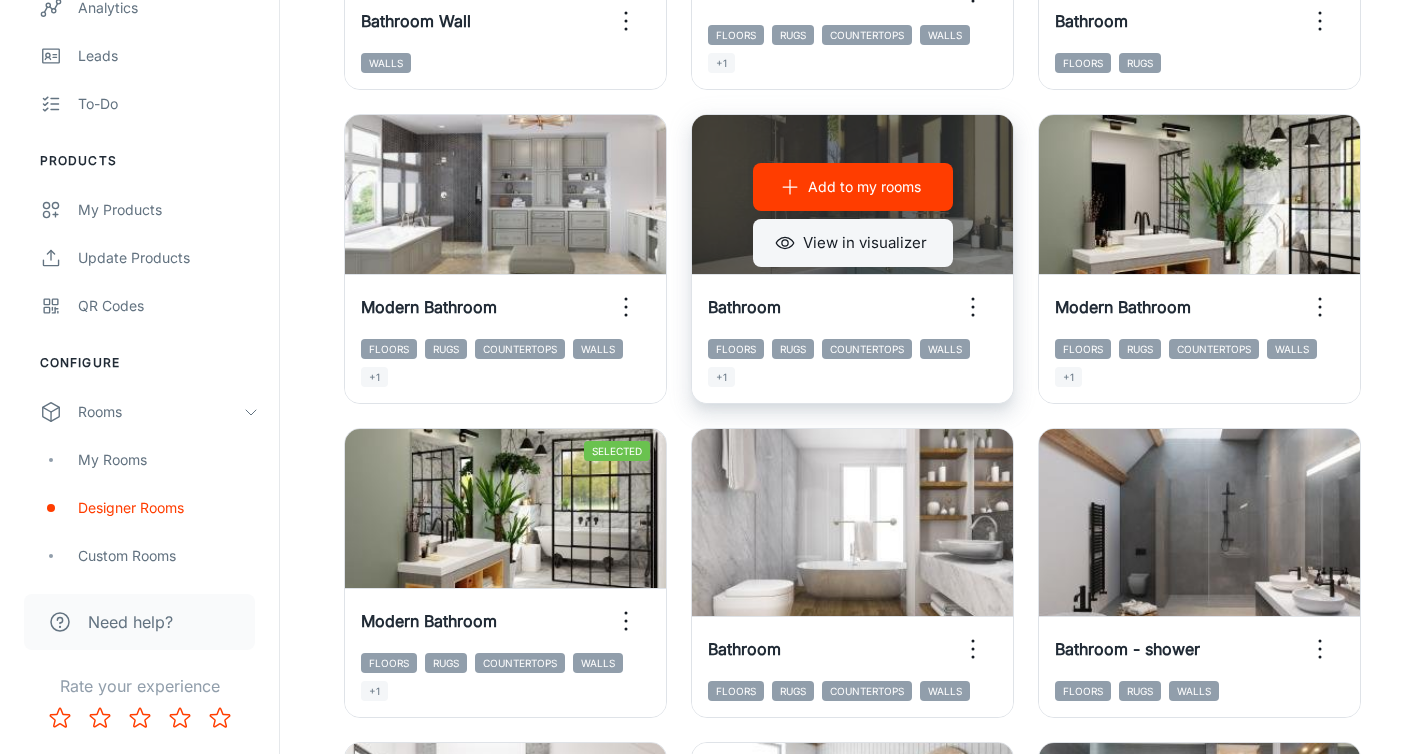 click on "View in visualizer" at bounding box center (853, 243) 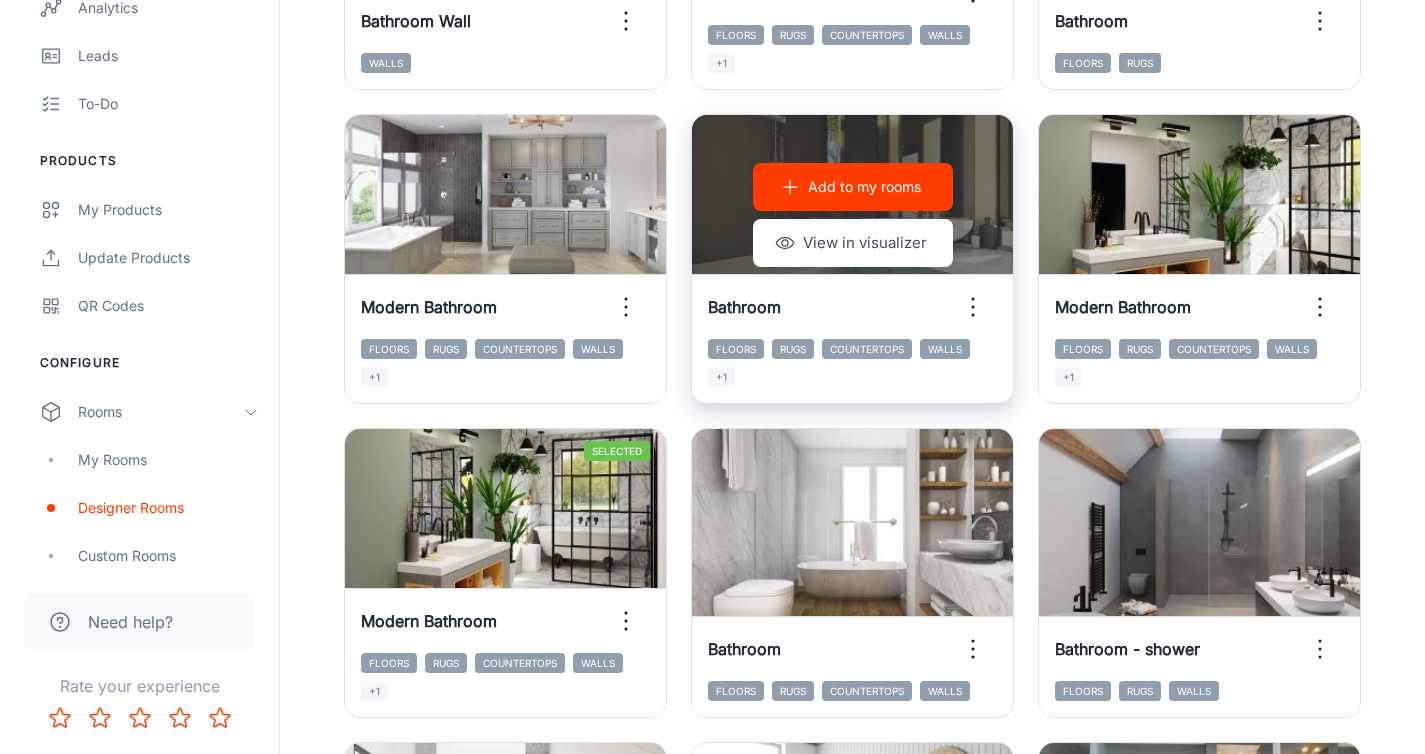 click on "Add to my rooms" at bounding box center [864, 187] 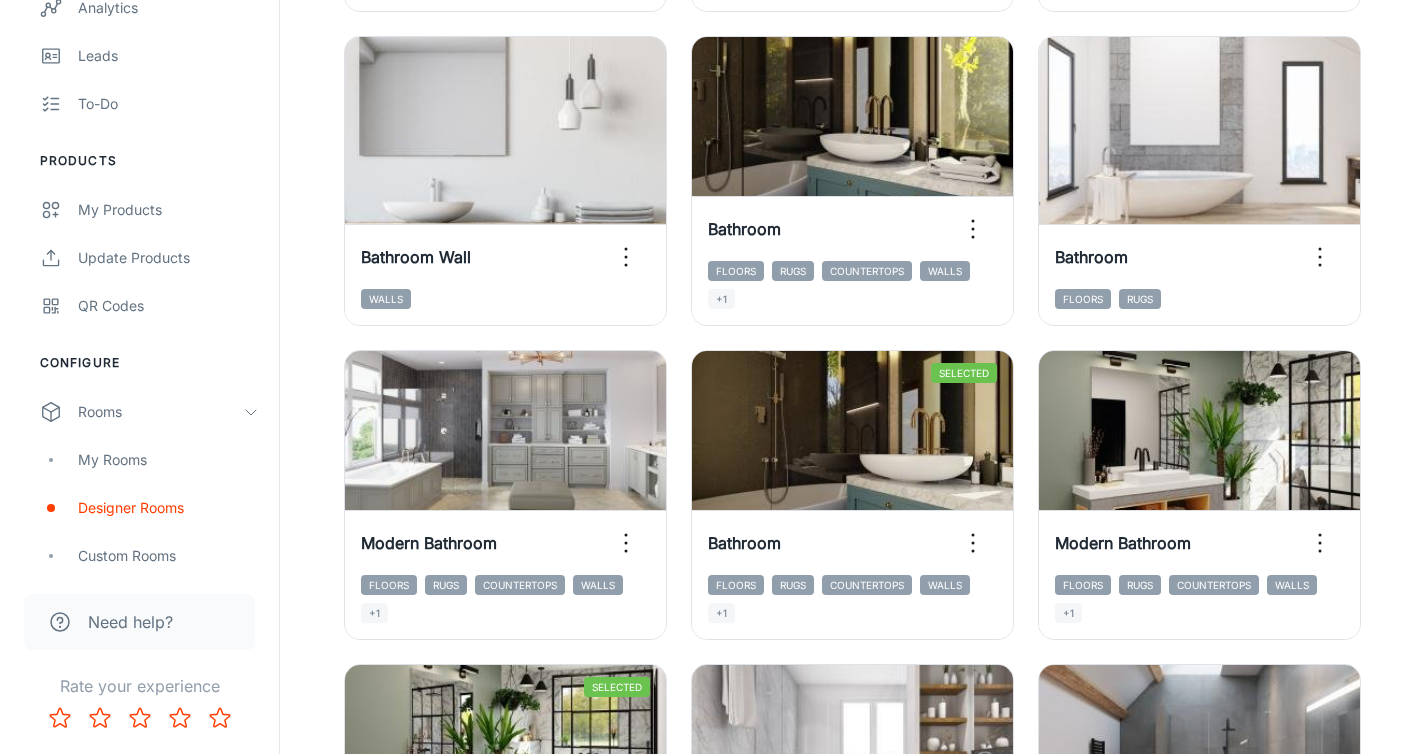 scroll, scrollTop: 0, scrollLeft: 0, axis: both 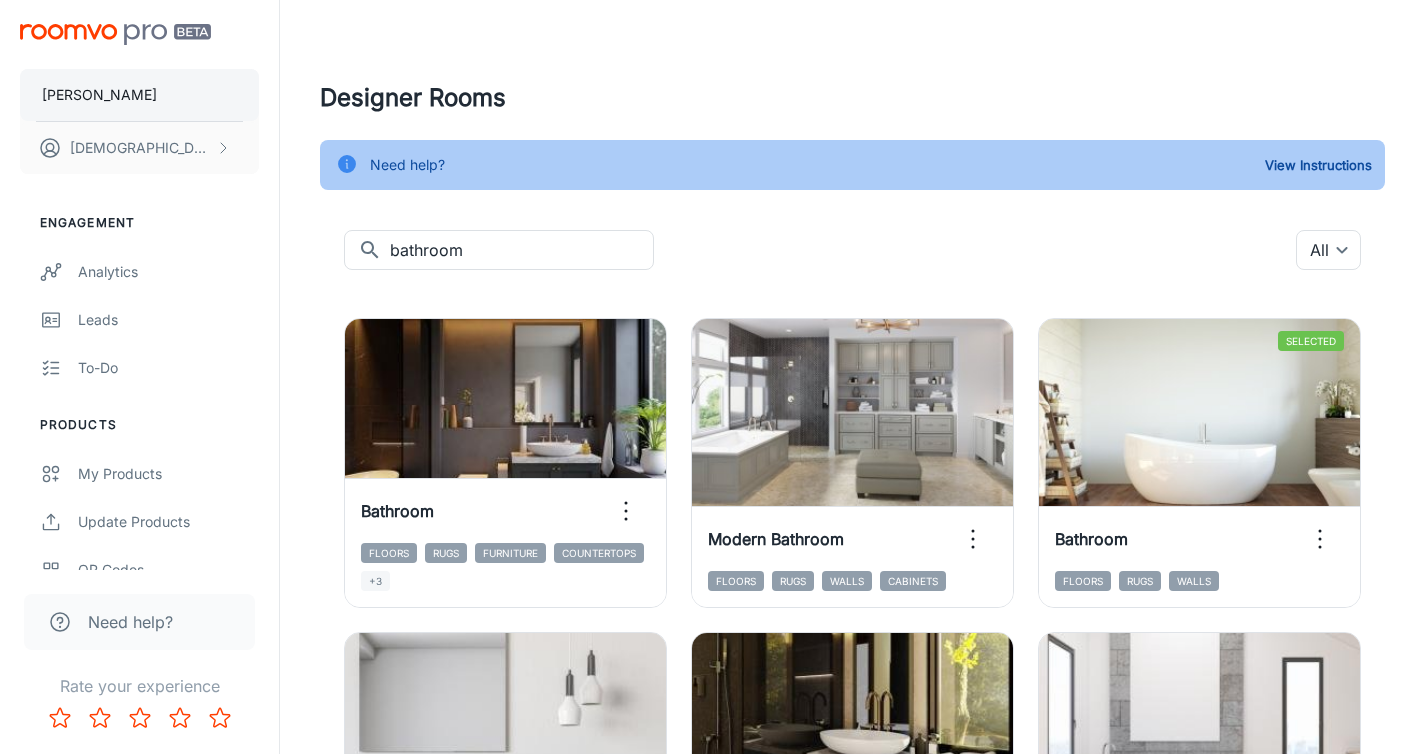 click on "[PERSON_NAME]" at bounding box center [139, 95] 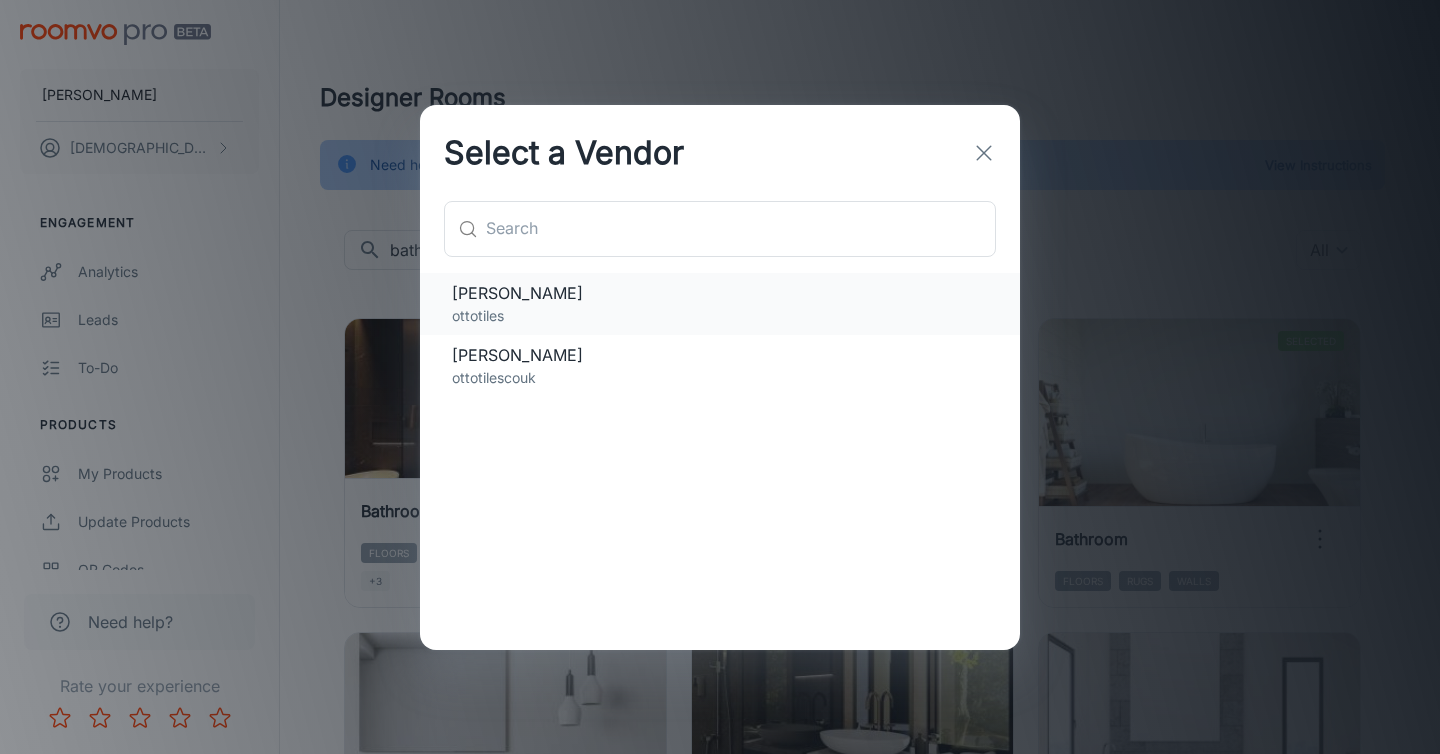 click on "[PERSON_NAME]" at bounding box center (720, 293) 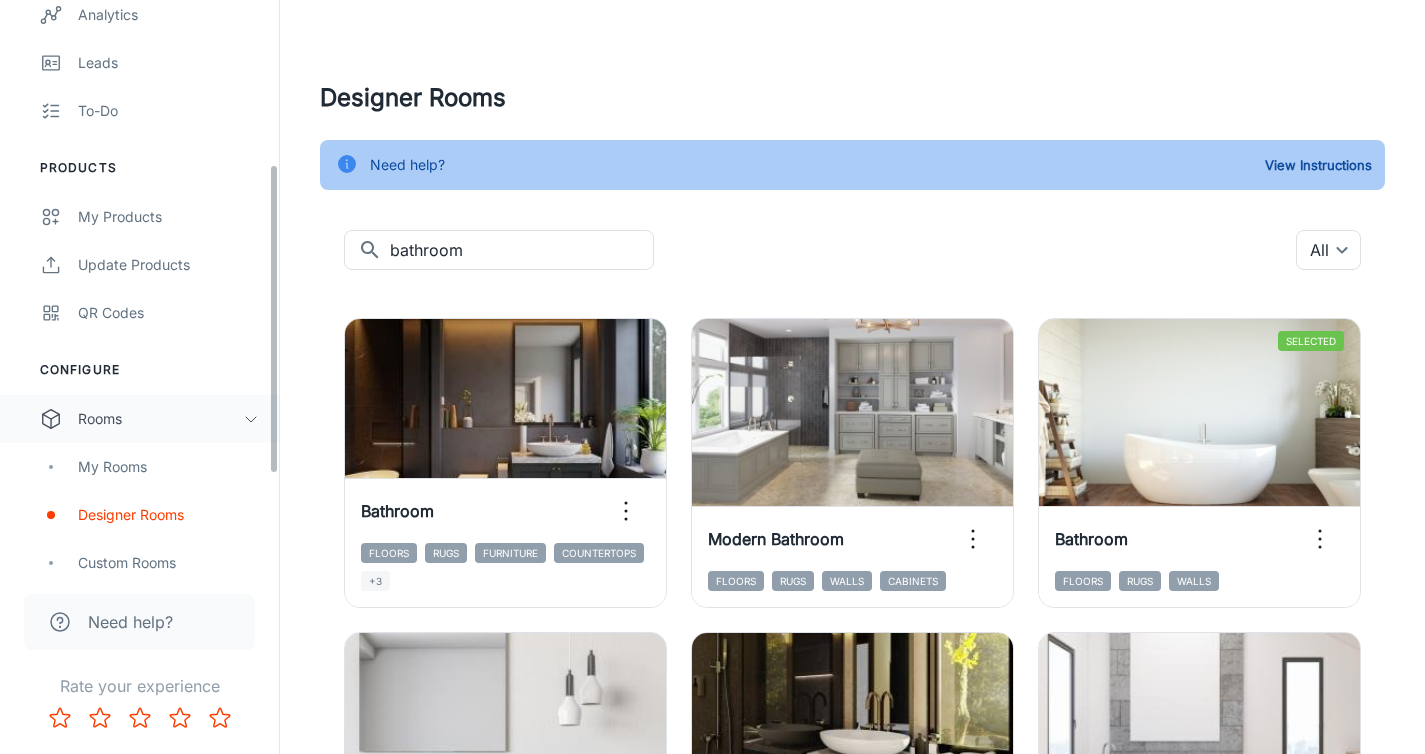 scroll, scrollTop: 302, scrollLeft: 0, axis: vertical 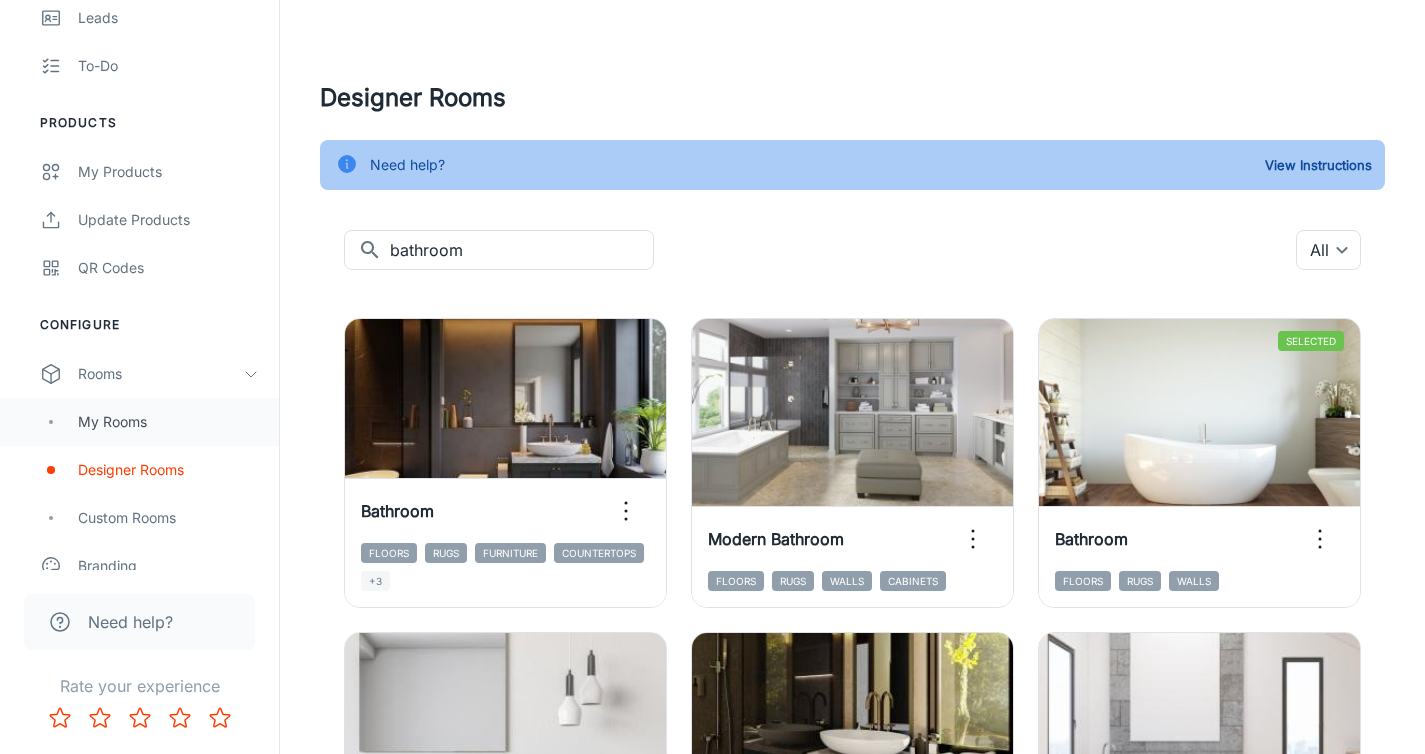 click on "My Rooms" at bounding box center [139, 422] 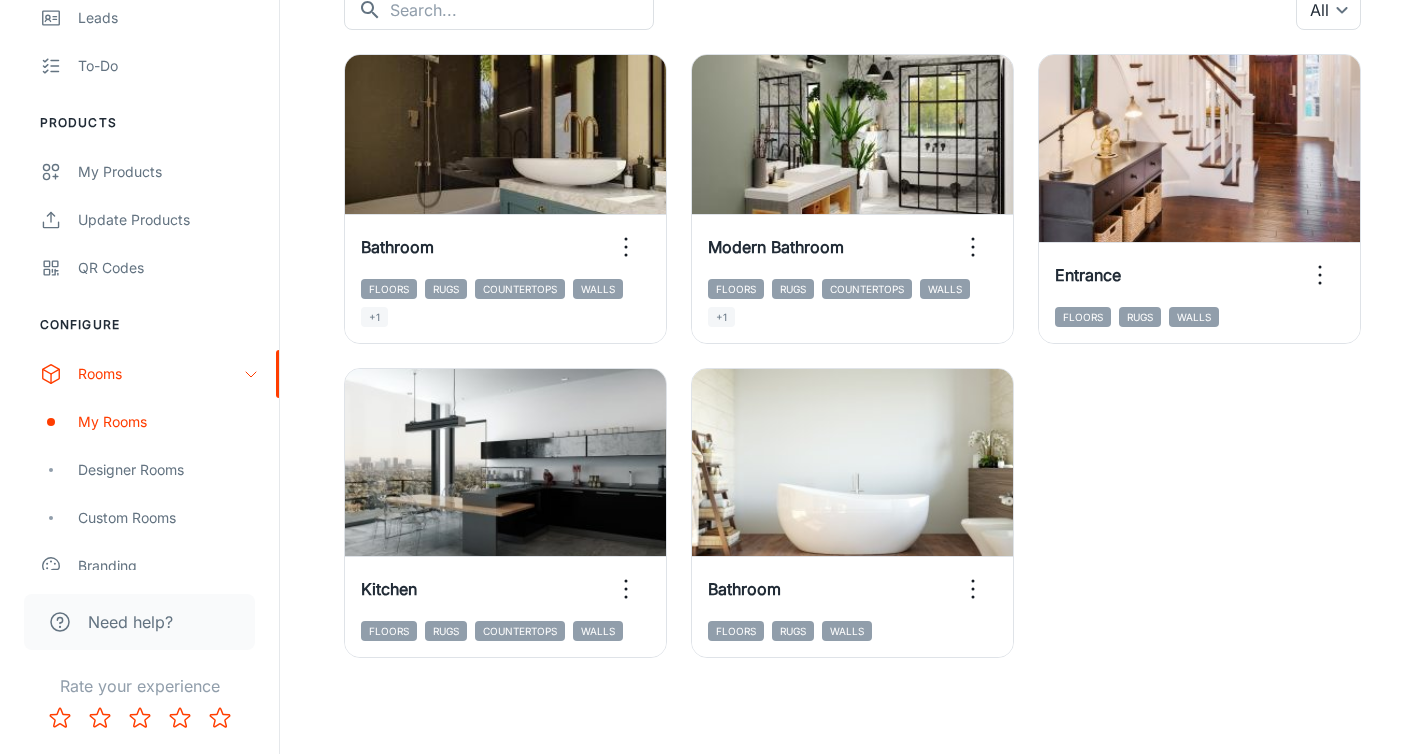 scroll, scrollTop: 236, scrollLeft: 0, axis: vertical 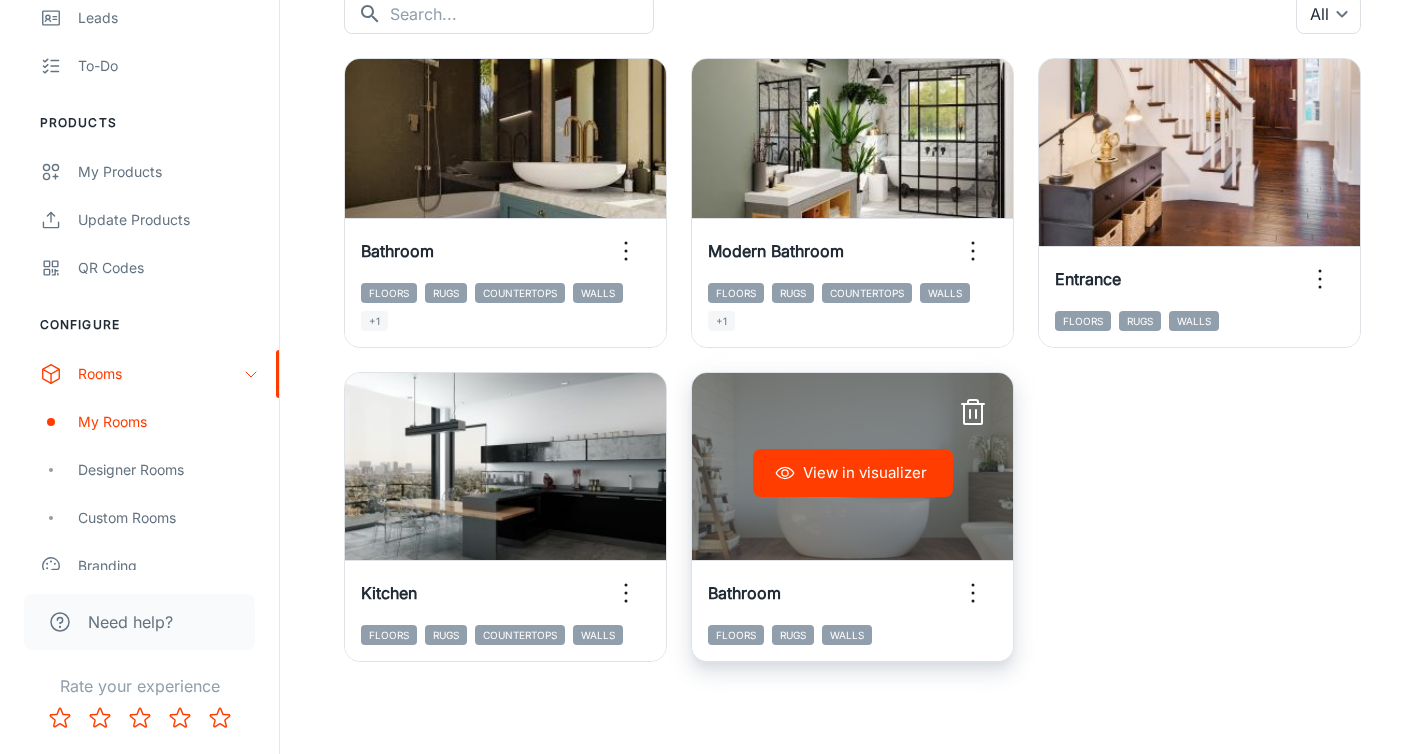 click 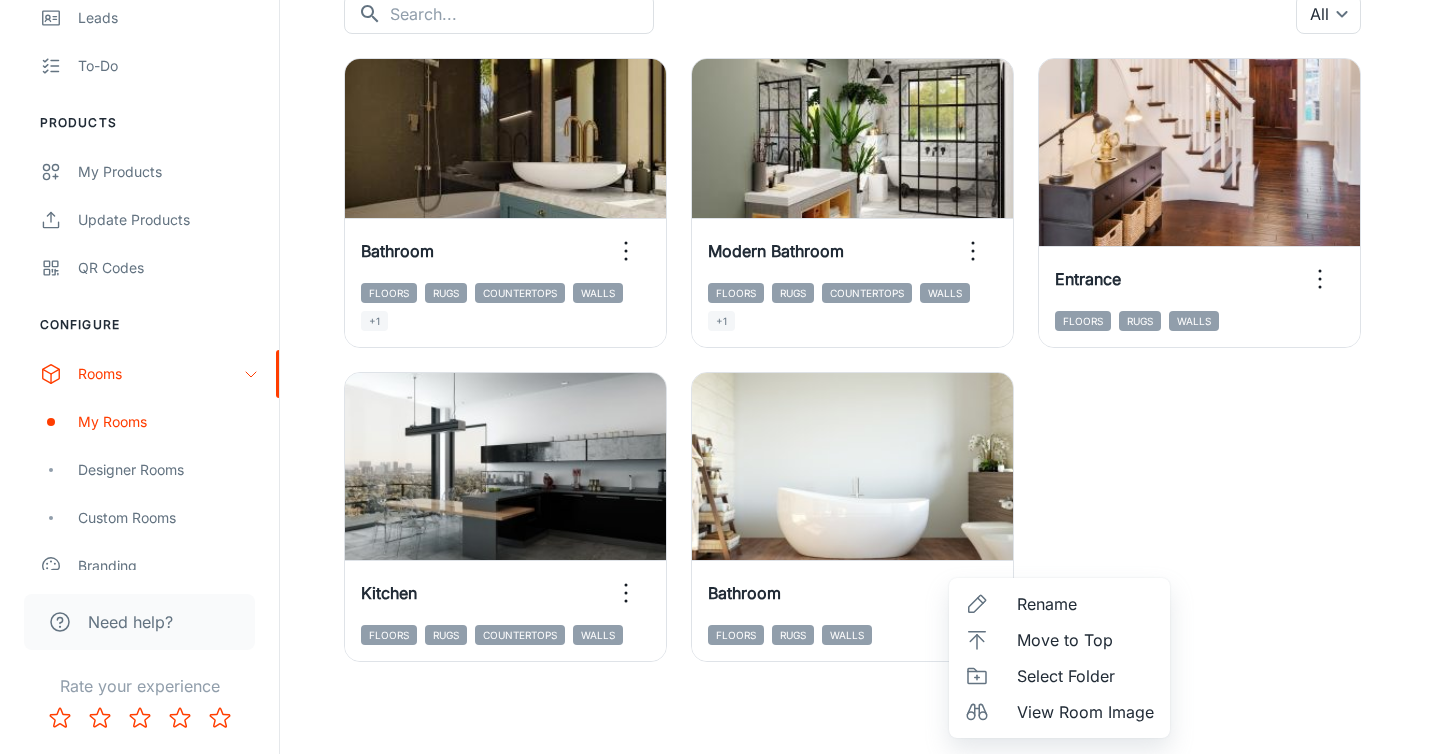 click at bounding box center [720, 377] 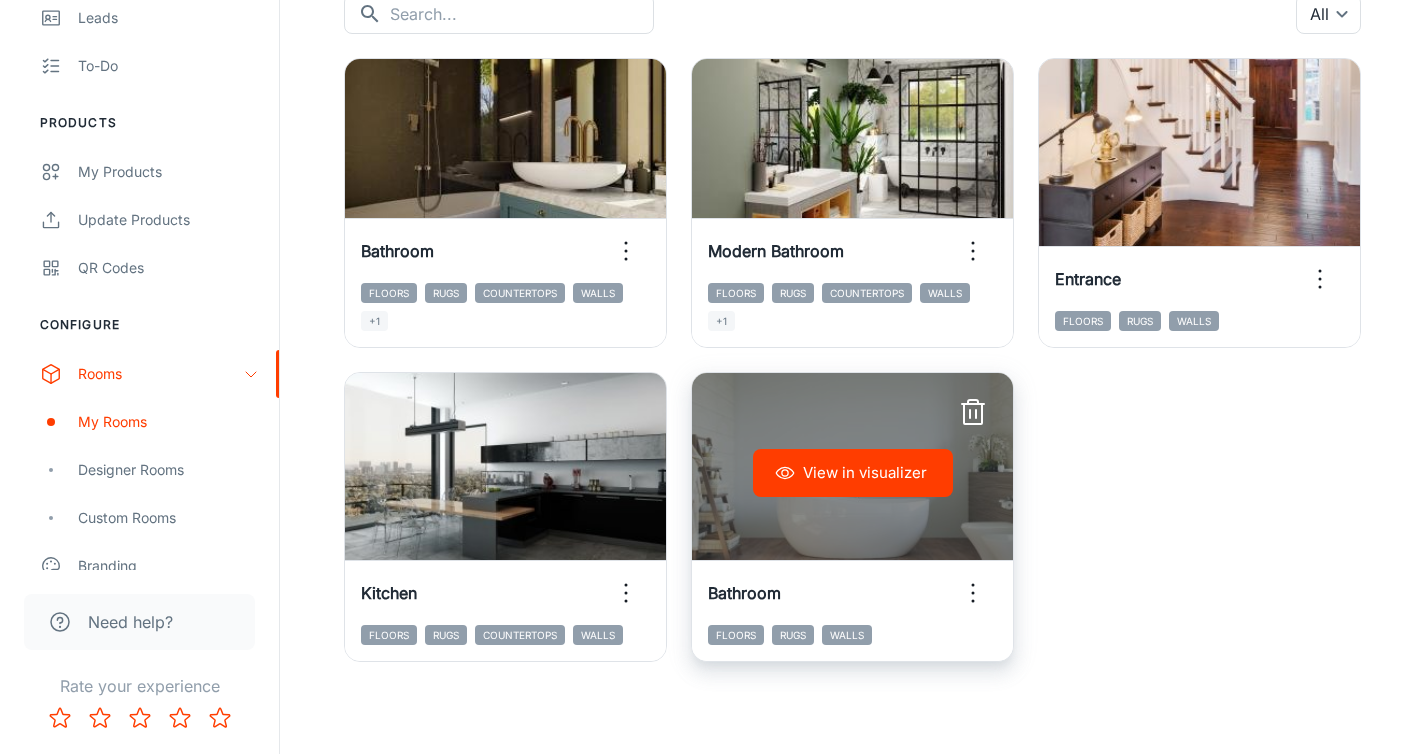 click 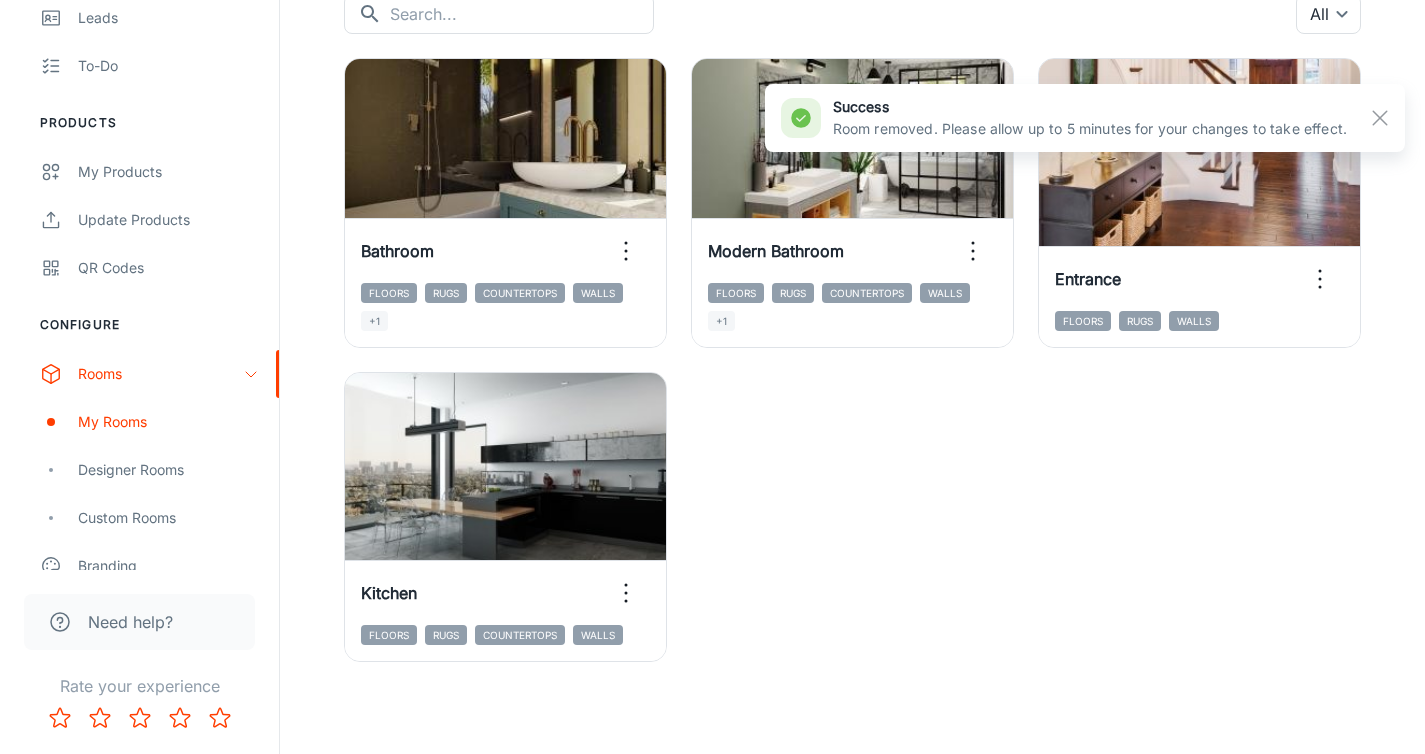 click on "View in visualizer Bathroom Floors Rugs Countertops Walls +1 View in visualizer Modern Bathroom Floors Rugs Countertops Walls +1 View in visualizer Entrance Floors Rugs Walls View in visualizer Kitchen Floors Rugs Countertops Walls" at bounding box center (840, 348) 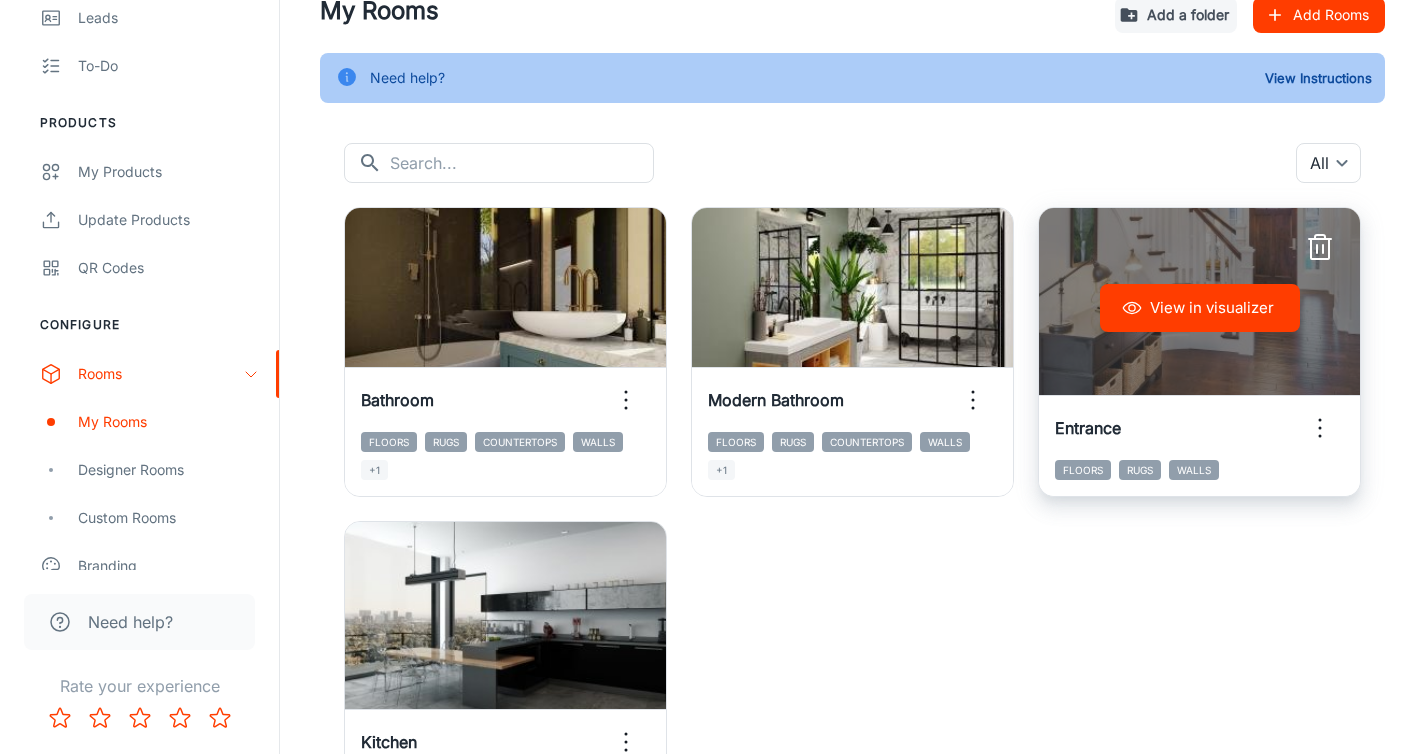 scroll, scrollTop: 184, scrollLeft: 0, axis: vertical 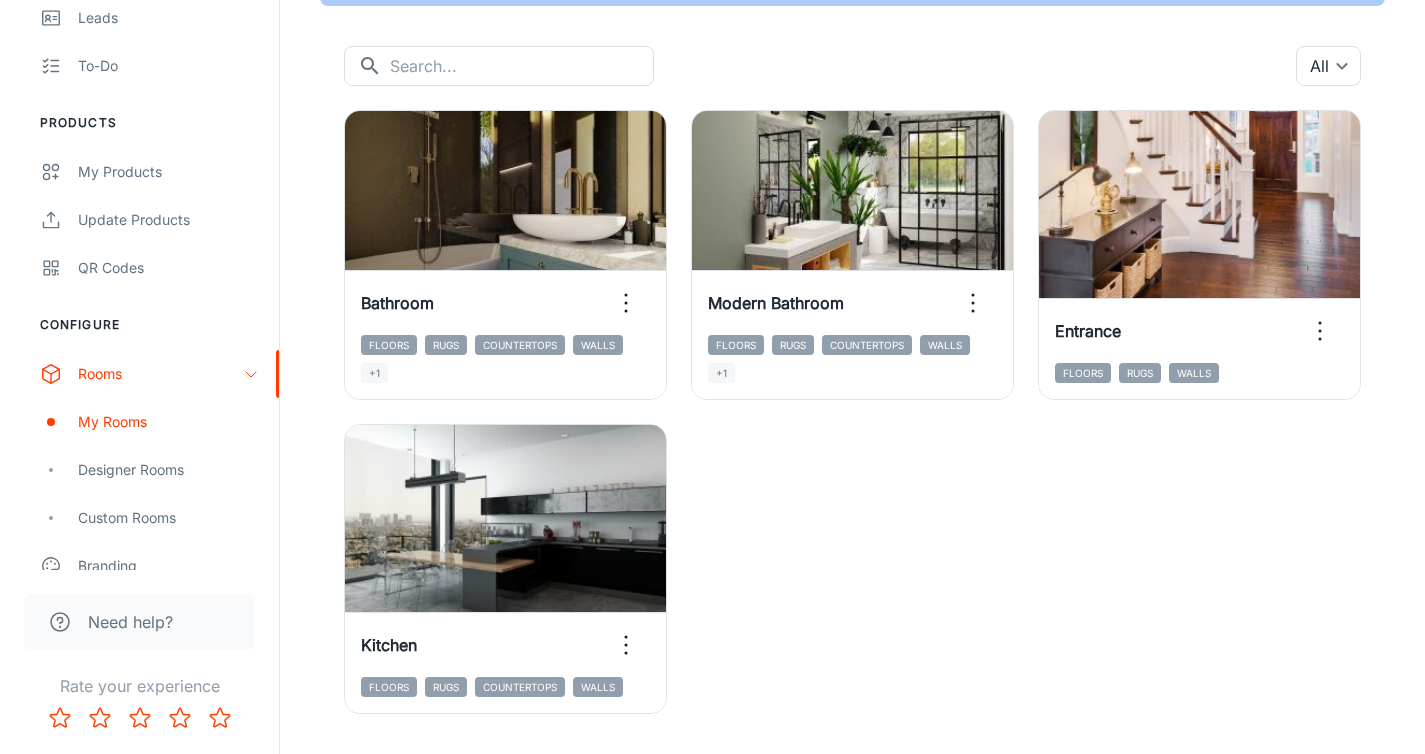 click on "View in visualizer Bathroom Floors Rugs Countertops Walls +1 View in visualizer Modern Bathroom Floors Rugs Countertops Walls +1 View in visualizer Entrance Floors Rugs Walls View in visualizer Kitchen Floors Rugs Countertops Walls" at bounding box center (840, 400) 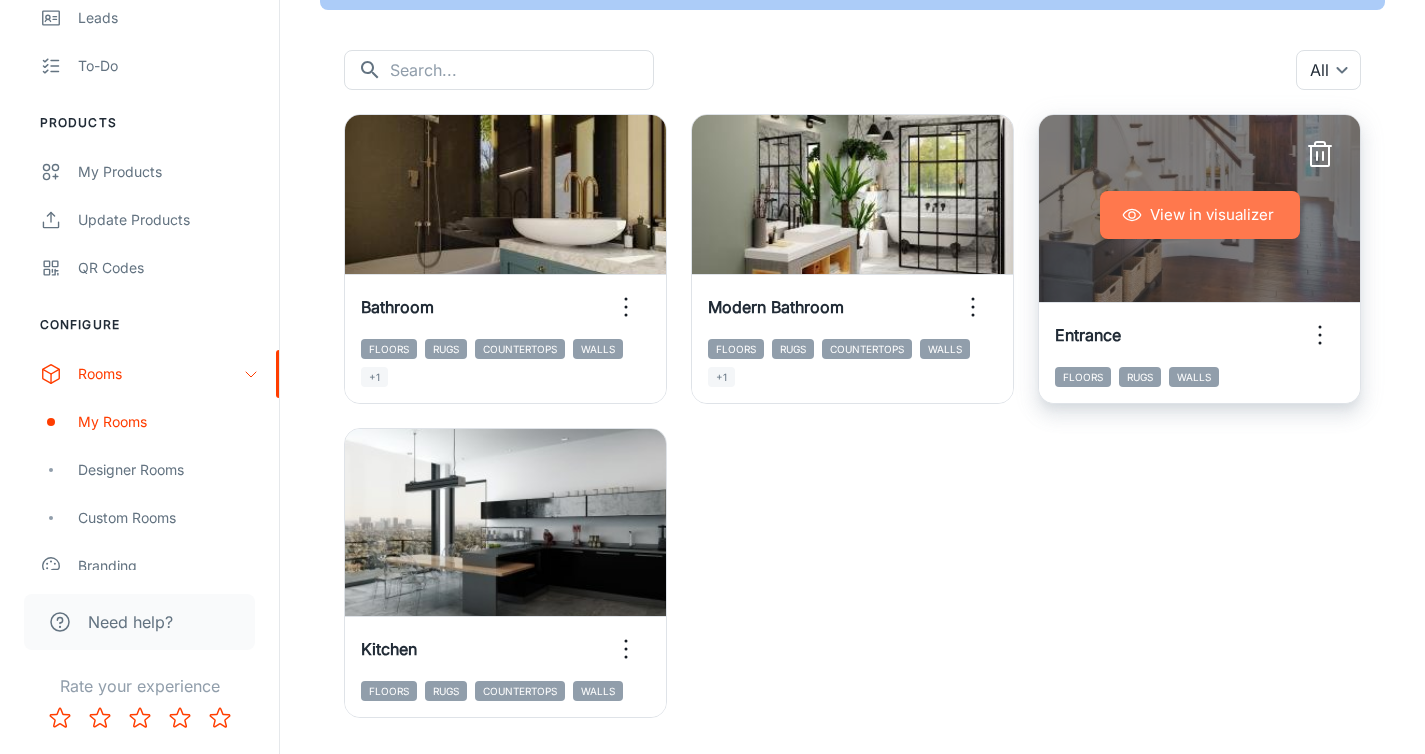 click on "View in visualizer" at bounding box center (1200, 215) 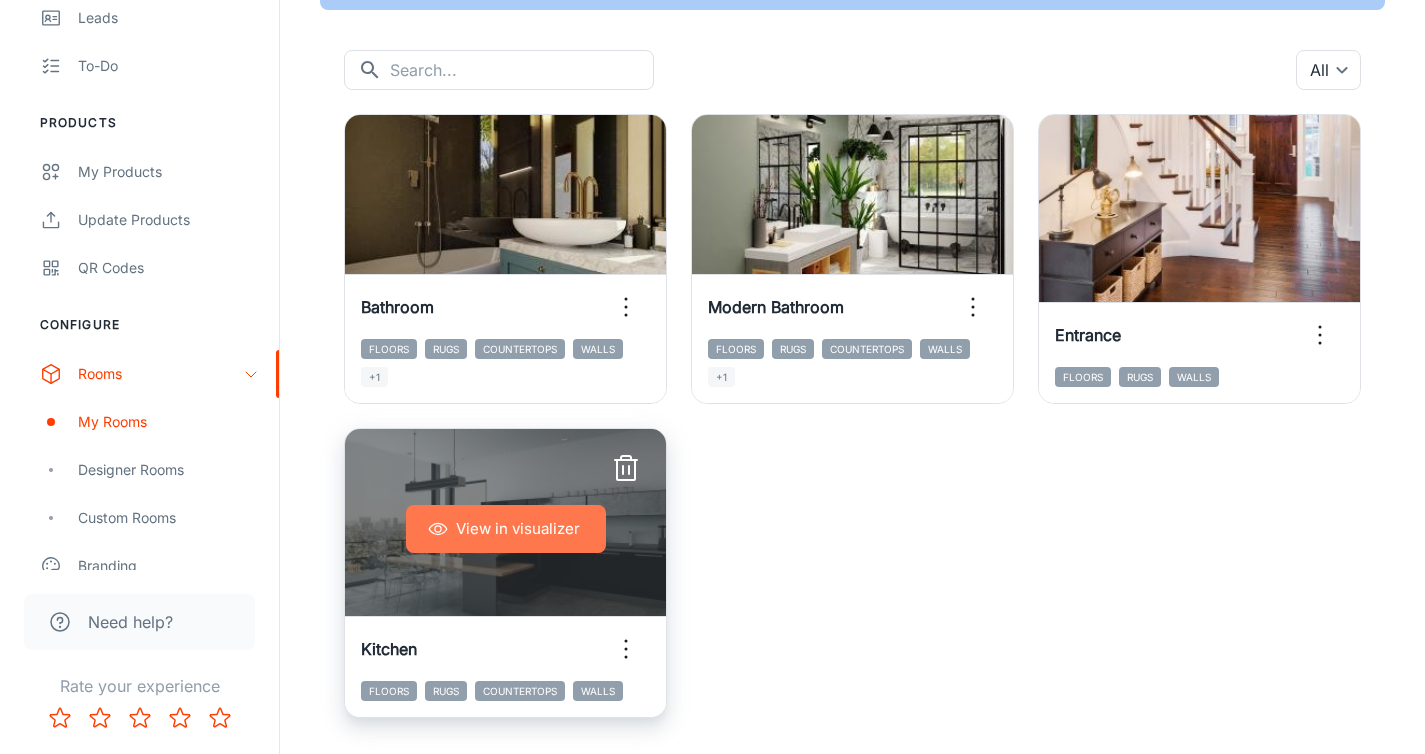 click on "View in visualizer" at bounding box center [506, 529] 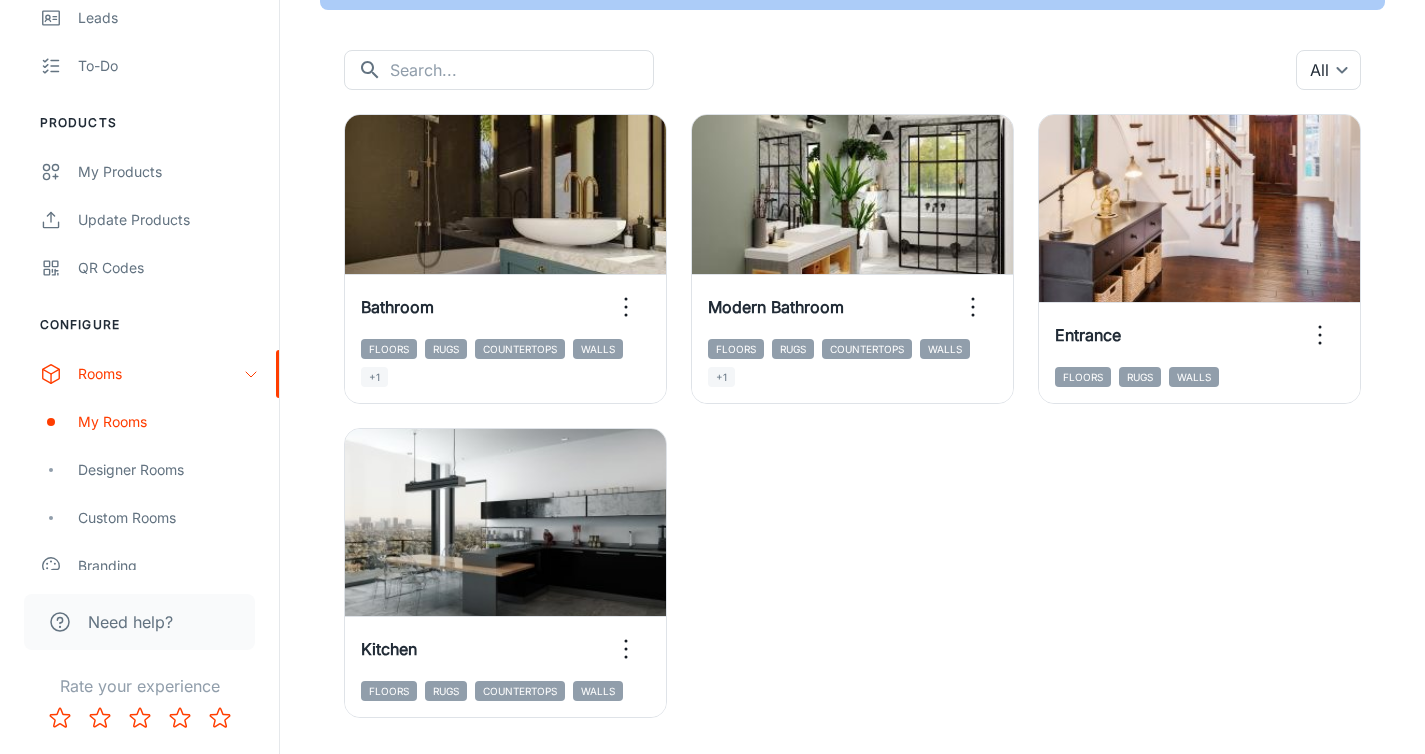 click on "View in visualizer Bathroom Floors Rugs Countertops Walls +1 View in visualizer Modern Bathroom Floors Rugs Countertops Walls +1 View in visualizer Entrance Floors Rugs Walls View in visualizer Kitchen Floors Rugs Countertops Walls" at bounding box center [840, 404] 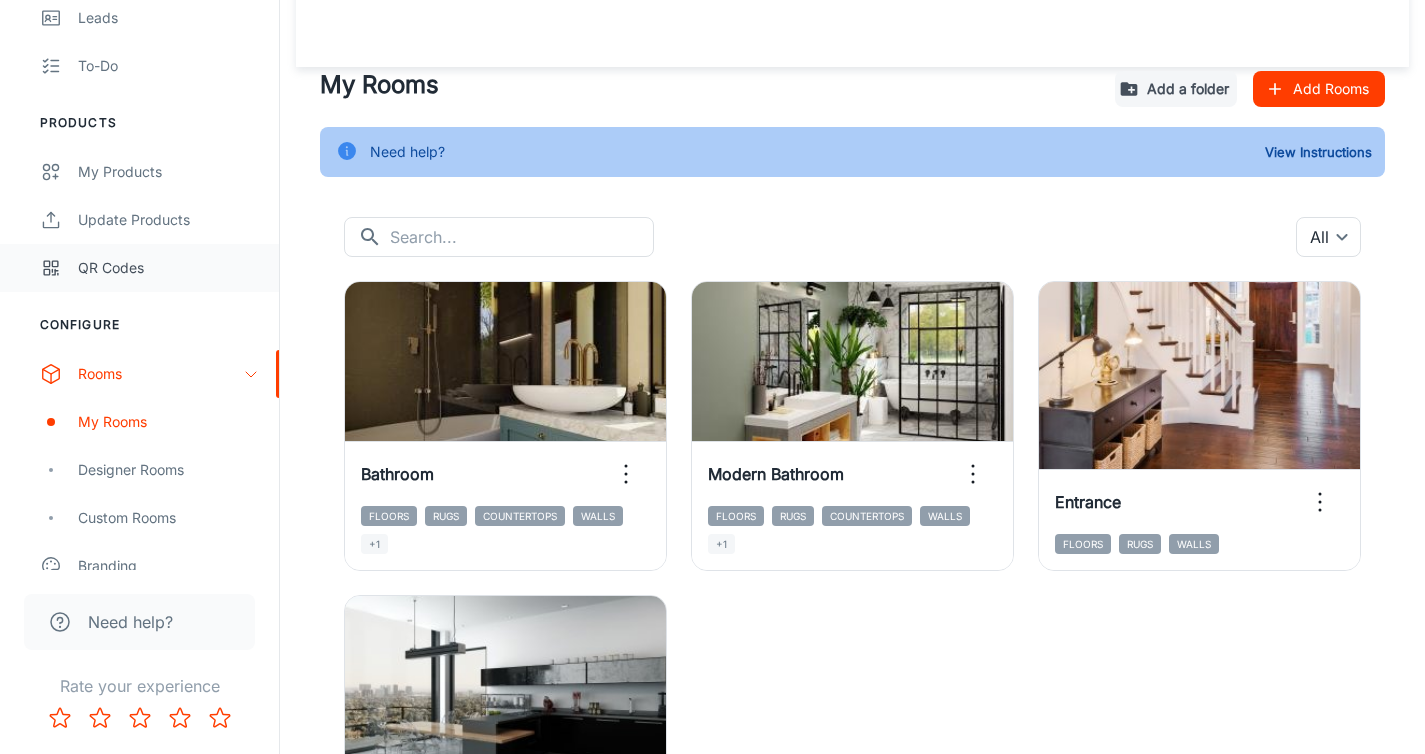 scroll, scrollTop: 0, scrollLeft: 0, axis: both 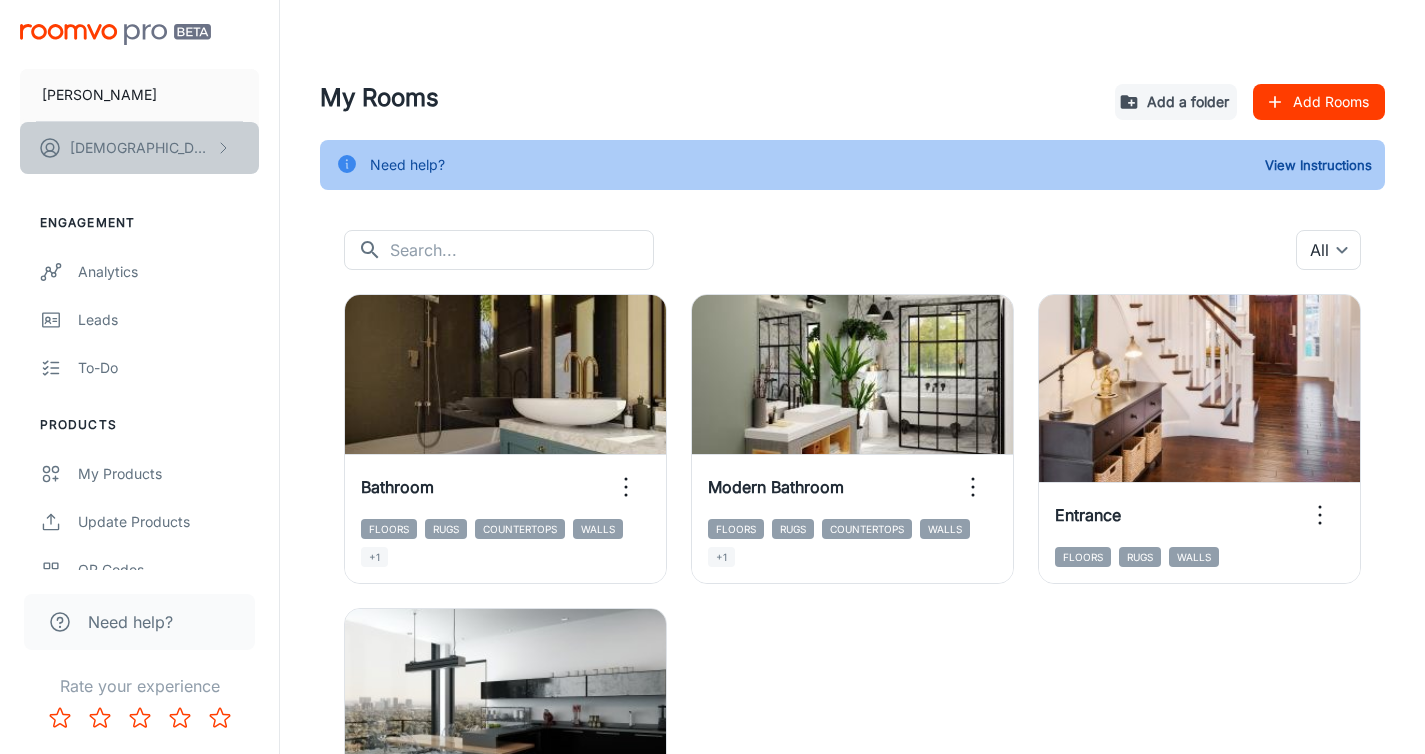 click on "Esra   Balkan" at bounding box center (139, 148) 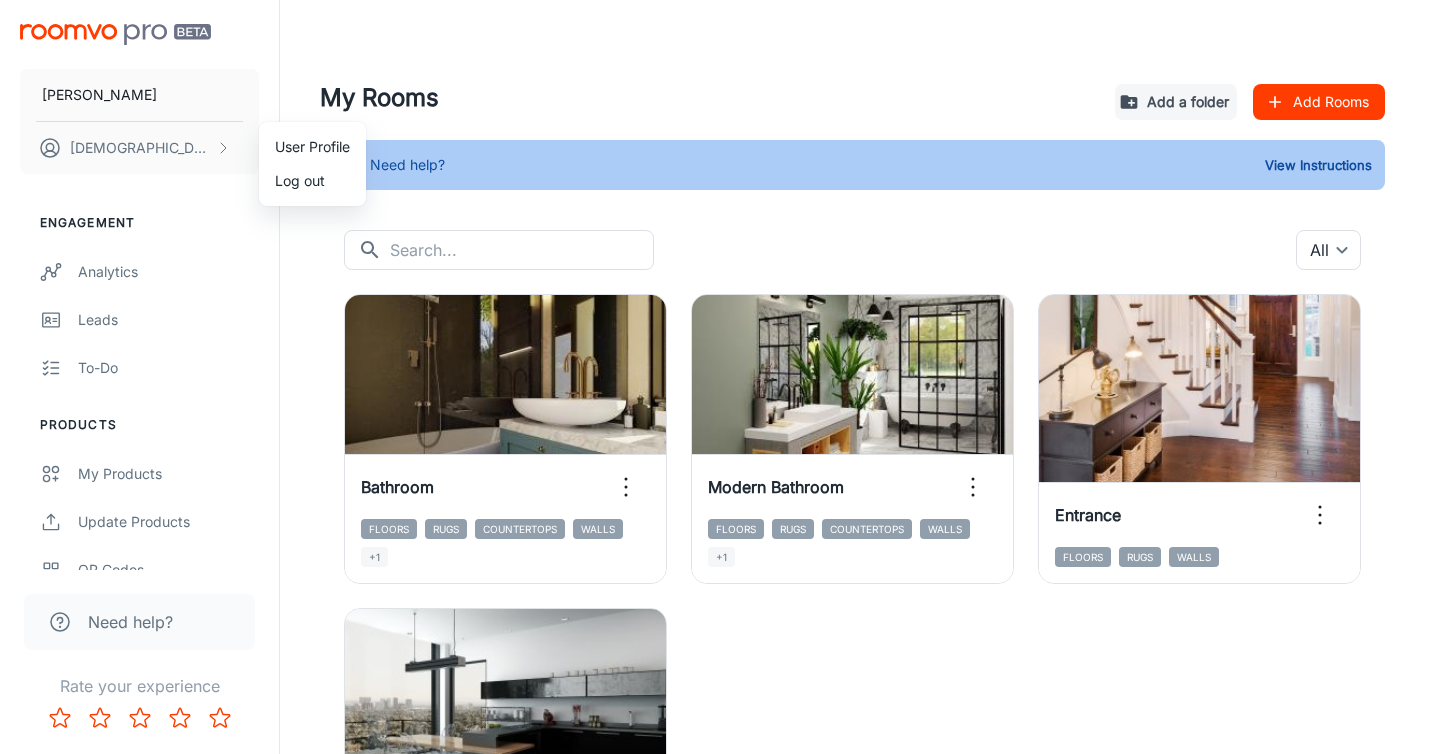 click at bounding box center (720, 377) 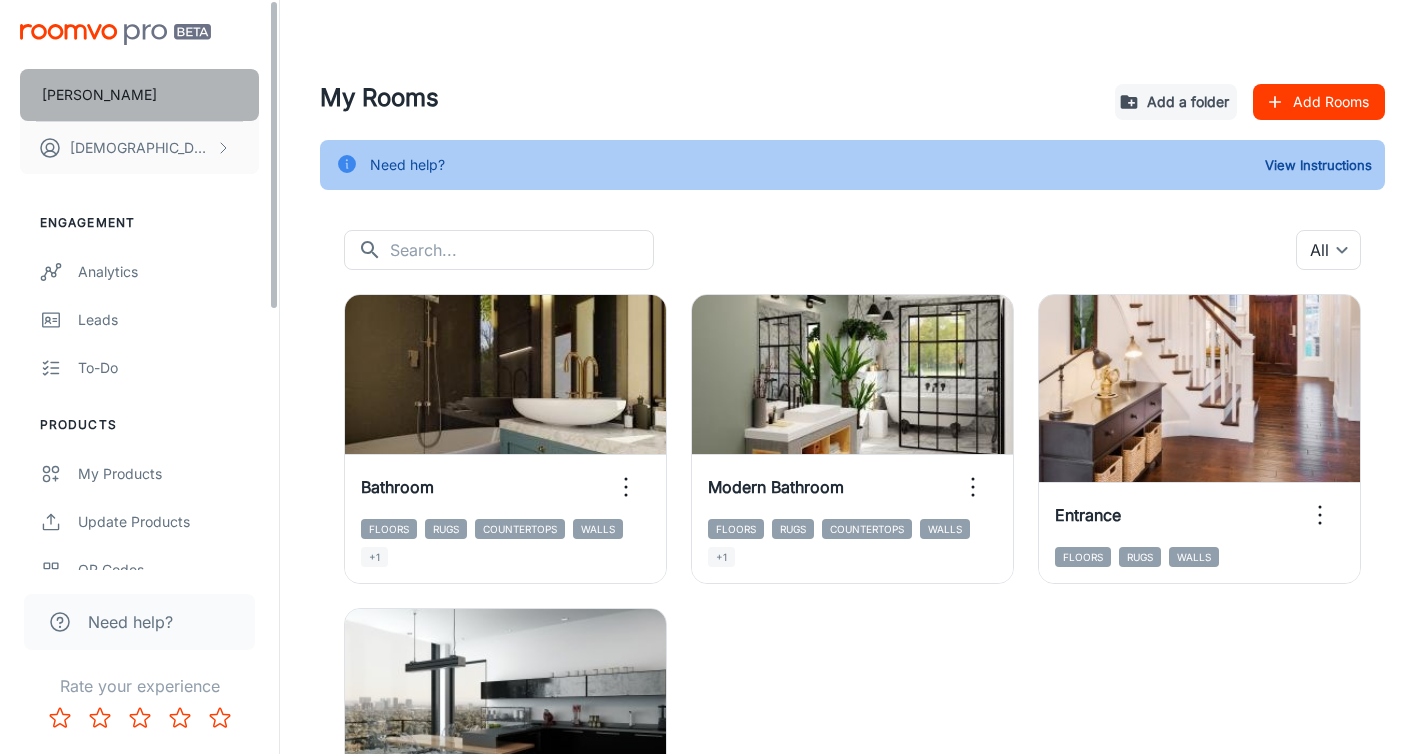 click on "[PERSON_NAME]" at bounding box center [139, 95] 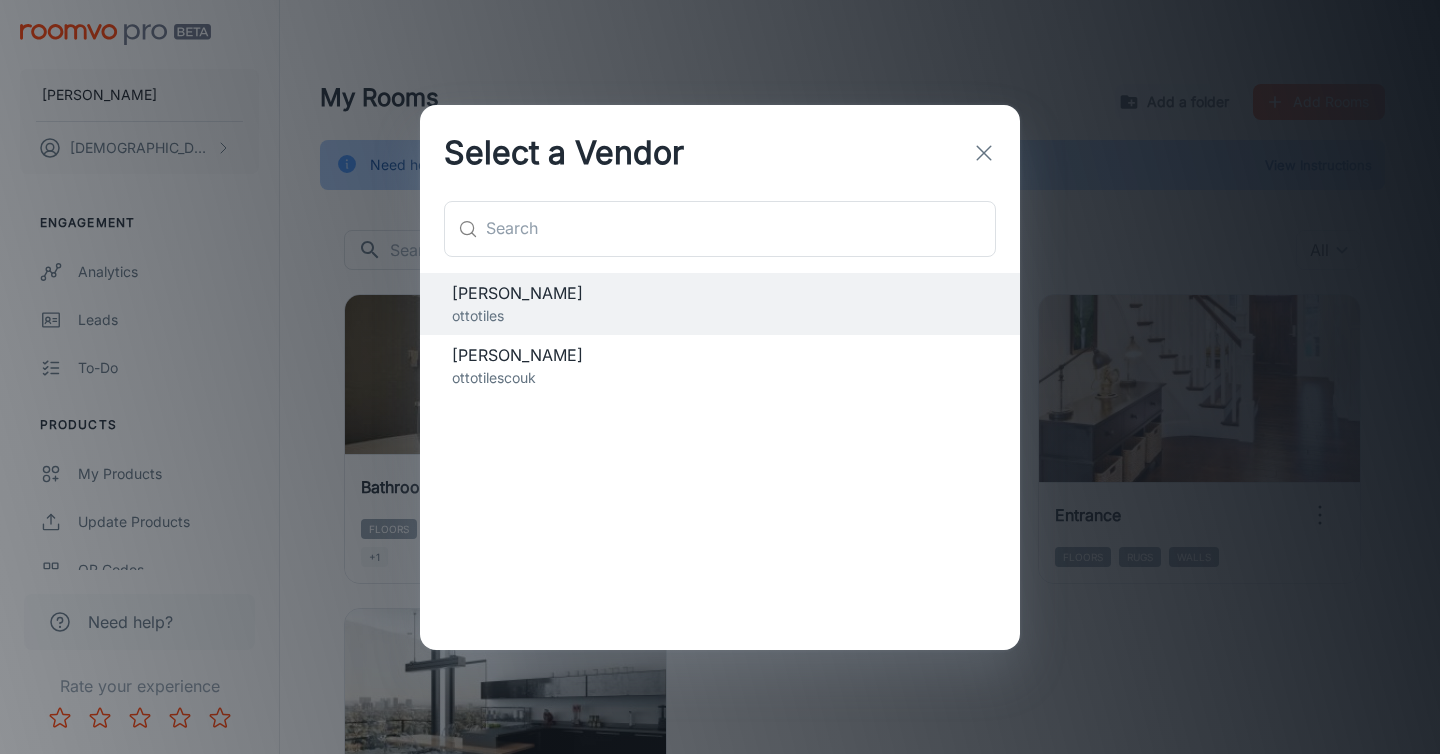 click on "ottotilescouk" at bounding box center [720, 378] 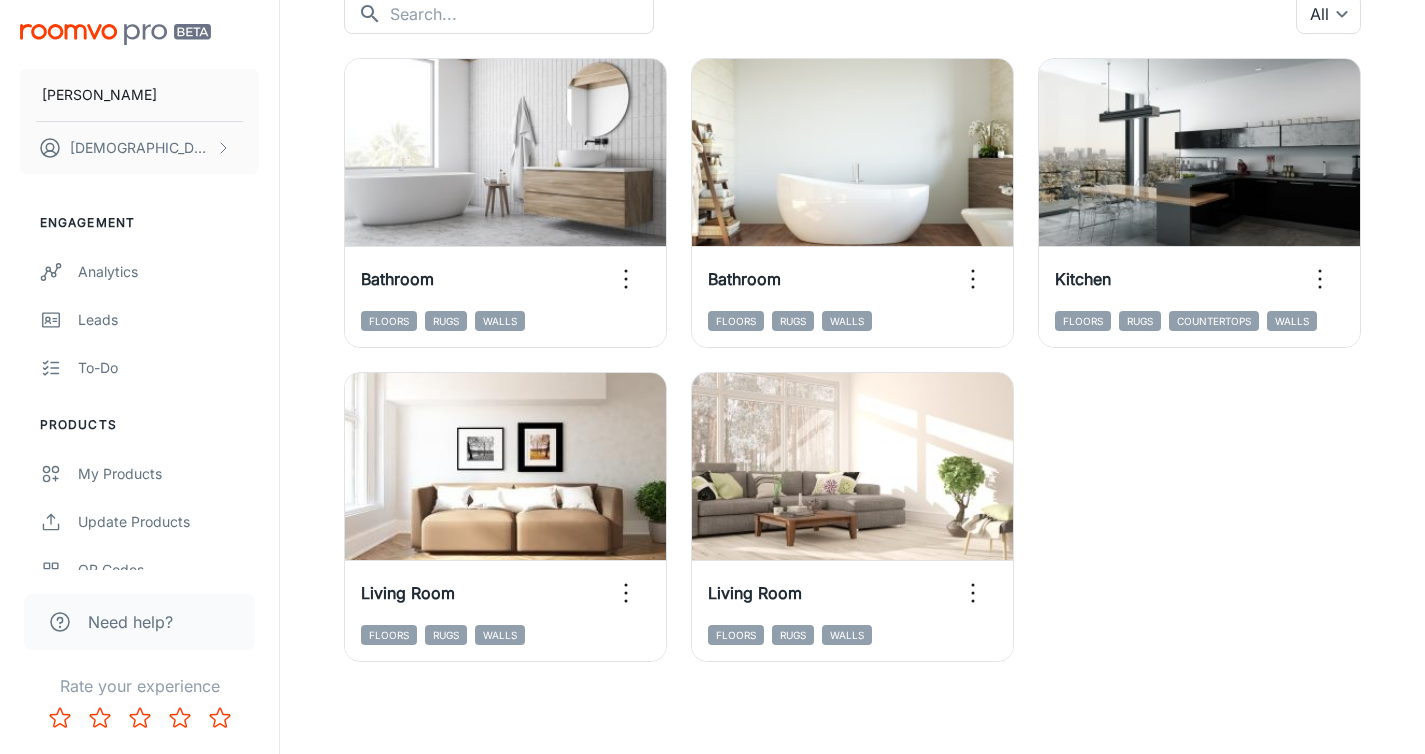 scroll, scrollTop: 232, scrollLeft: 0, axis: vertical 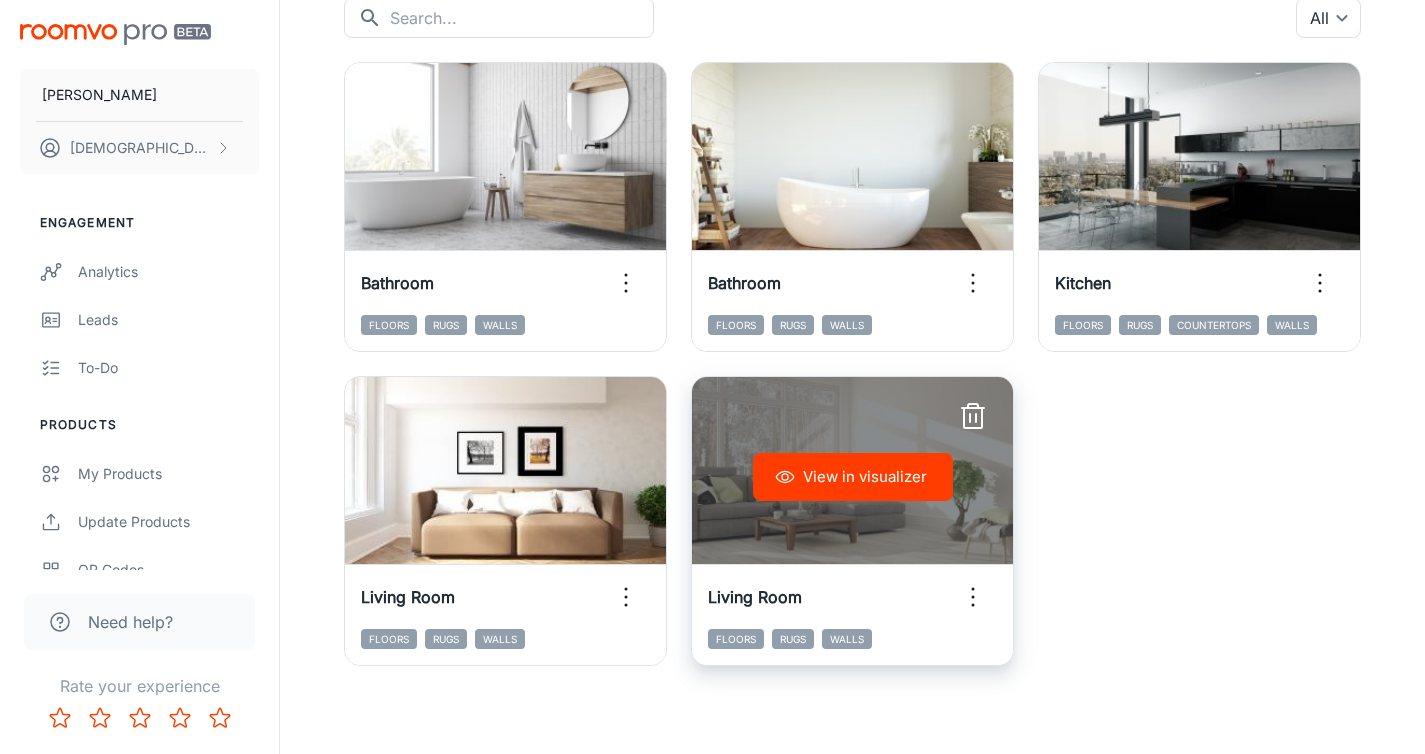 click 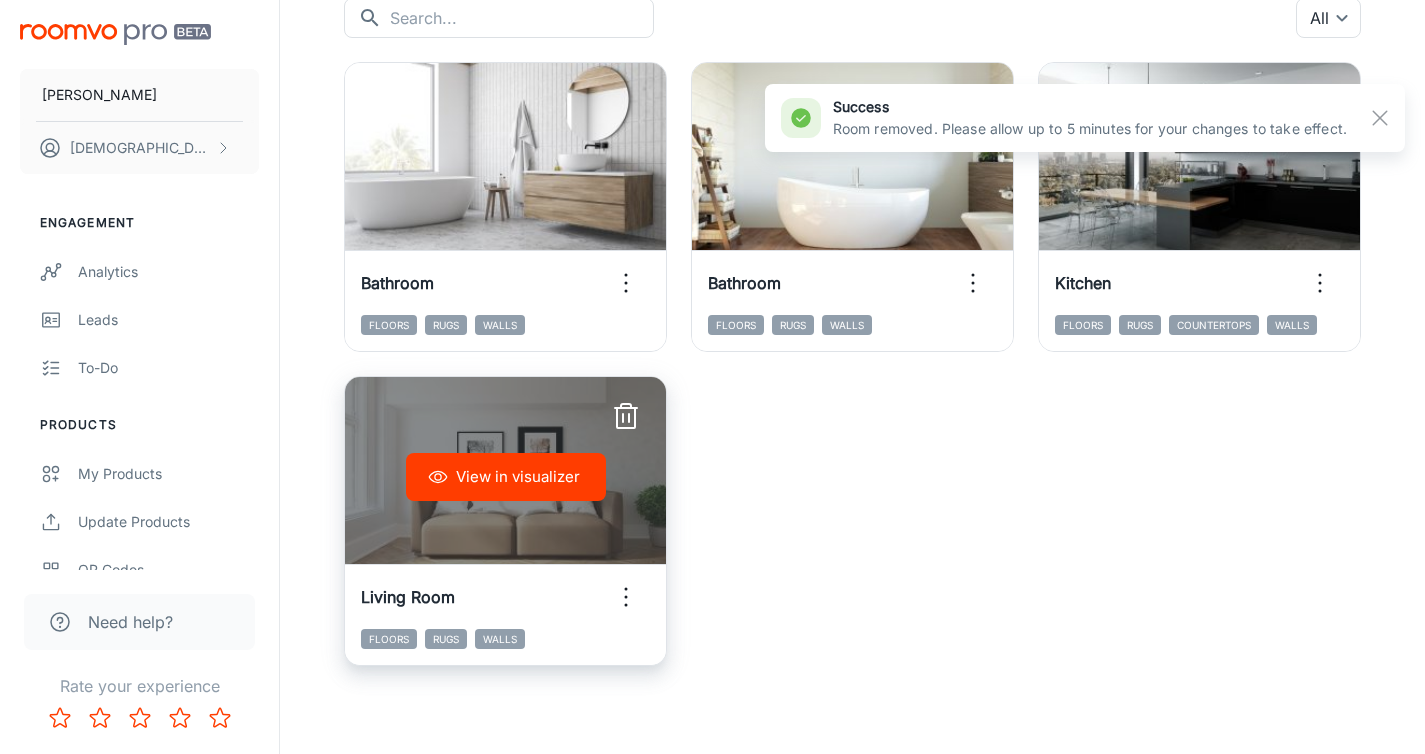 click 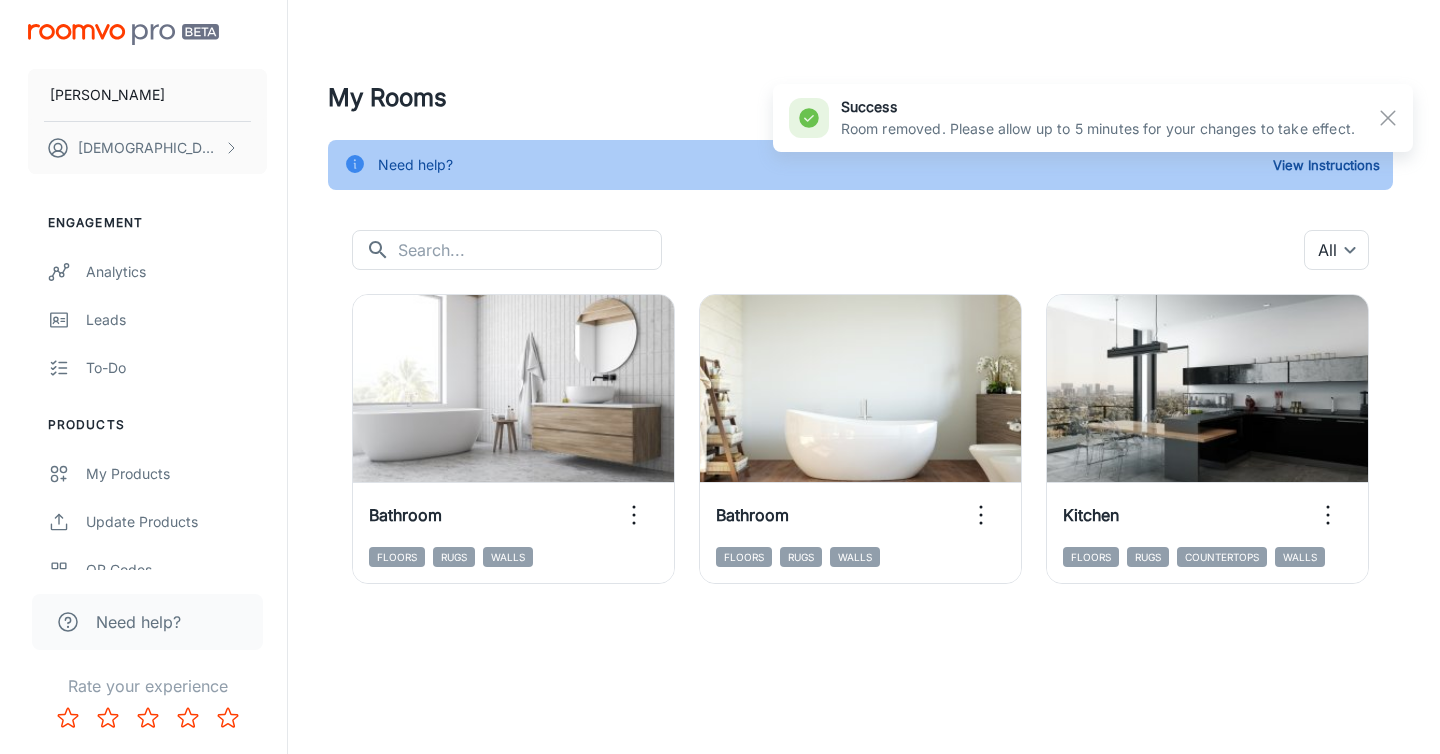 scroll, scrollTop: 0, scrollLeft: 0, axis: both 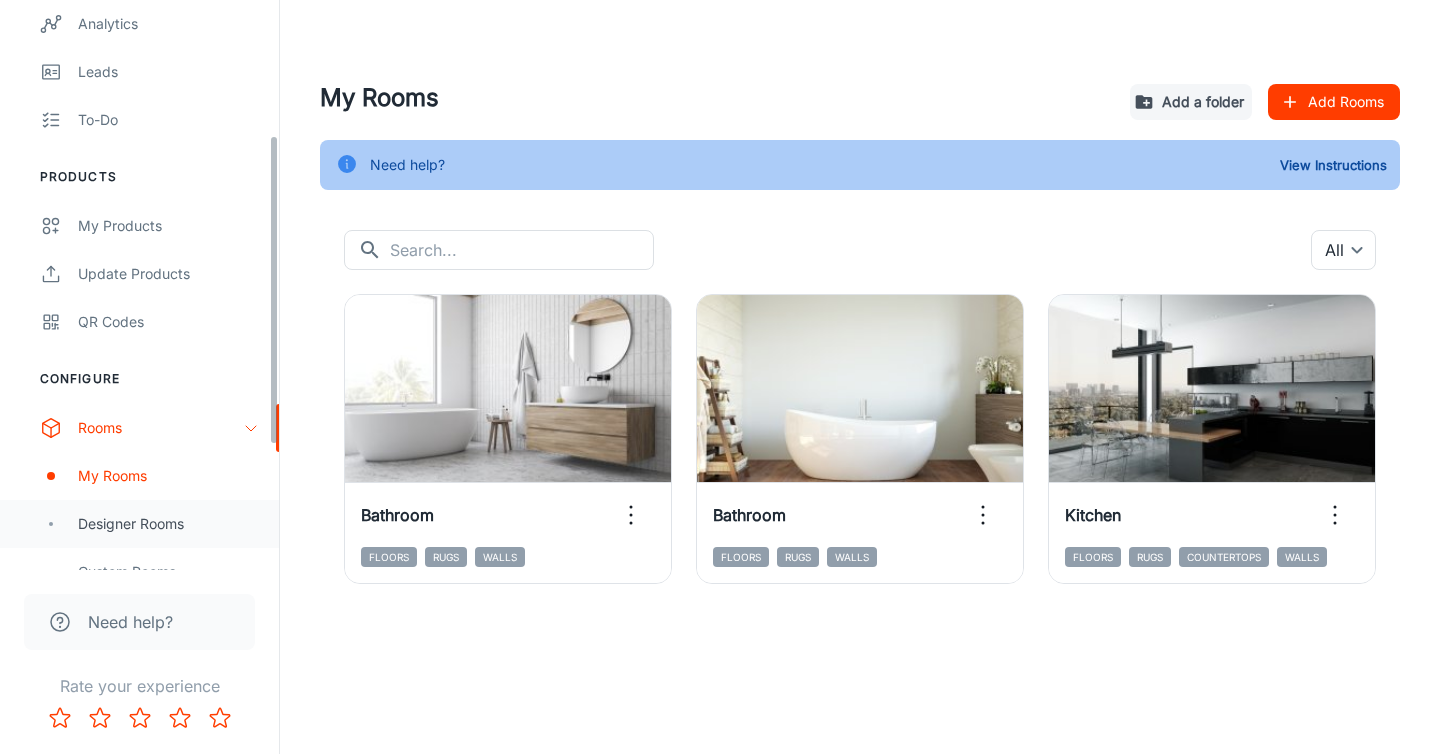 click on "Designer Rooms" at bounding box center [139, 524] 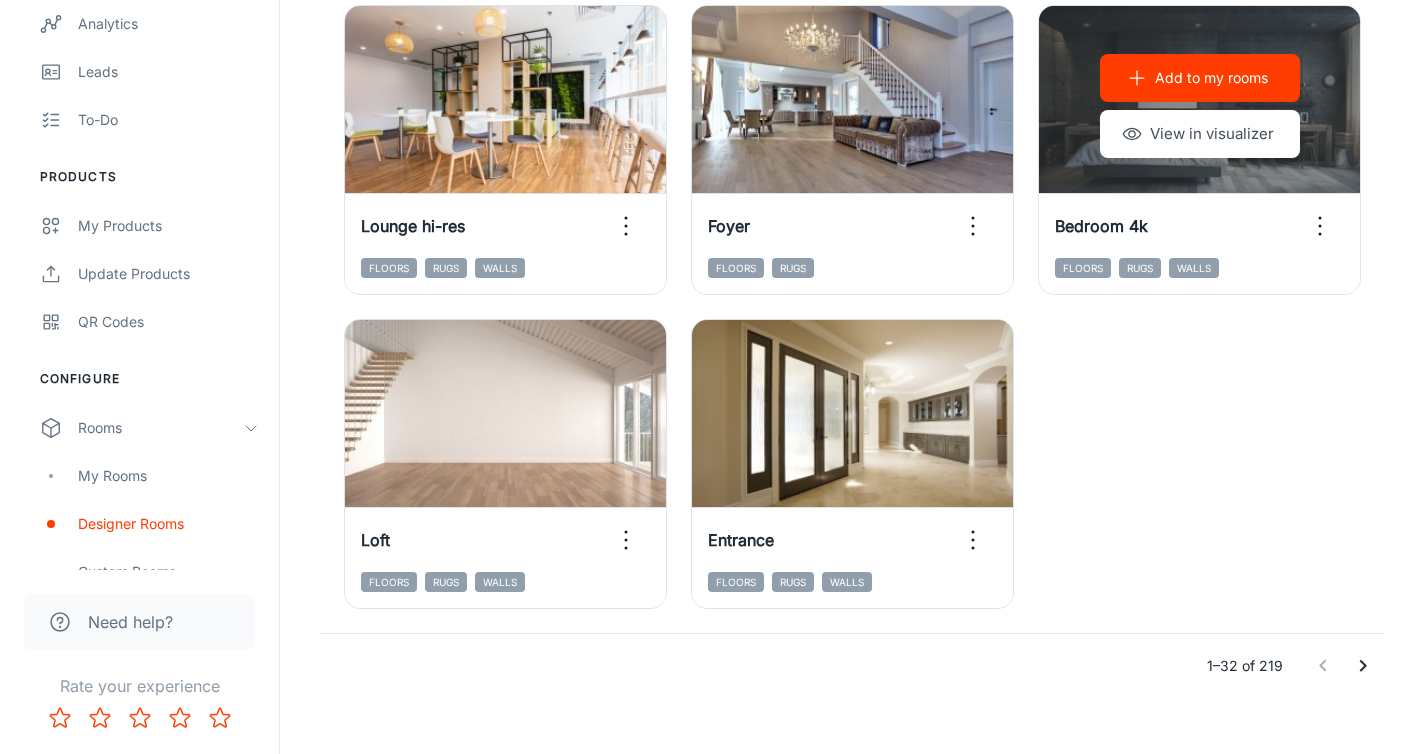 scroll, scrollTop: 3163, scrollLeft: 0, axis: vertical 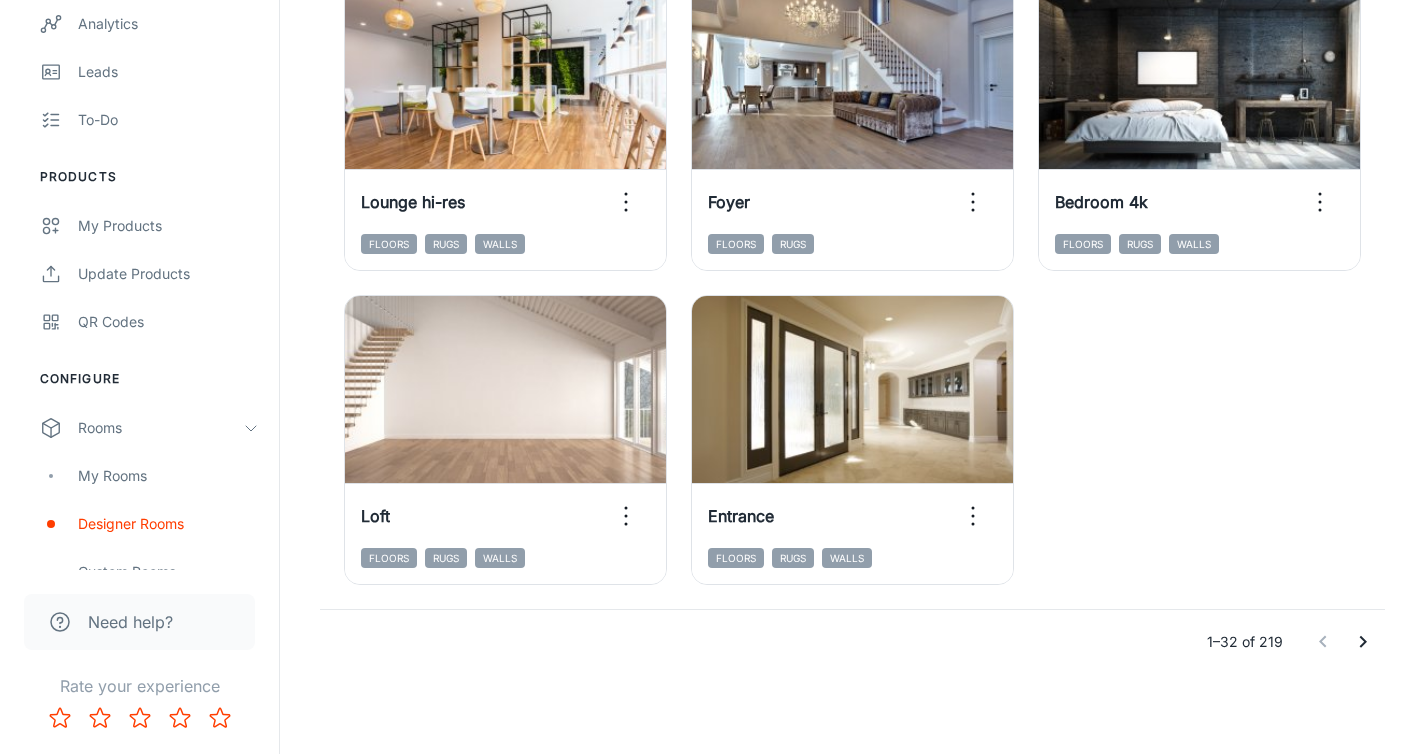 click 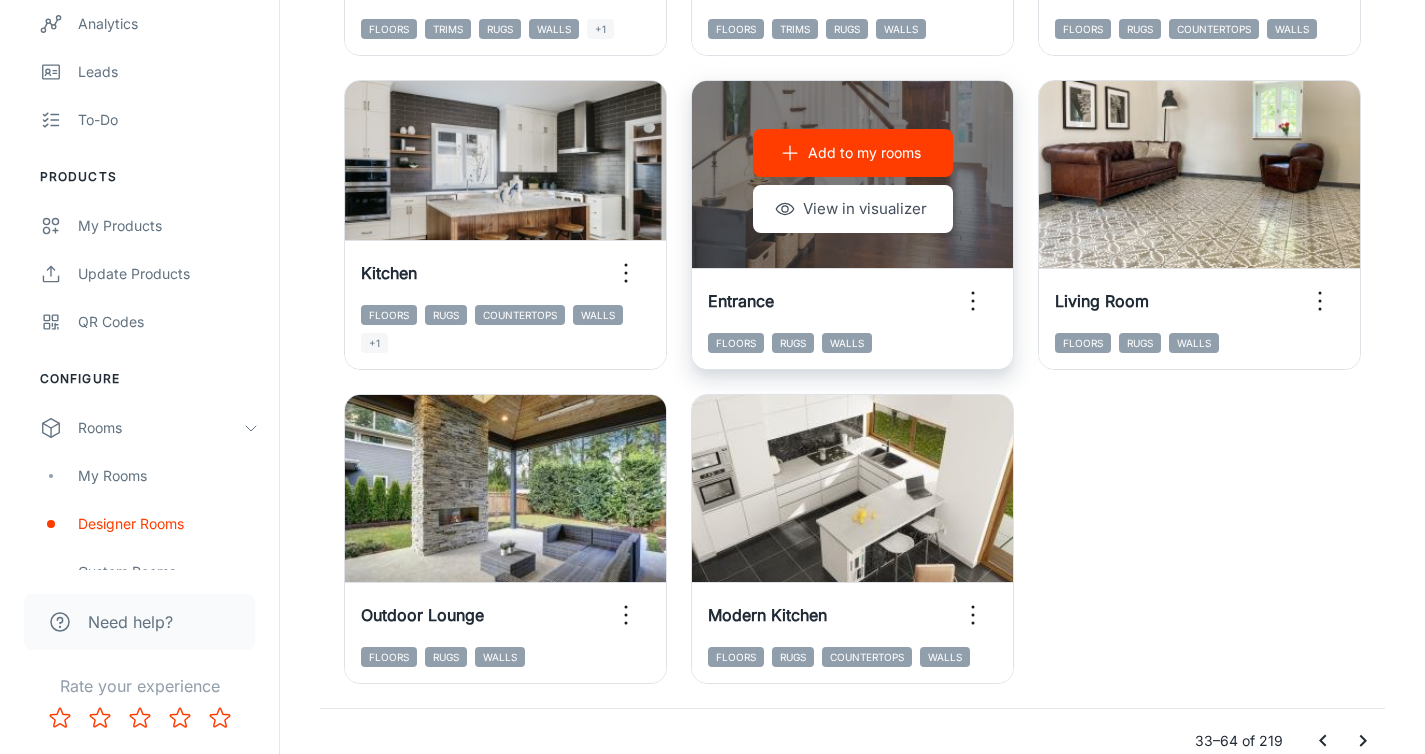 scroll, scrollTop: 2979, scrollLeft: 0, axis: vertical 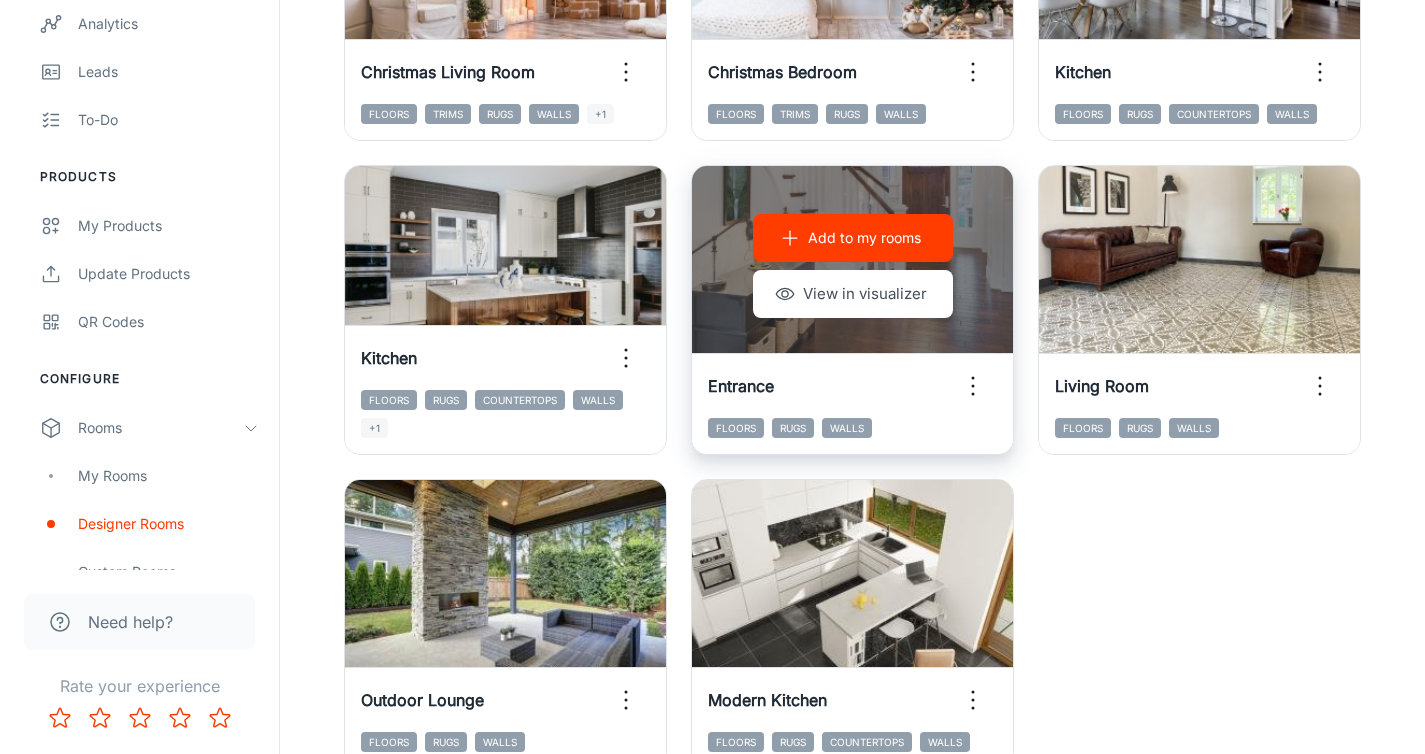 click on "Add to my rooms" at bounding box center [864, 238] 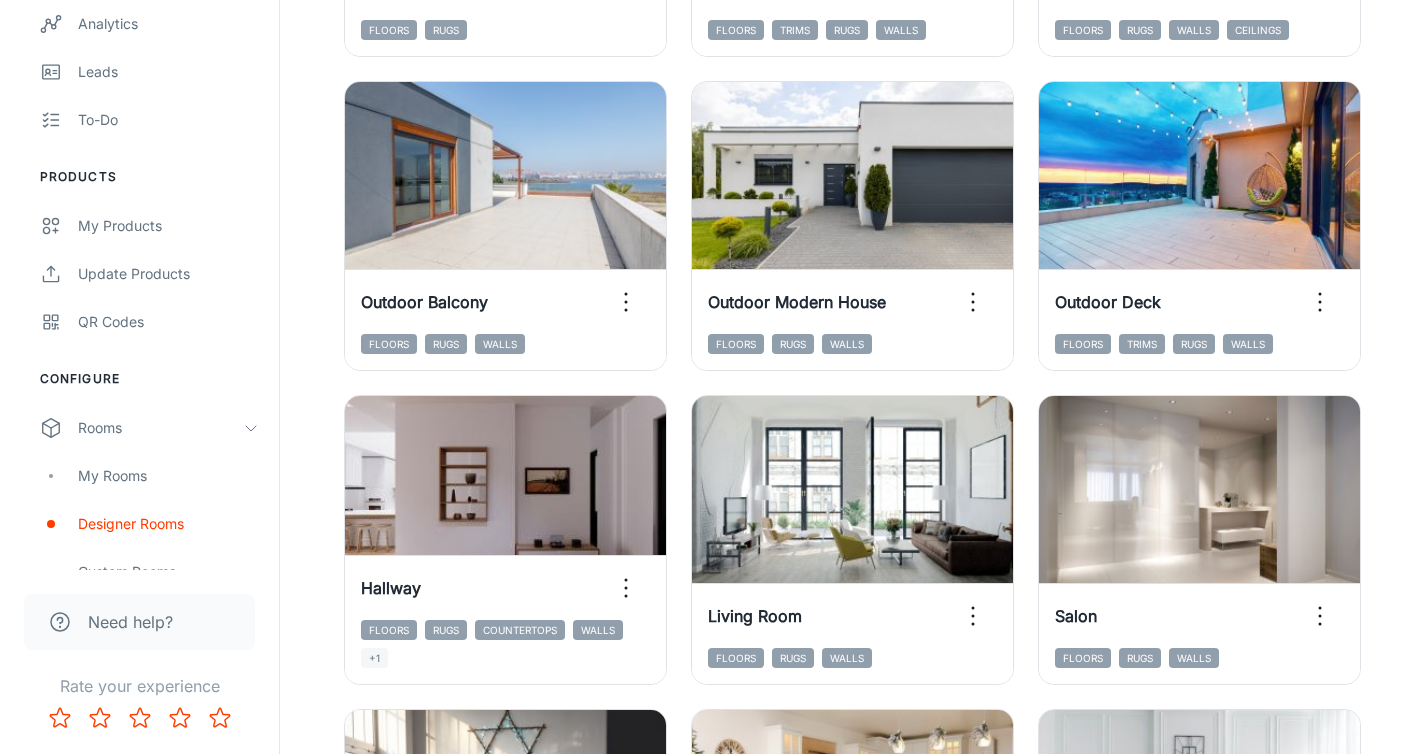 scroll, scrollTop: 1816, scrollLeft: 0, axis: vertical 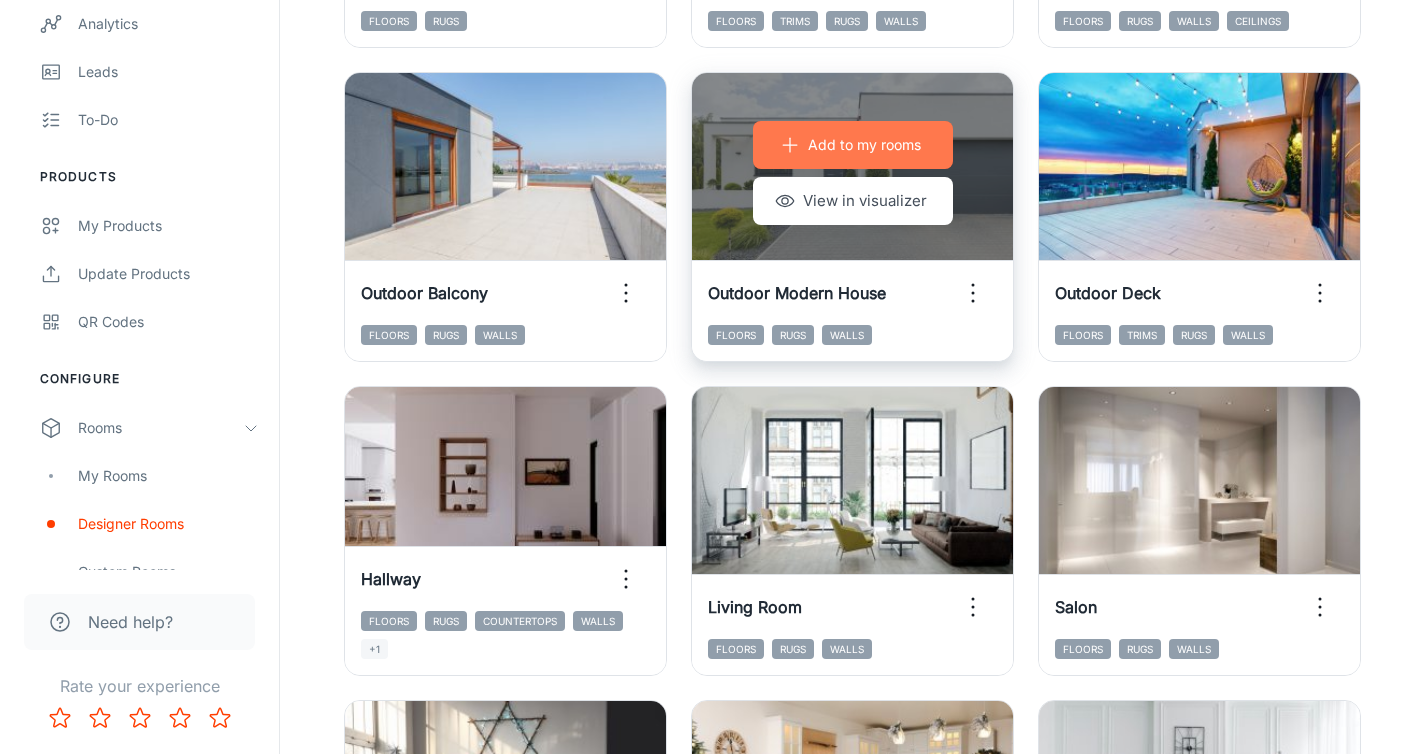click on "Add to my rooms" at bounding box center (864, 145) 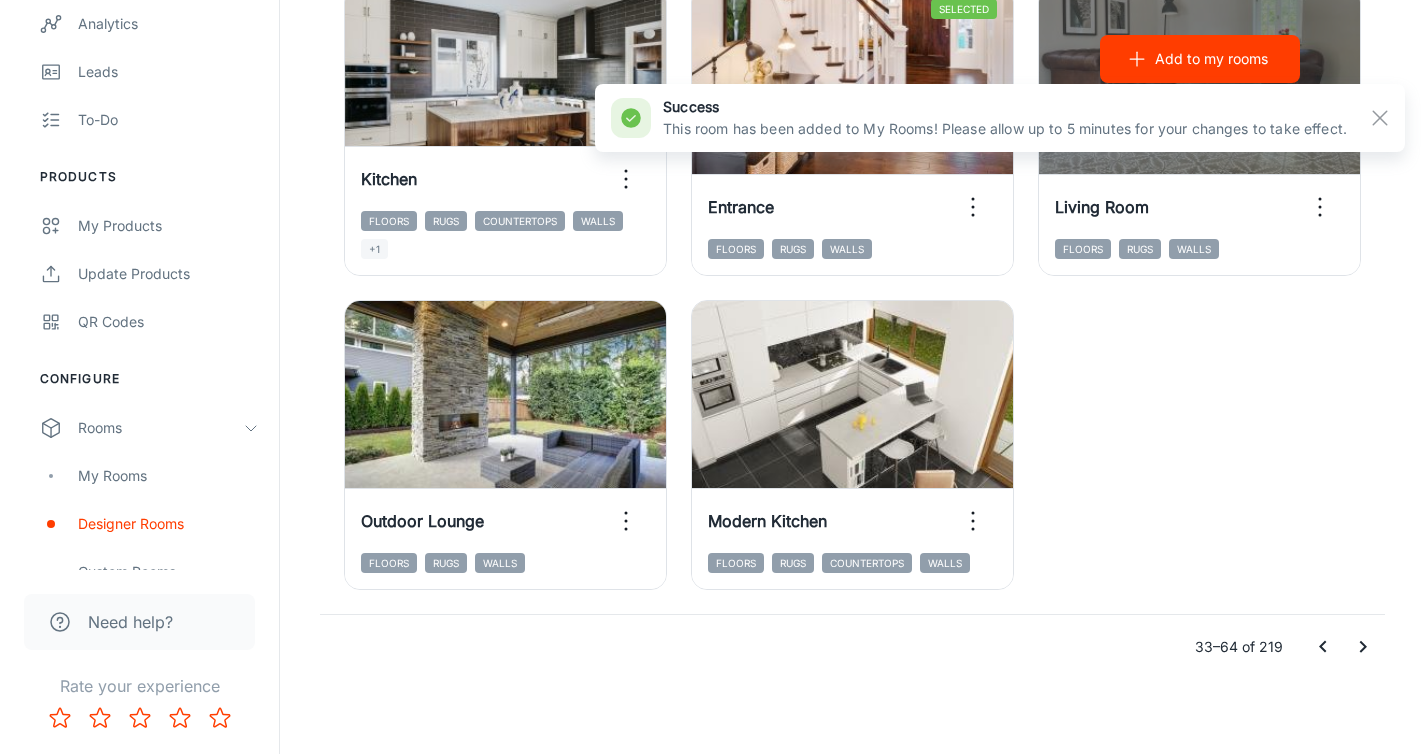 scroll, scrollTop: 3163, scrollLeft: 0, axis: vertical 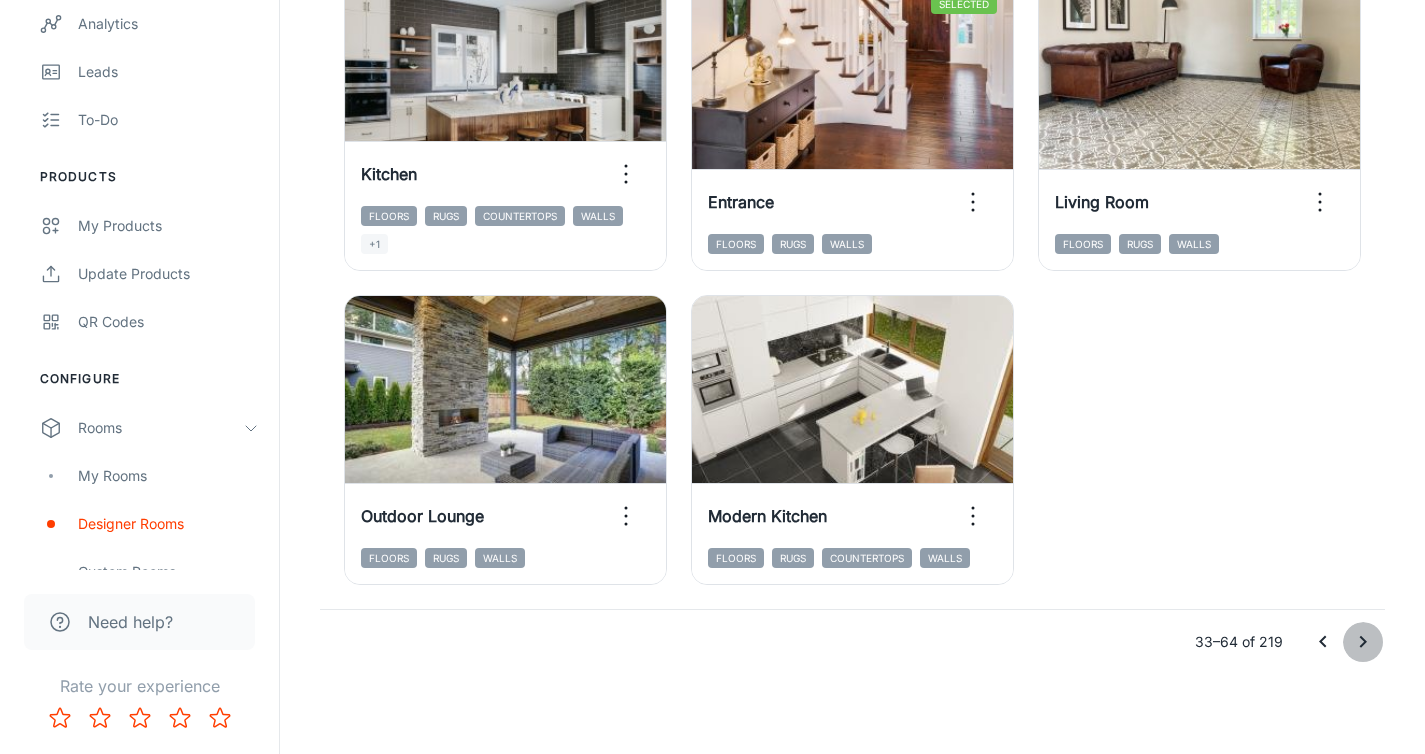 click 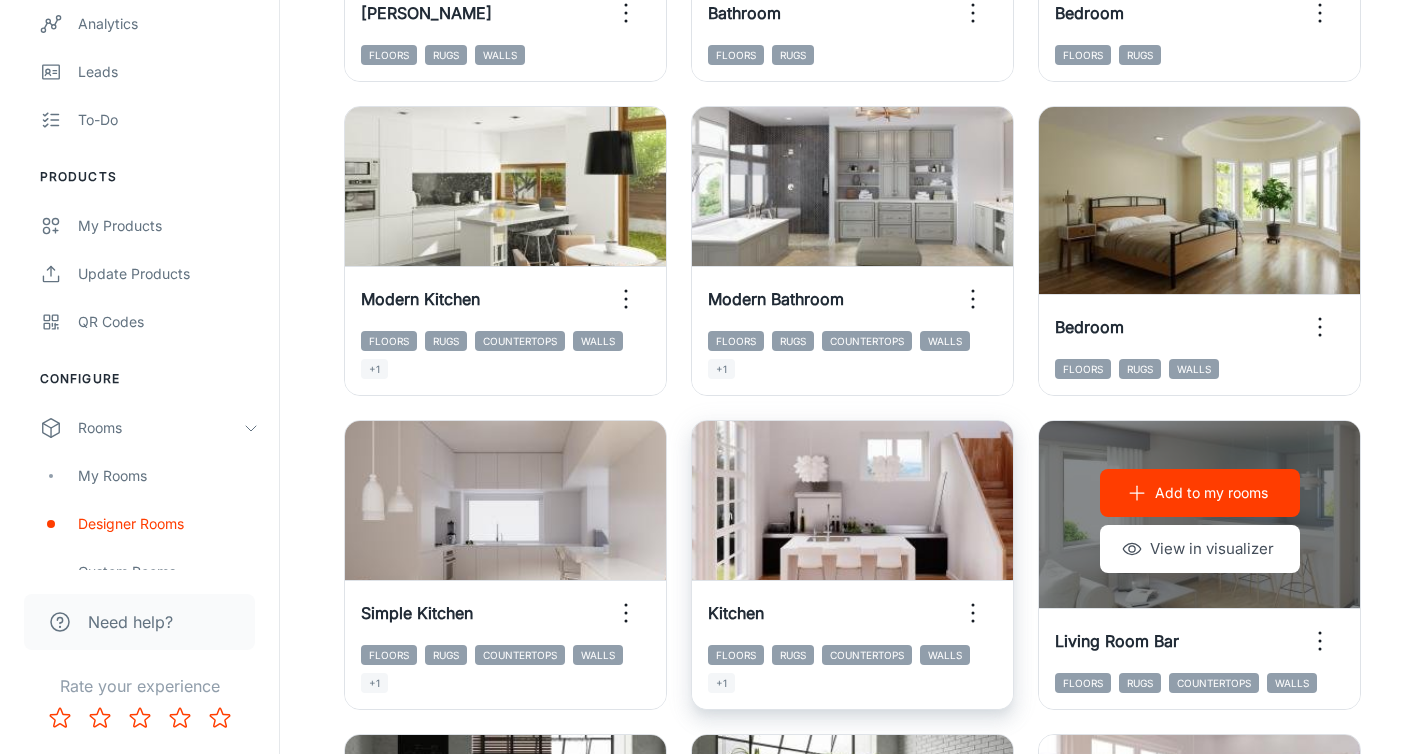 scroll, scrollTop: 2406, scrollLeft: 0, axis: vertical 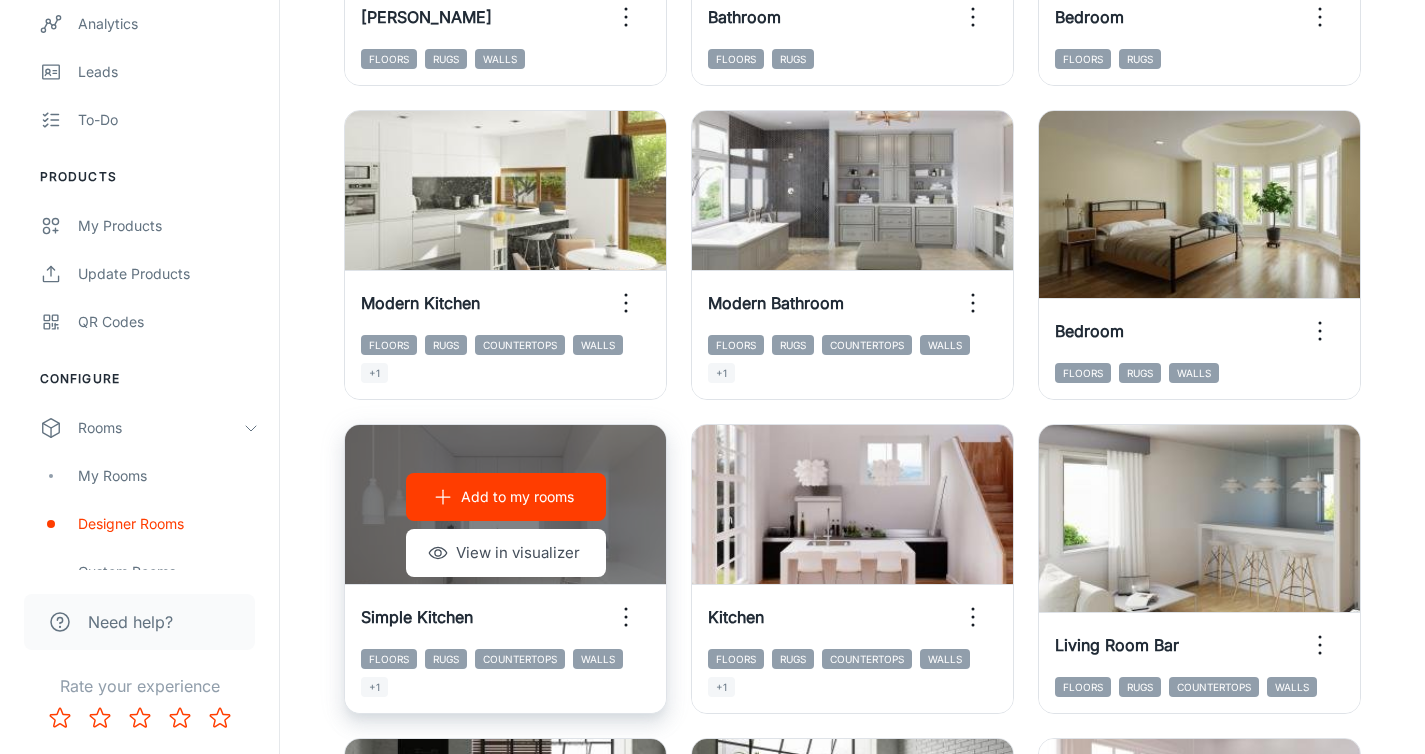 click on "Add to my rooms" at bounding box center (517, 497) 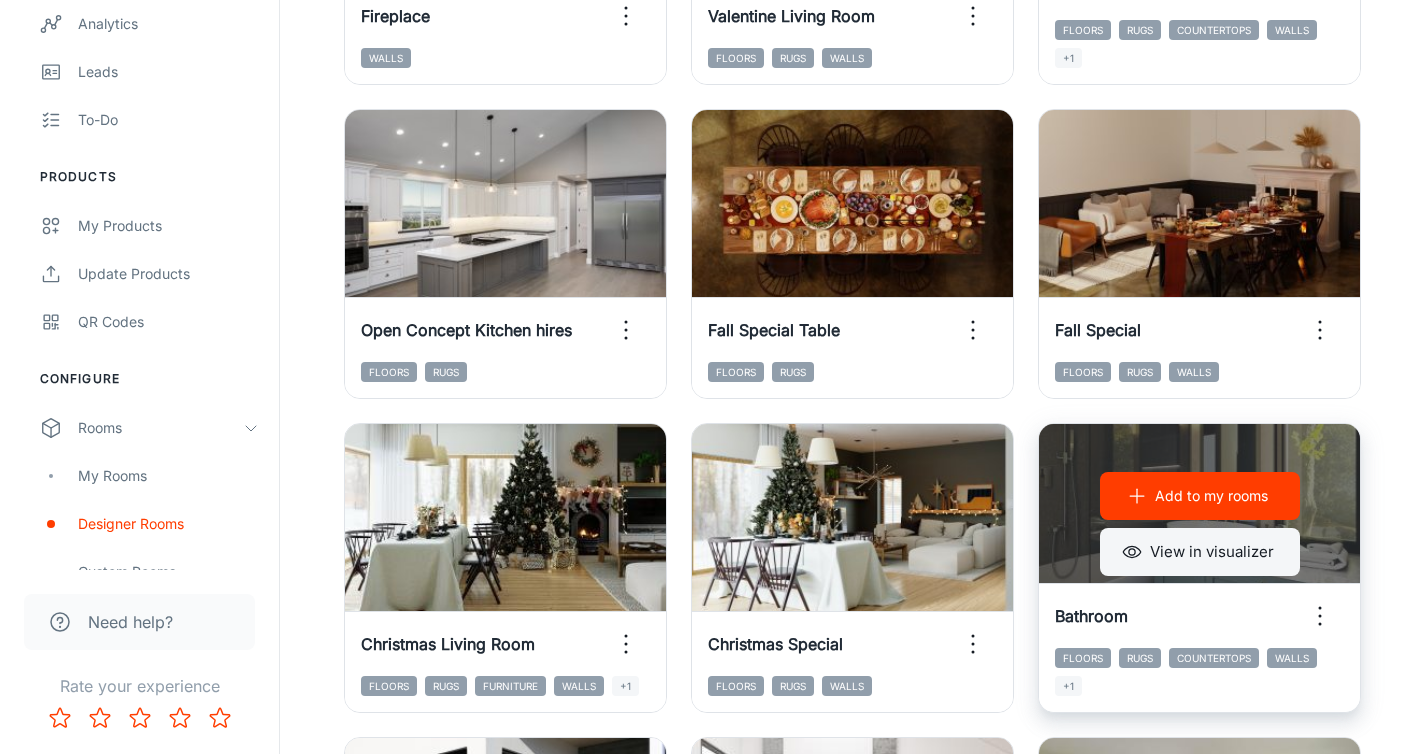 scroll, scrollTop: 1469, scrollLeft: 0, axis: vertical 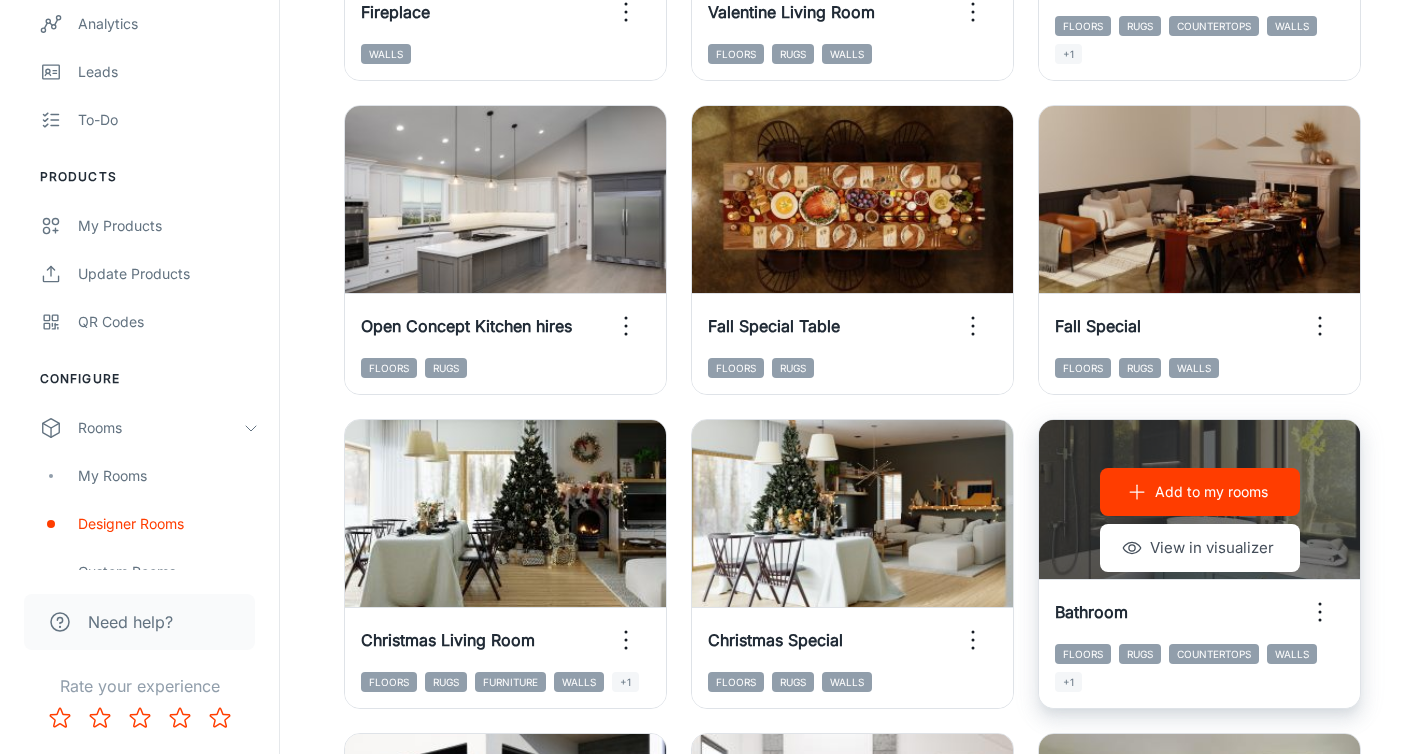 click on "Add to my rooms" at bounding box center (1211, 492) 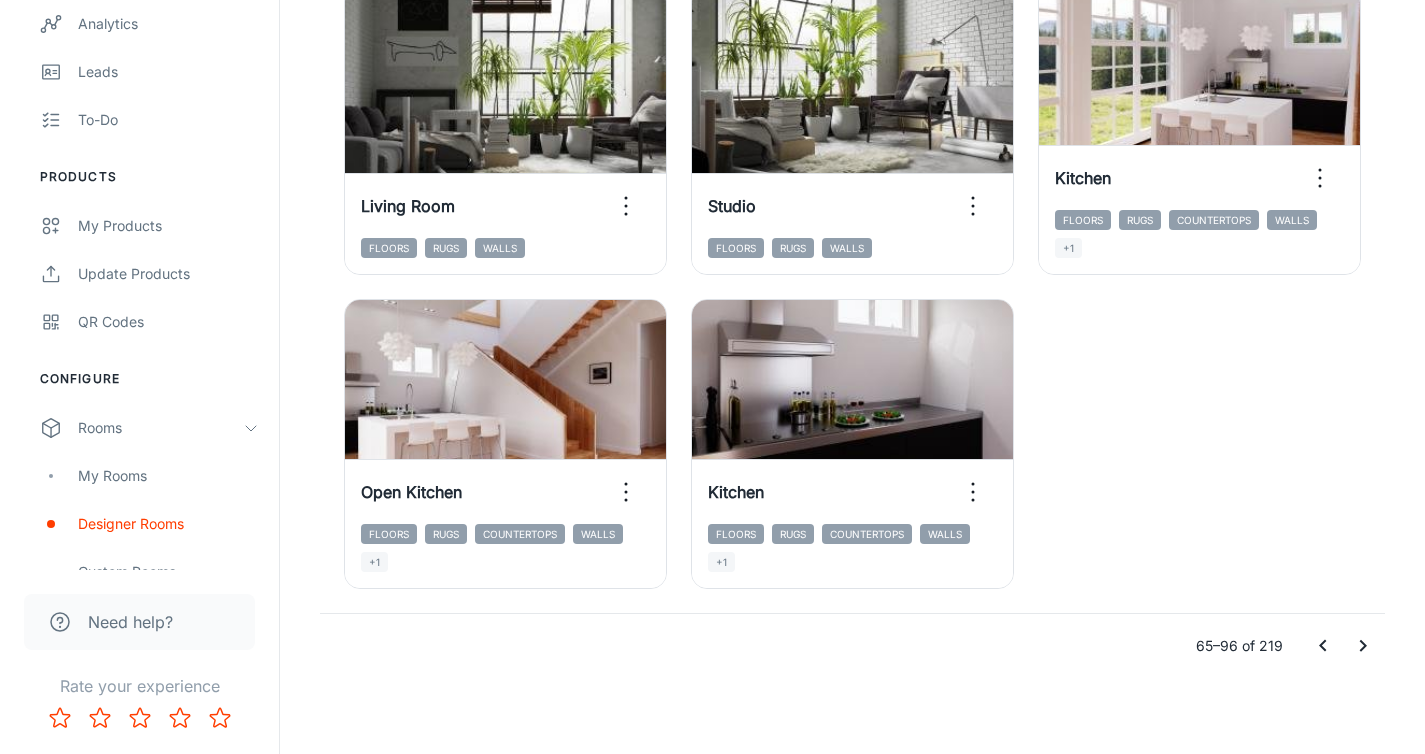 scroll, scrollTop: 3163, scrollLeft: 0, axis: vertical 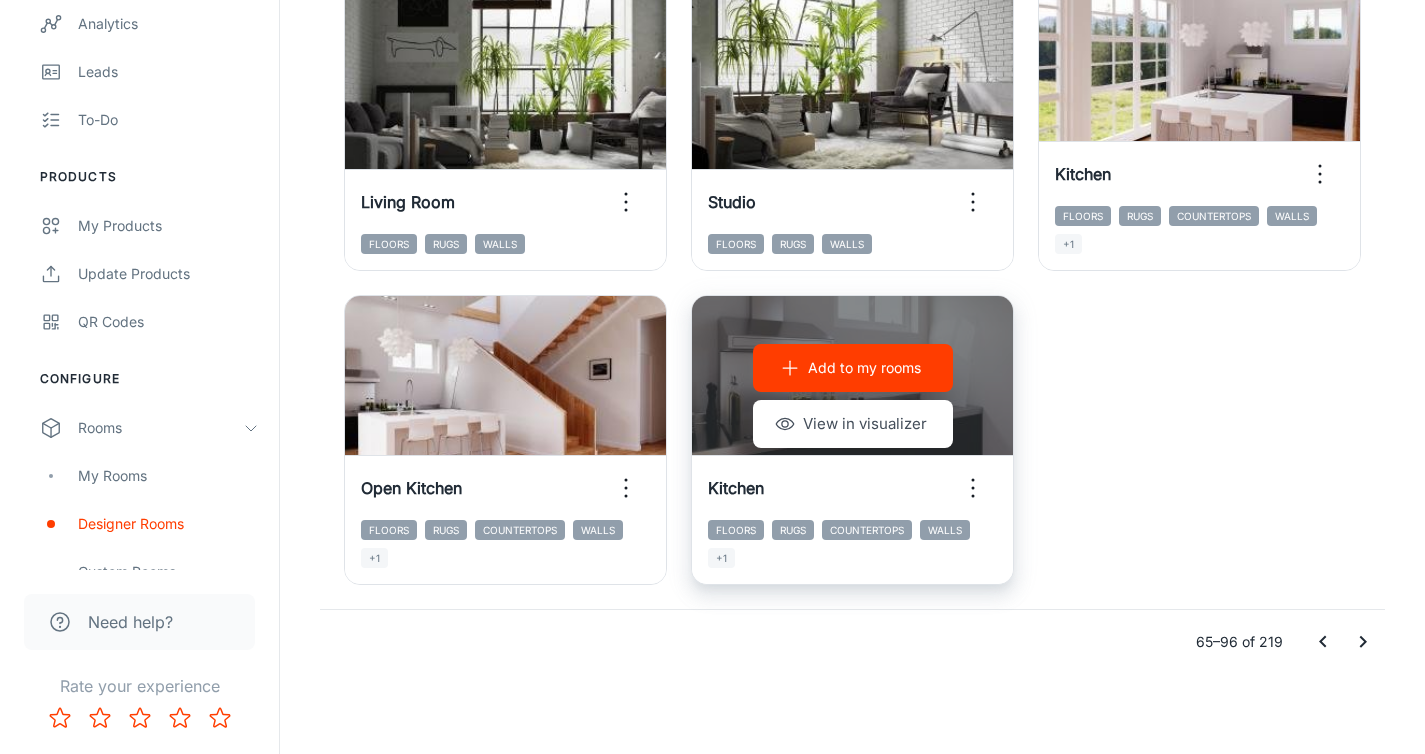 click on "Add to my rooms" at bounding box center [864, 368] 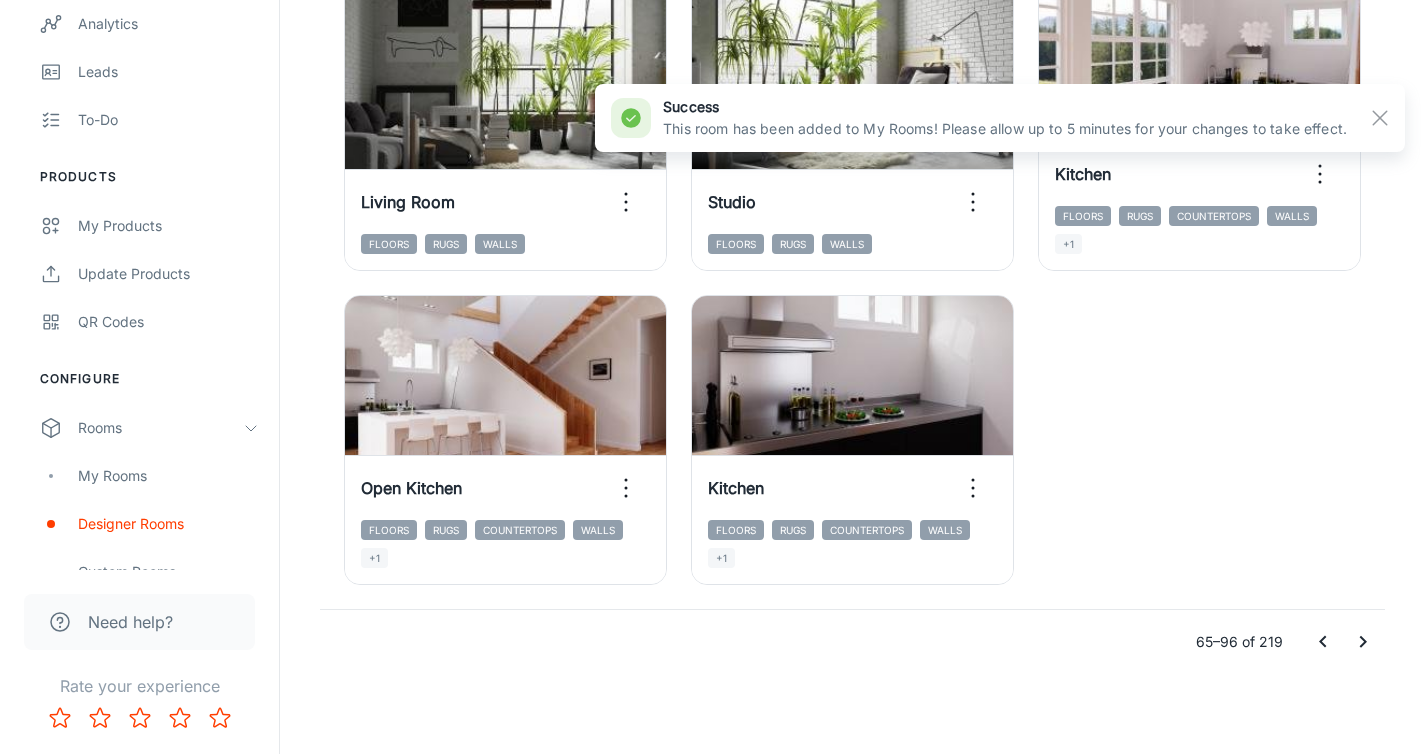 click 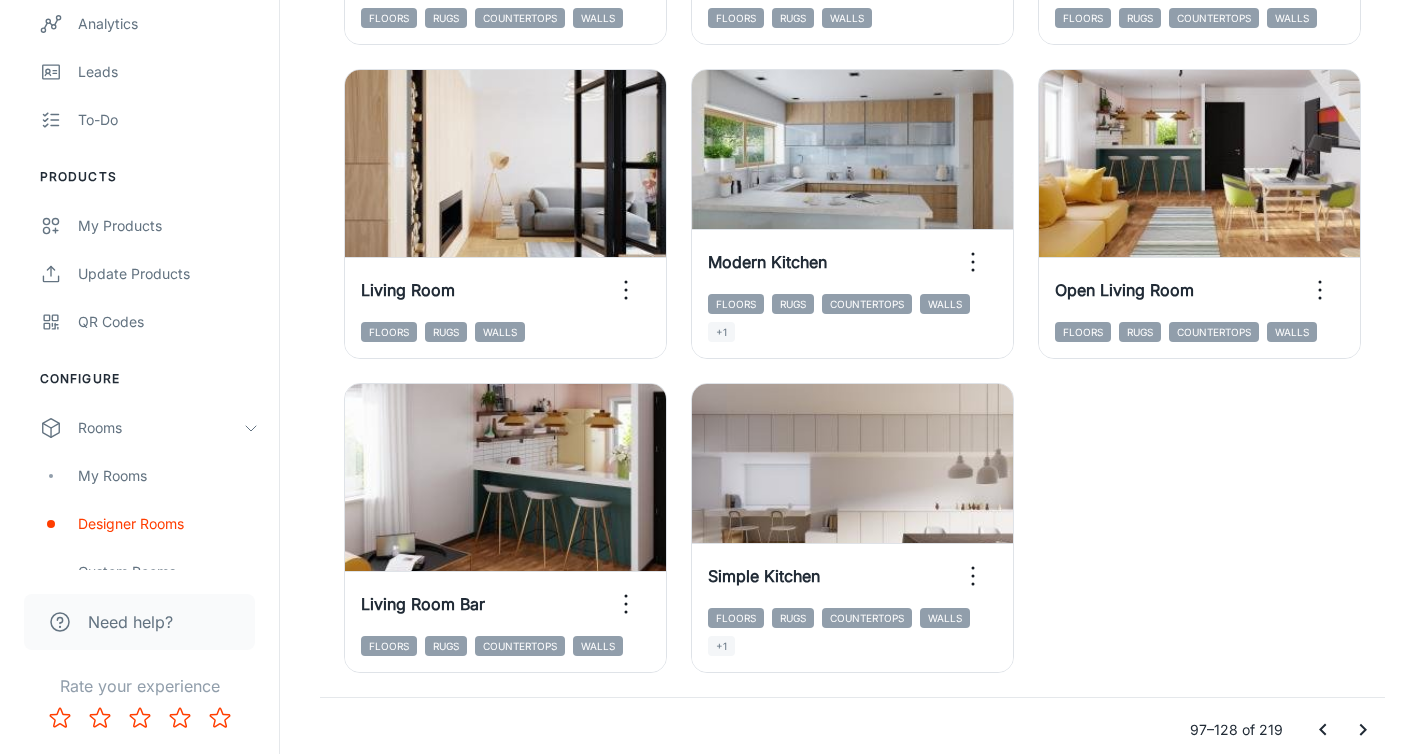 scroll, scrollTop: 3163, scrollLeft: 0, axis: vertical 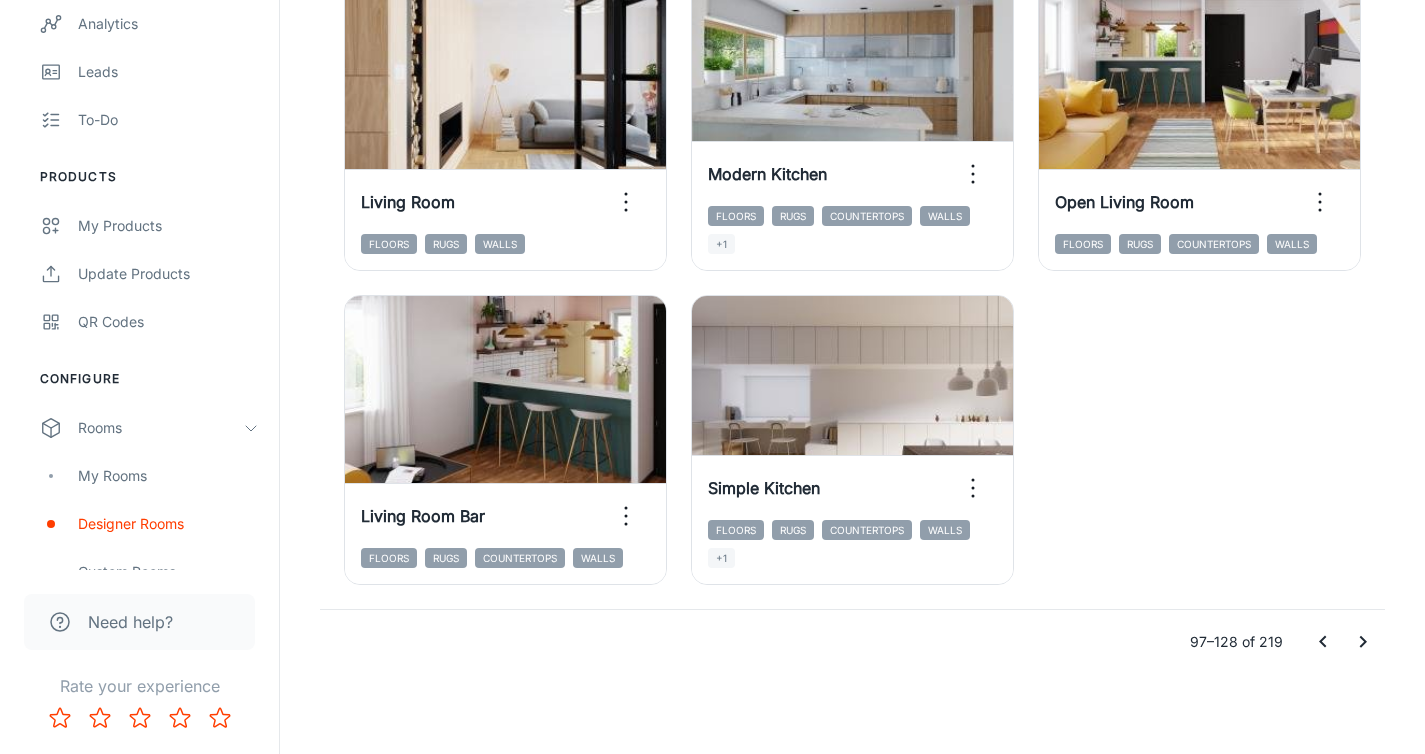 click 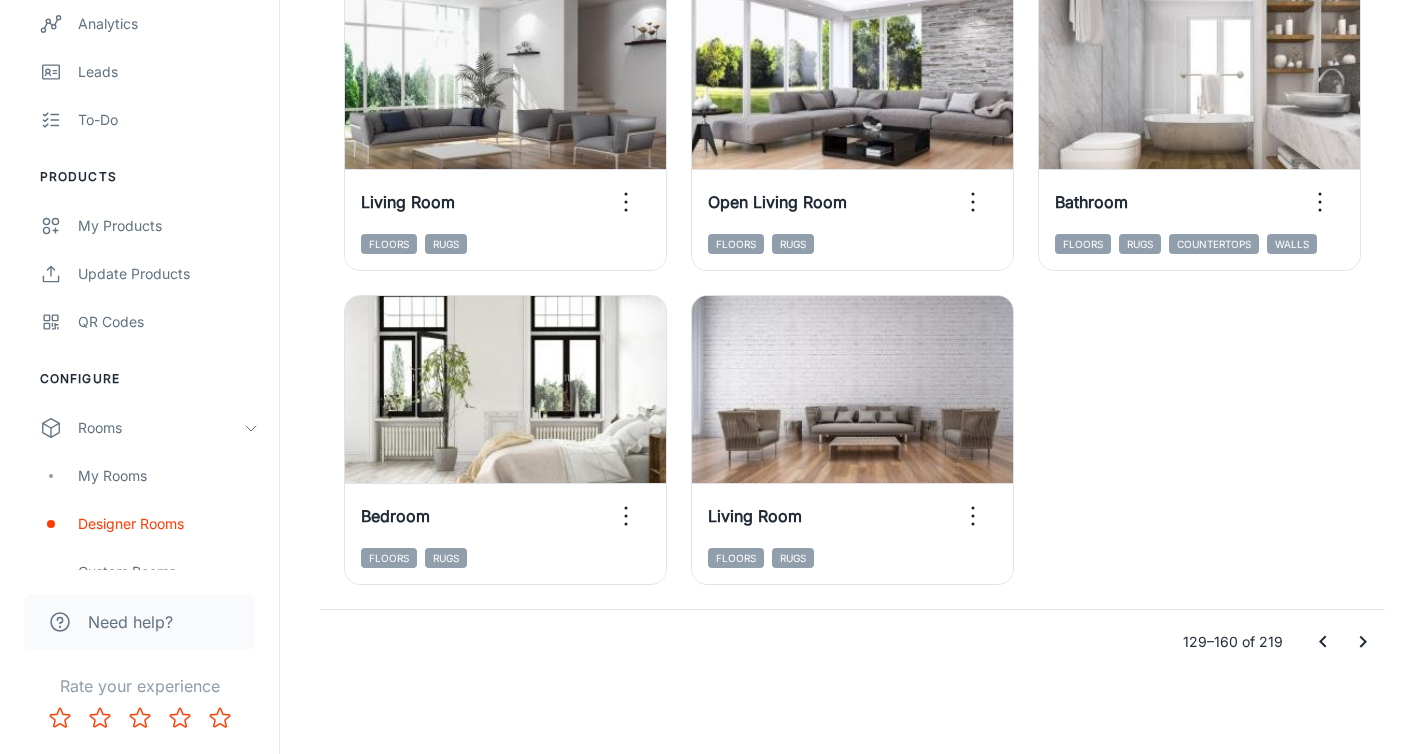 click 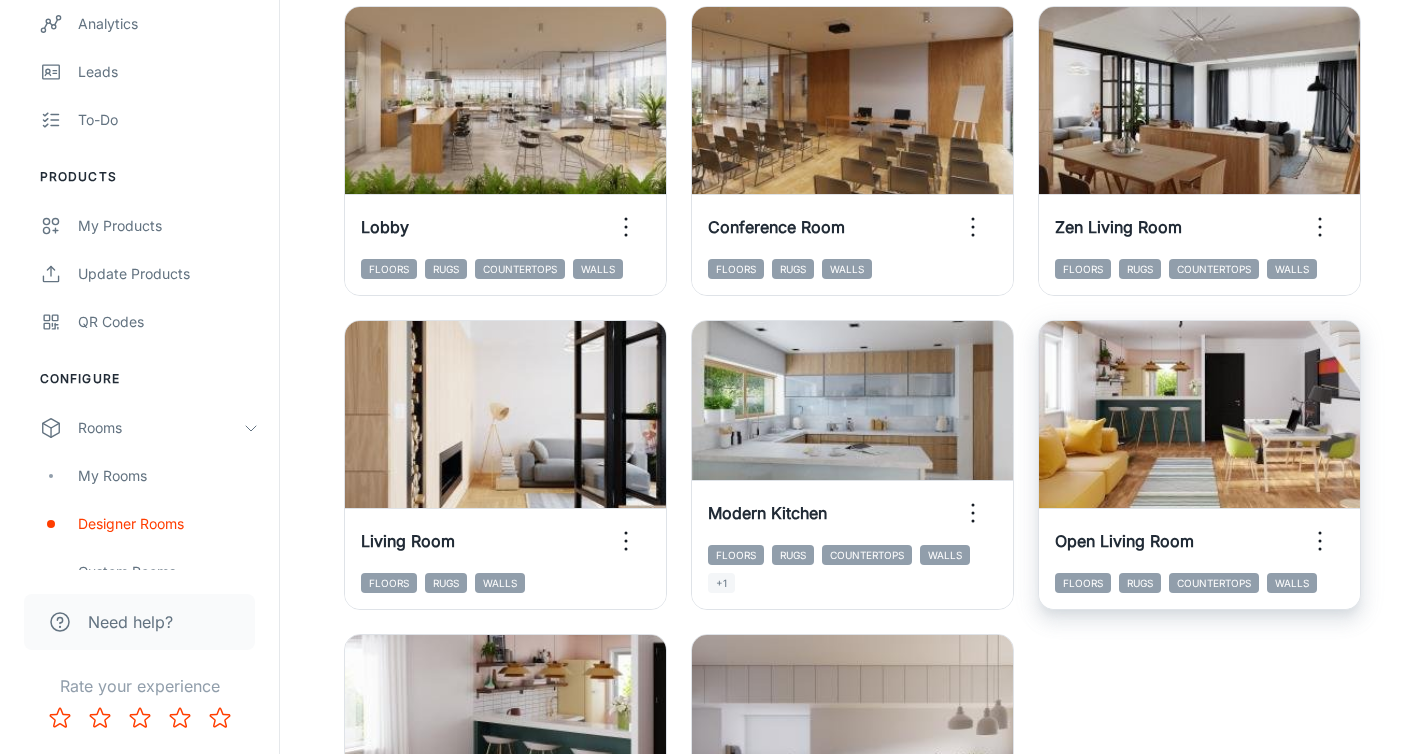 scroll, scrollTop: 2805, scrollLeft: 0, axis: vertical 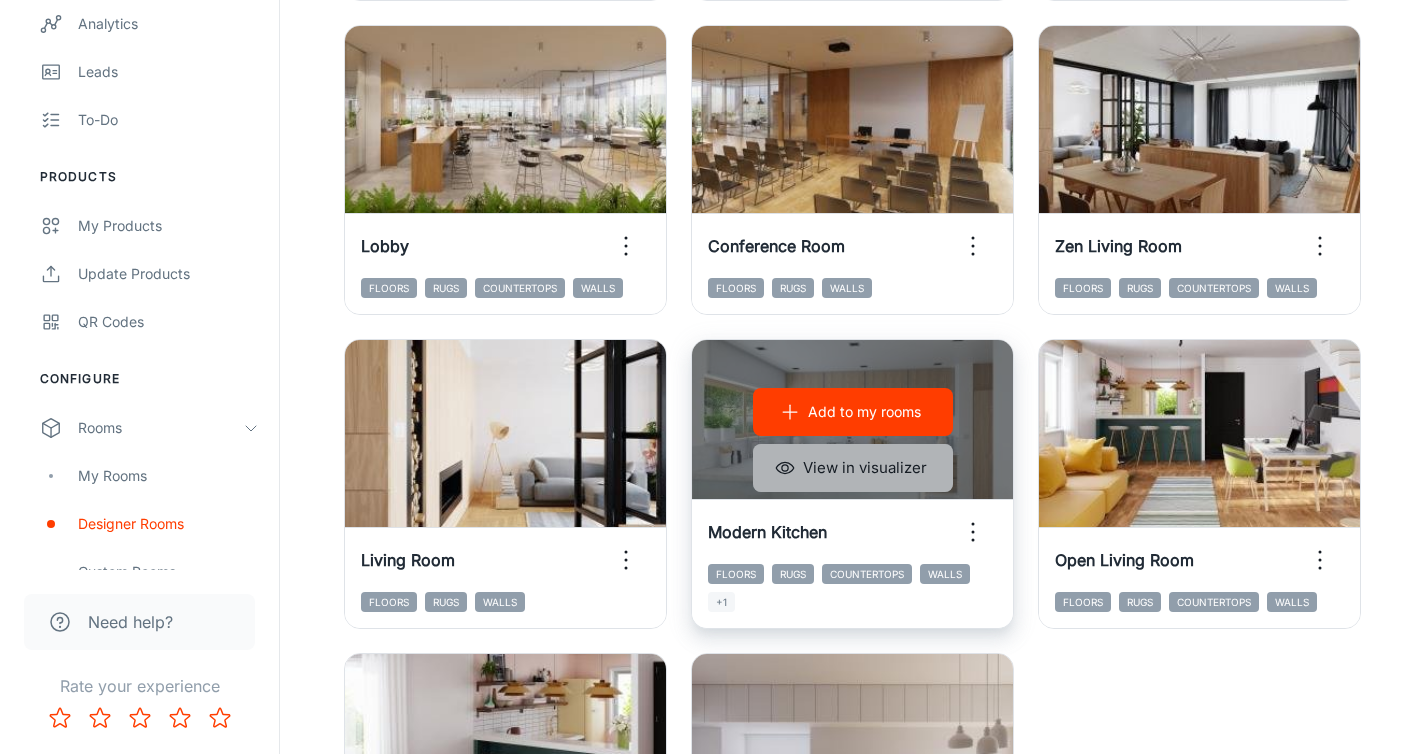 click on "View in visualizer" at bounding box center (853, 468) 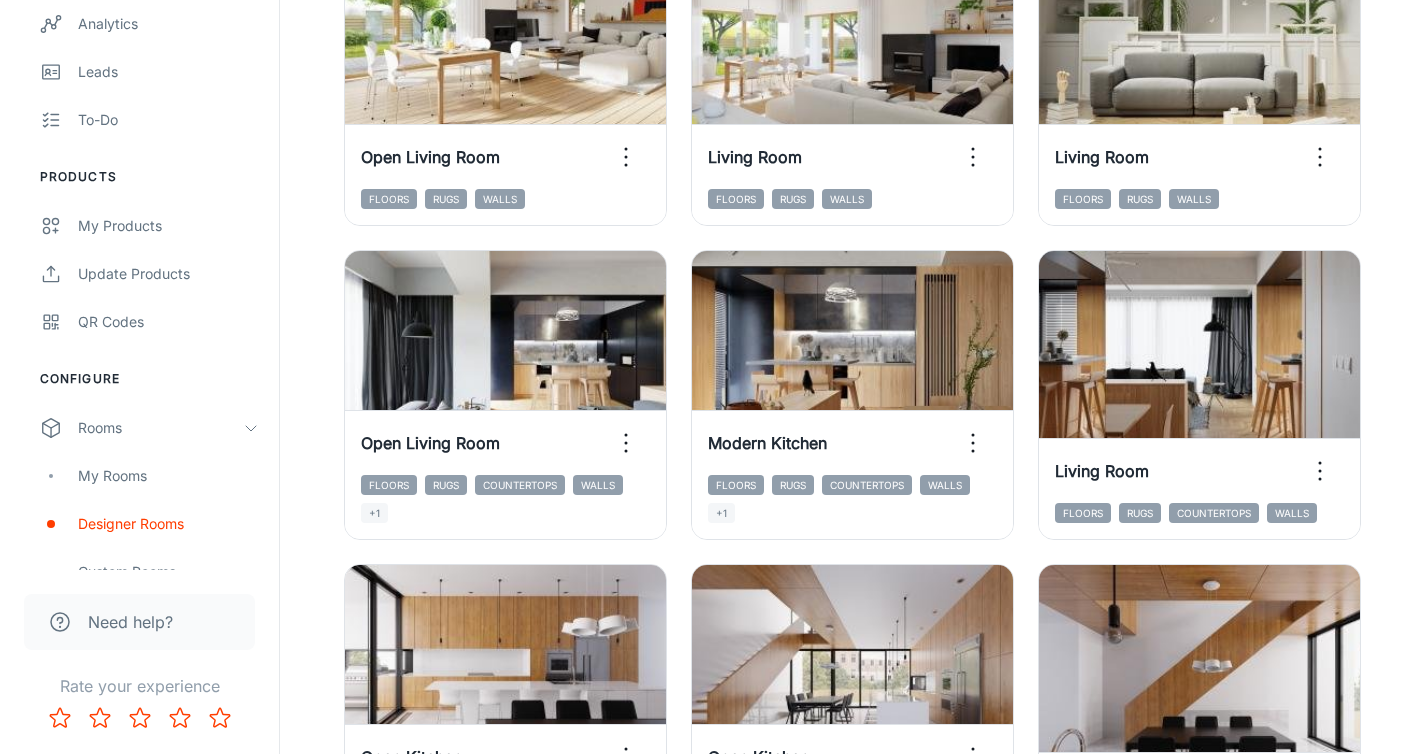 scroll, scrollTop: 0, scrollLeft: 0, axis: both 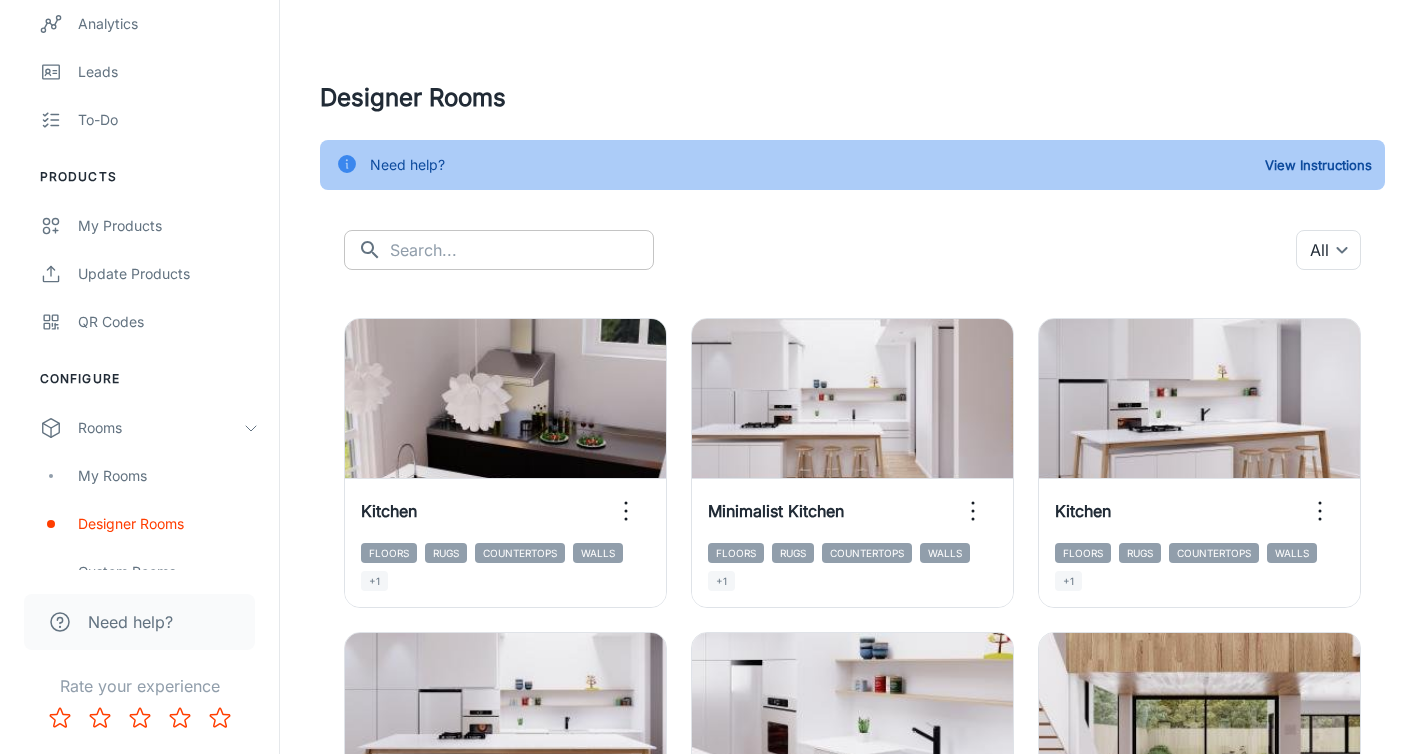 click at bounding box center (522, 250) 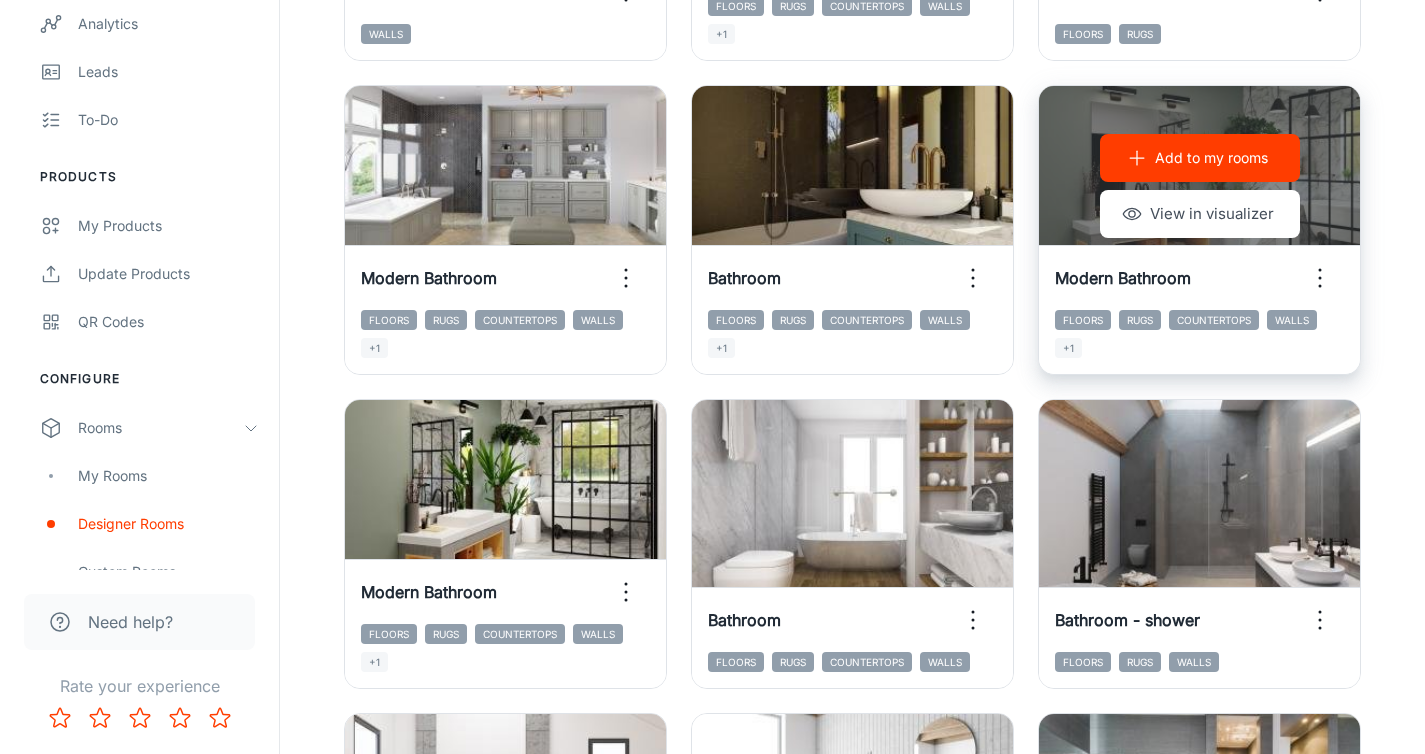 scroll, scrollTop: 871, scrollLeft: 0, axis: vertical 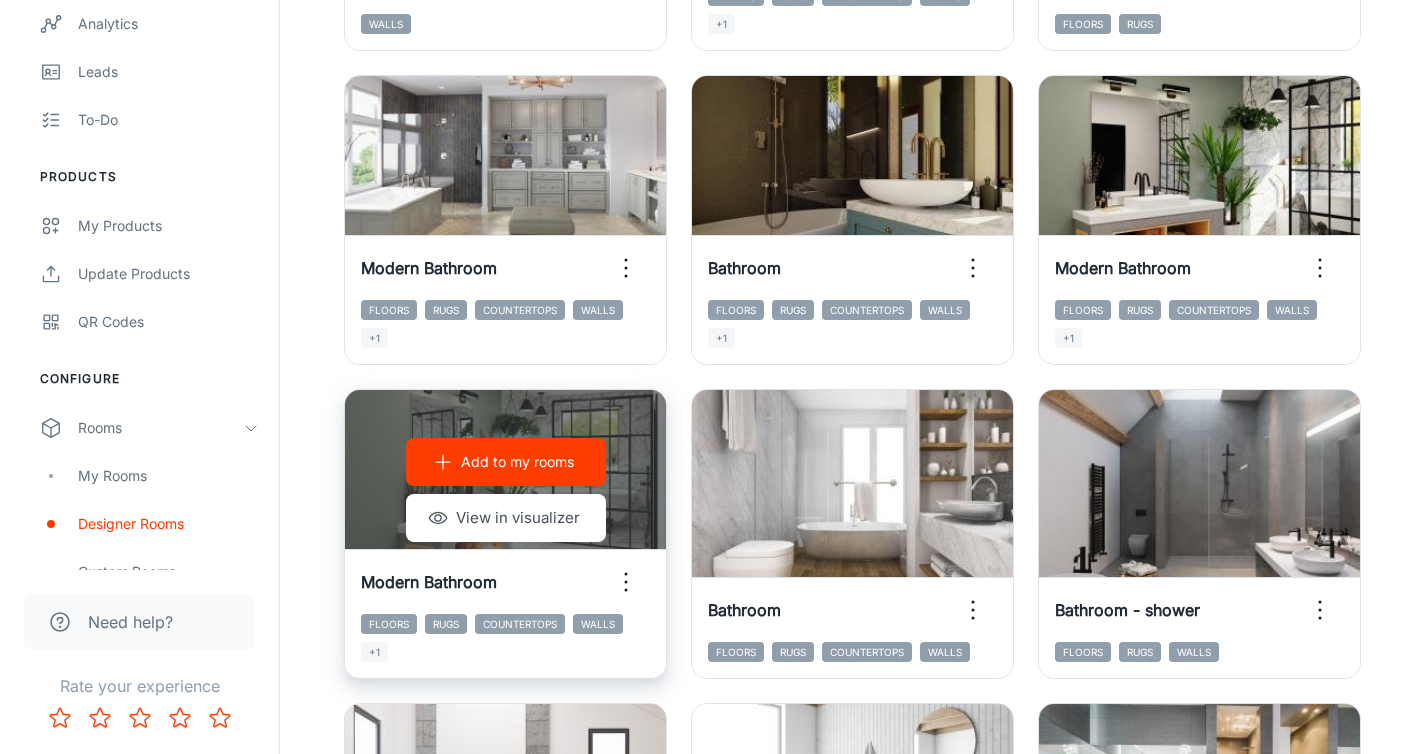 click on "Add to my rooms" at bounding box center [517, 462] 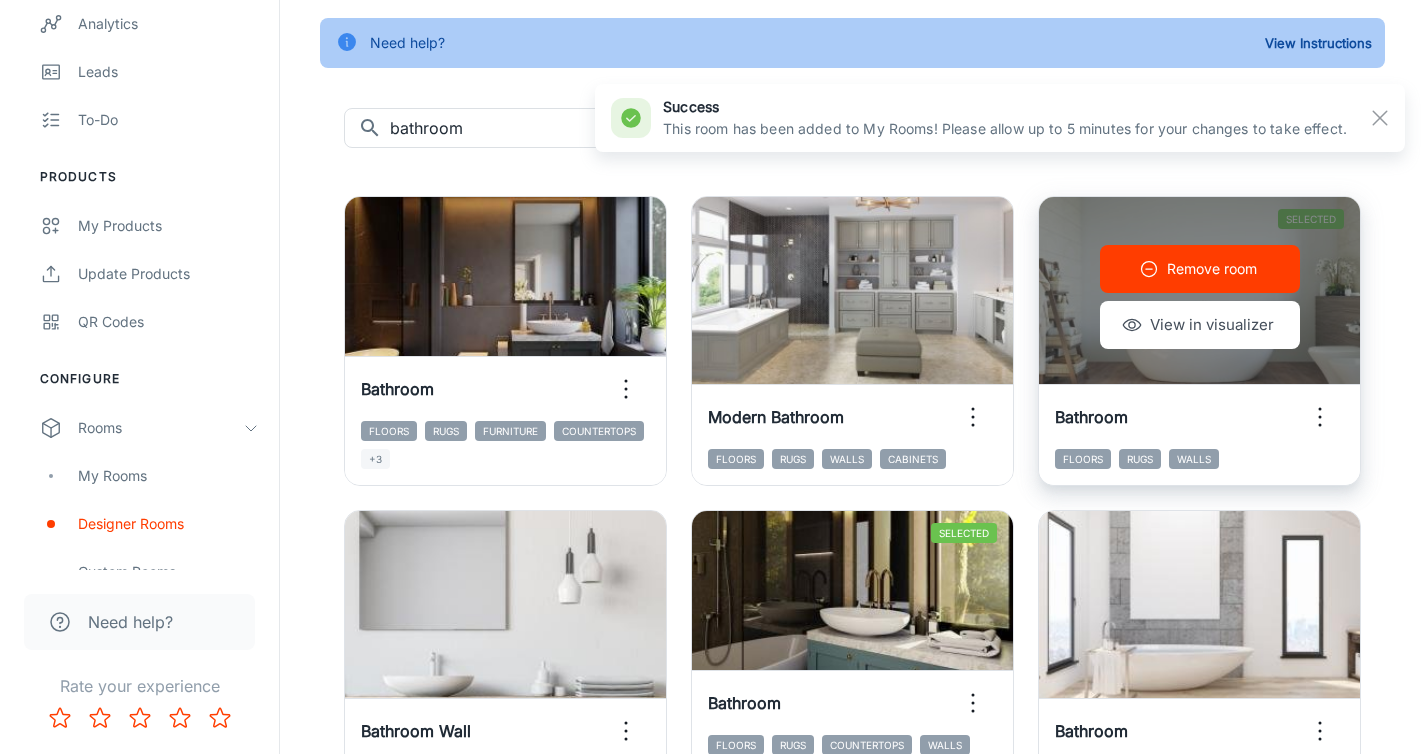scroll, scrollTop: 0, scrollLeft: 0, axis: both 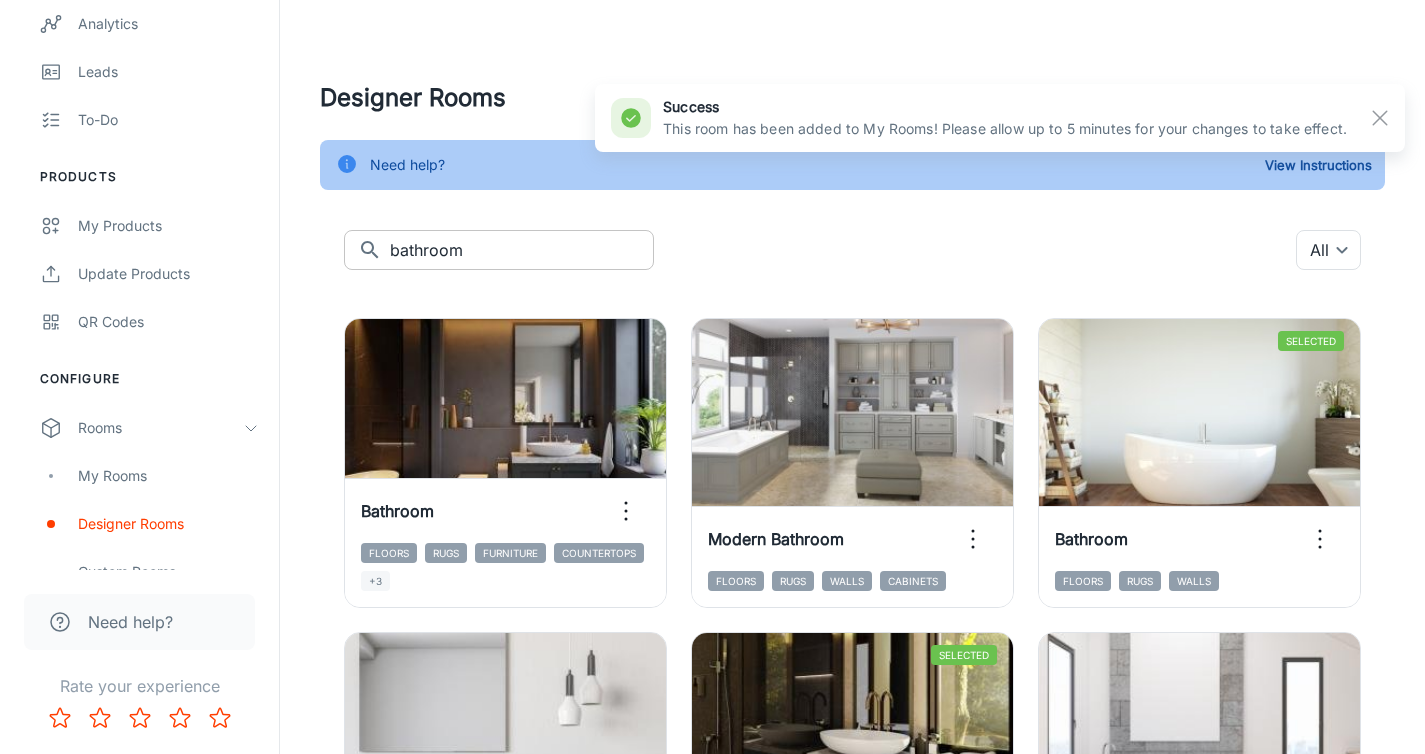click on "bathroom" at bounding box center (522, 250) 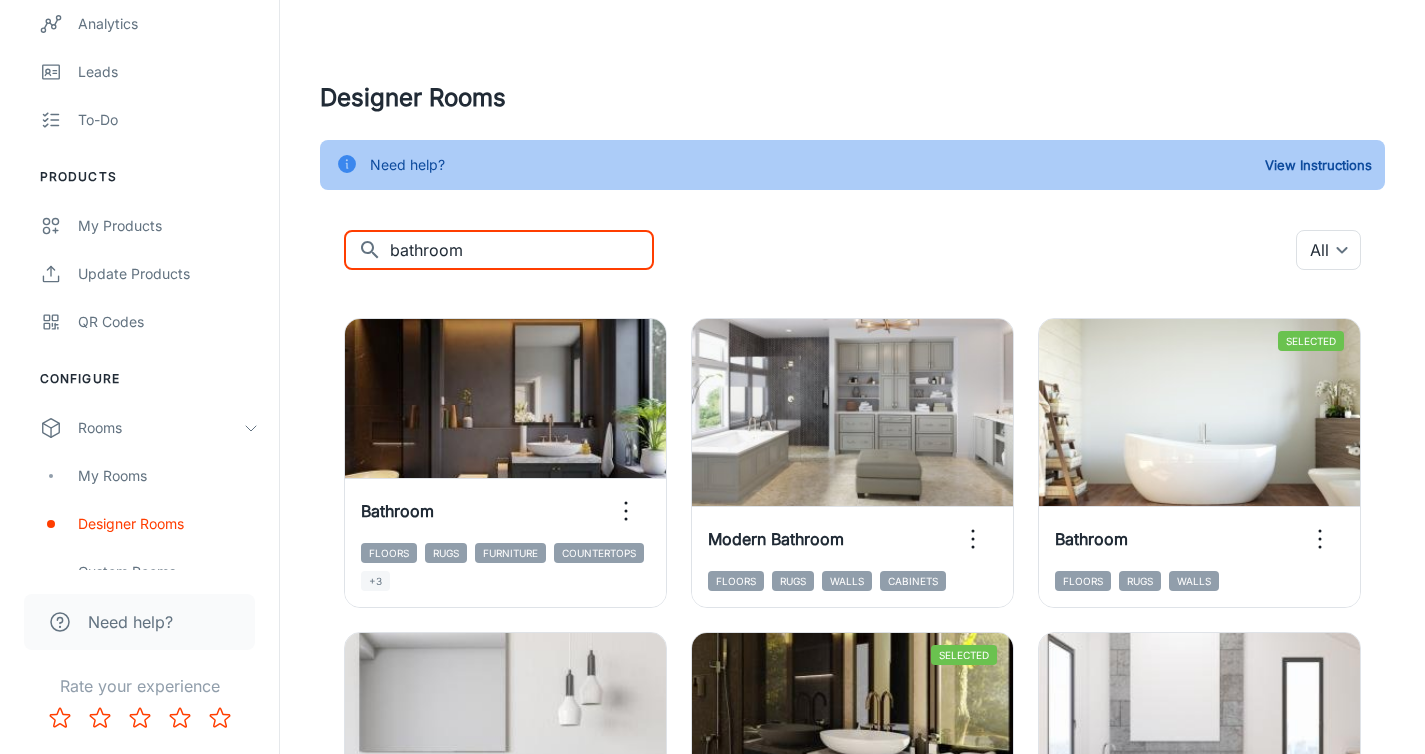 click on "bathroom" at bounding box center (522, 250) 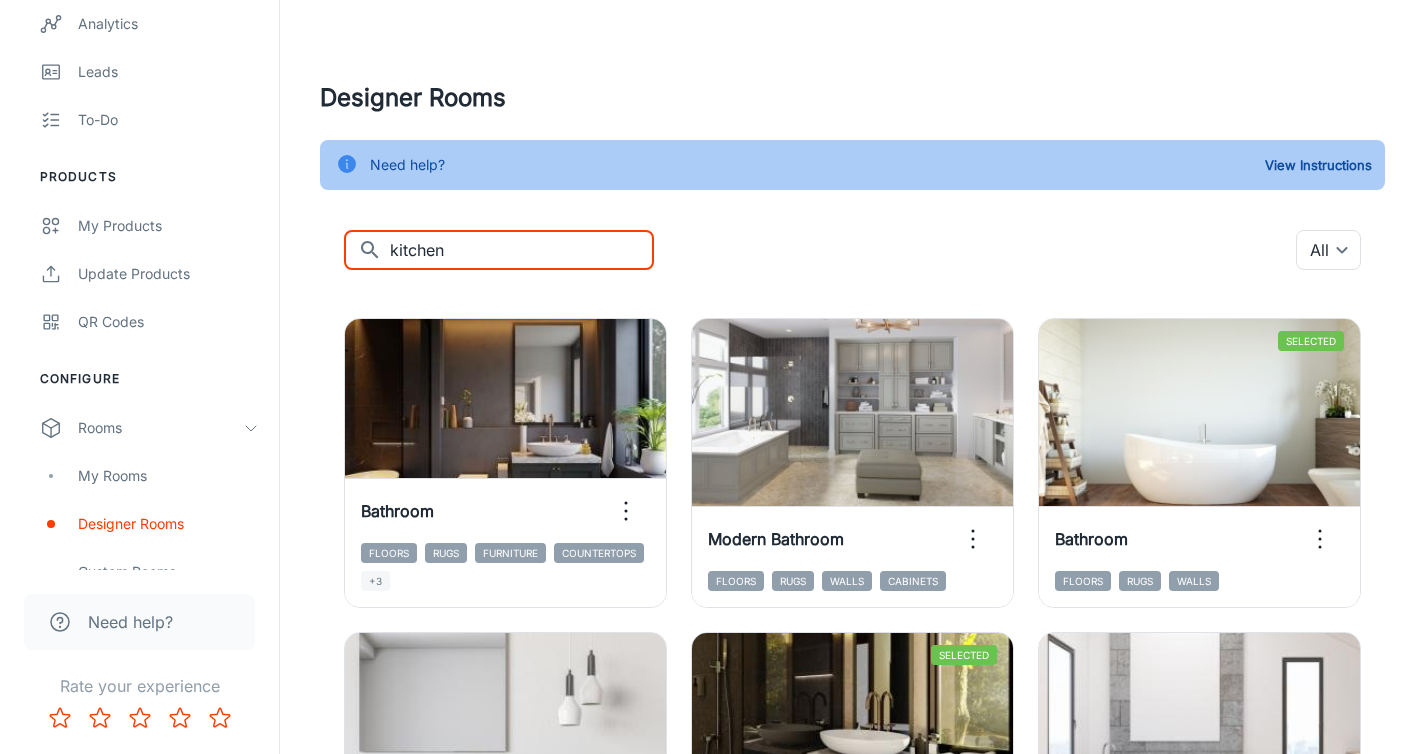 type on "kitchen" 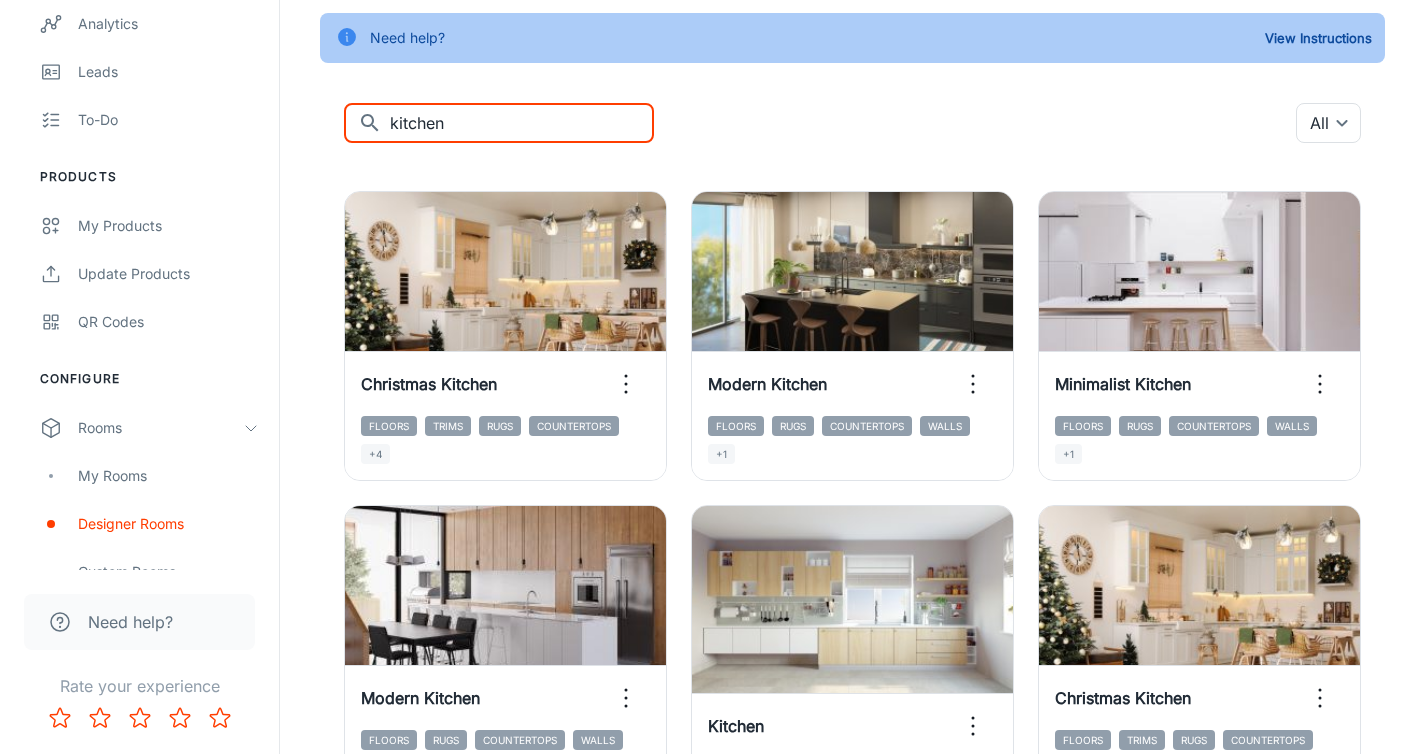 scroll, scrollTop: 136, scrollLeft: 0, axis: vertical 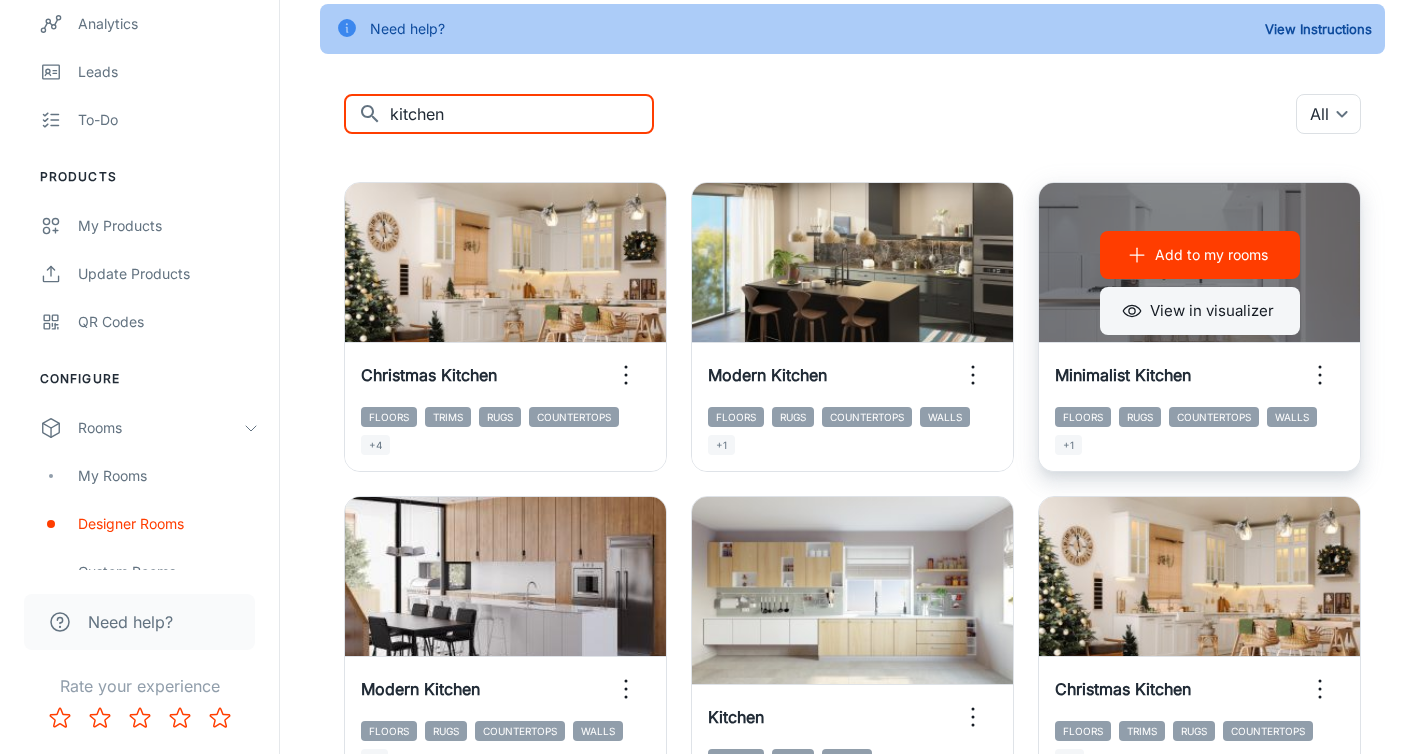 click on "View in visualizer" at bounding box center [1200, 311] 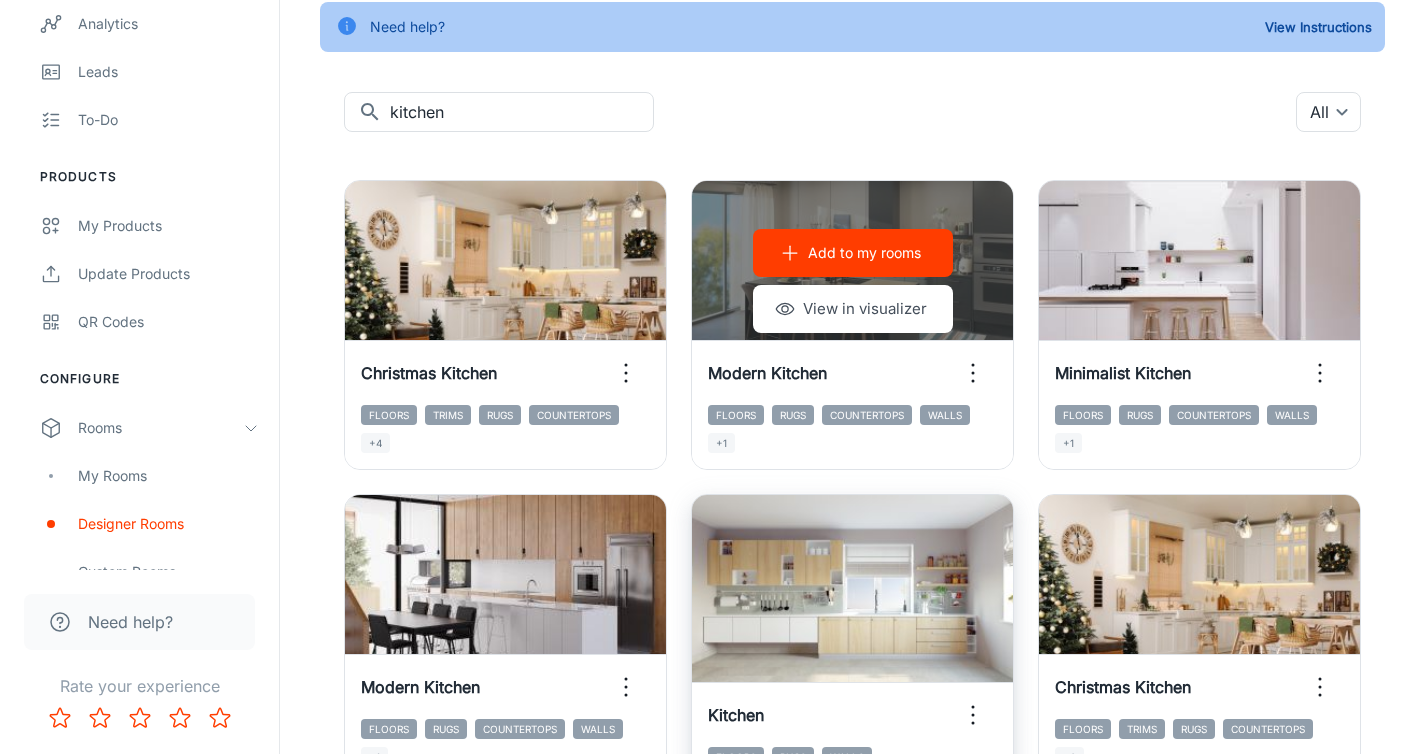 scroll, scrollTop: 451, scrollLeft: 0, axis: vertical 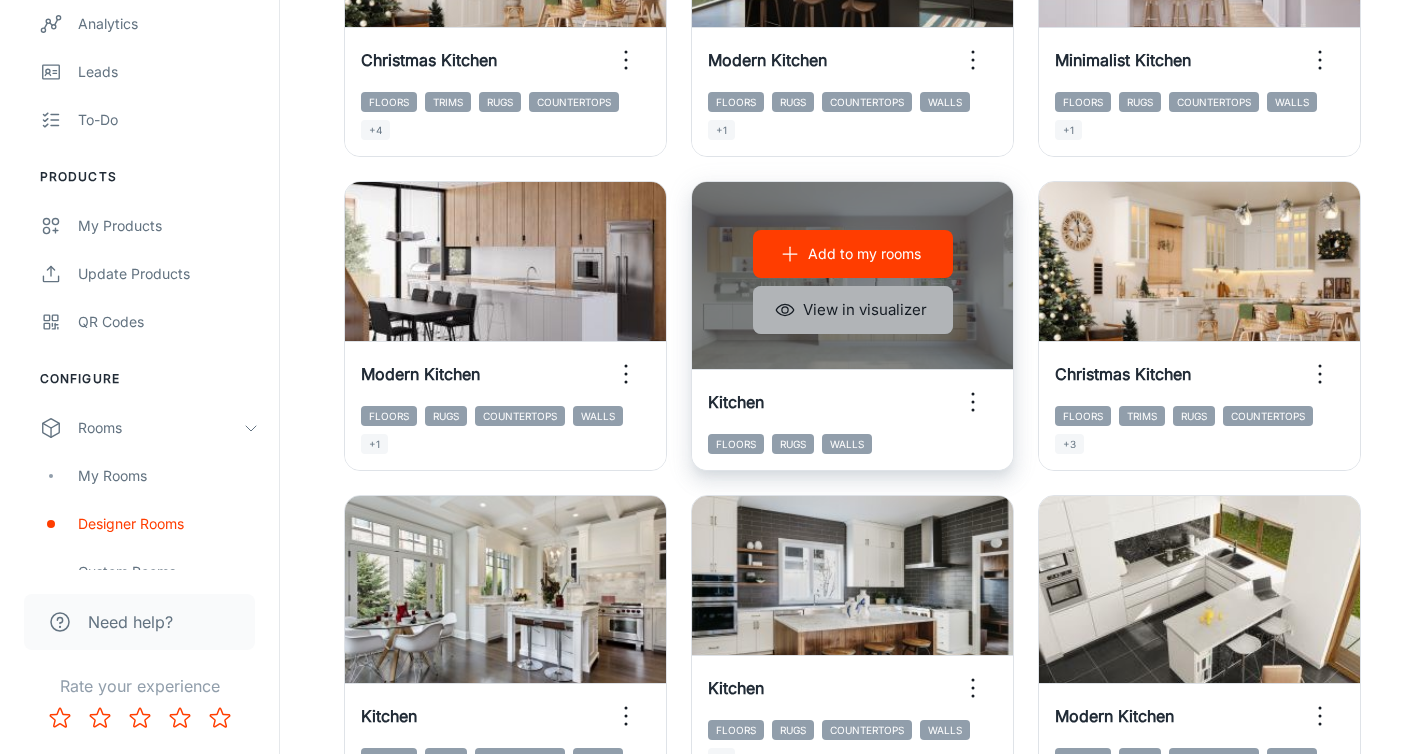 click on "View in visualizer" at bounding box center (853, 310) 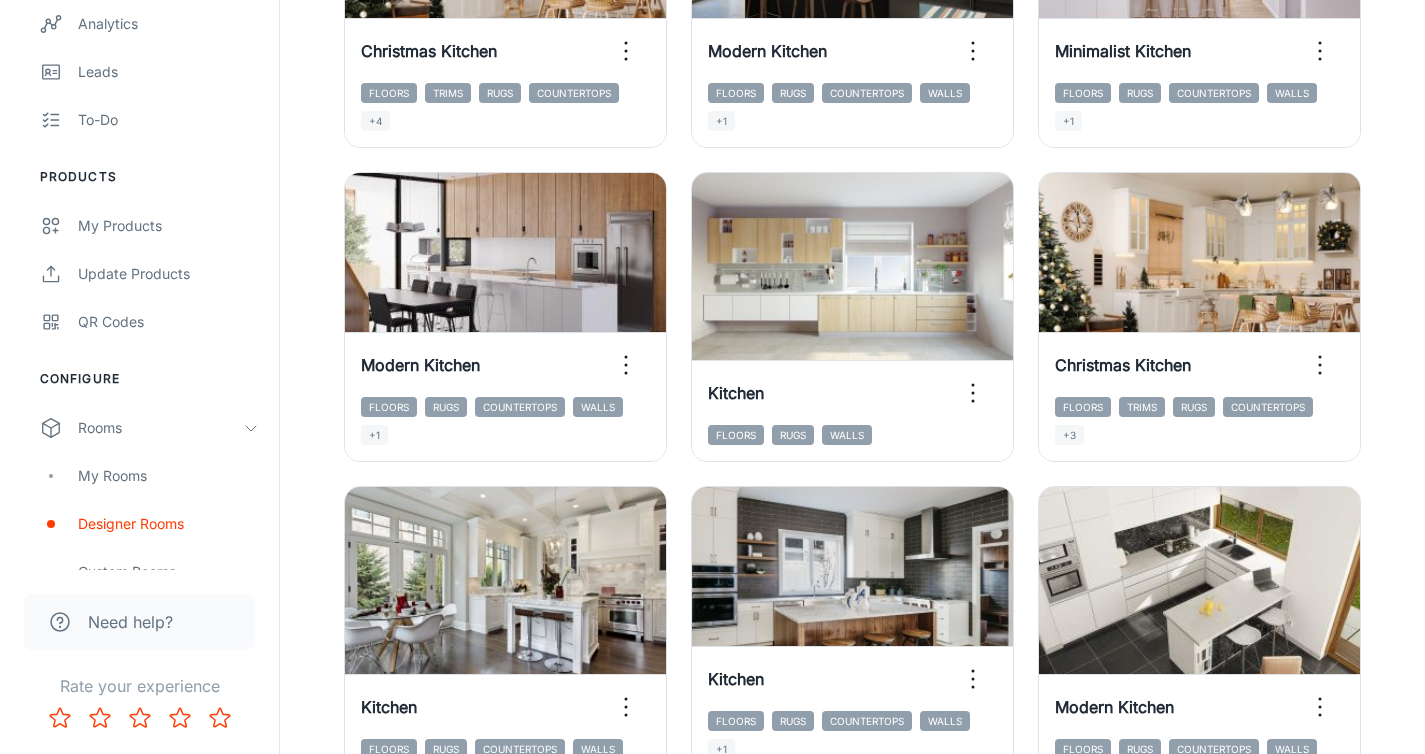 scroll, scrollTop: 498, scrollLeft: 0, axis: vertical 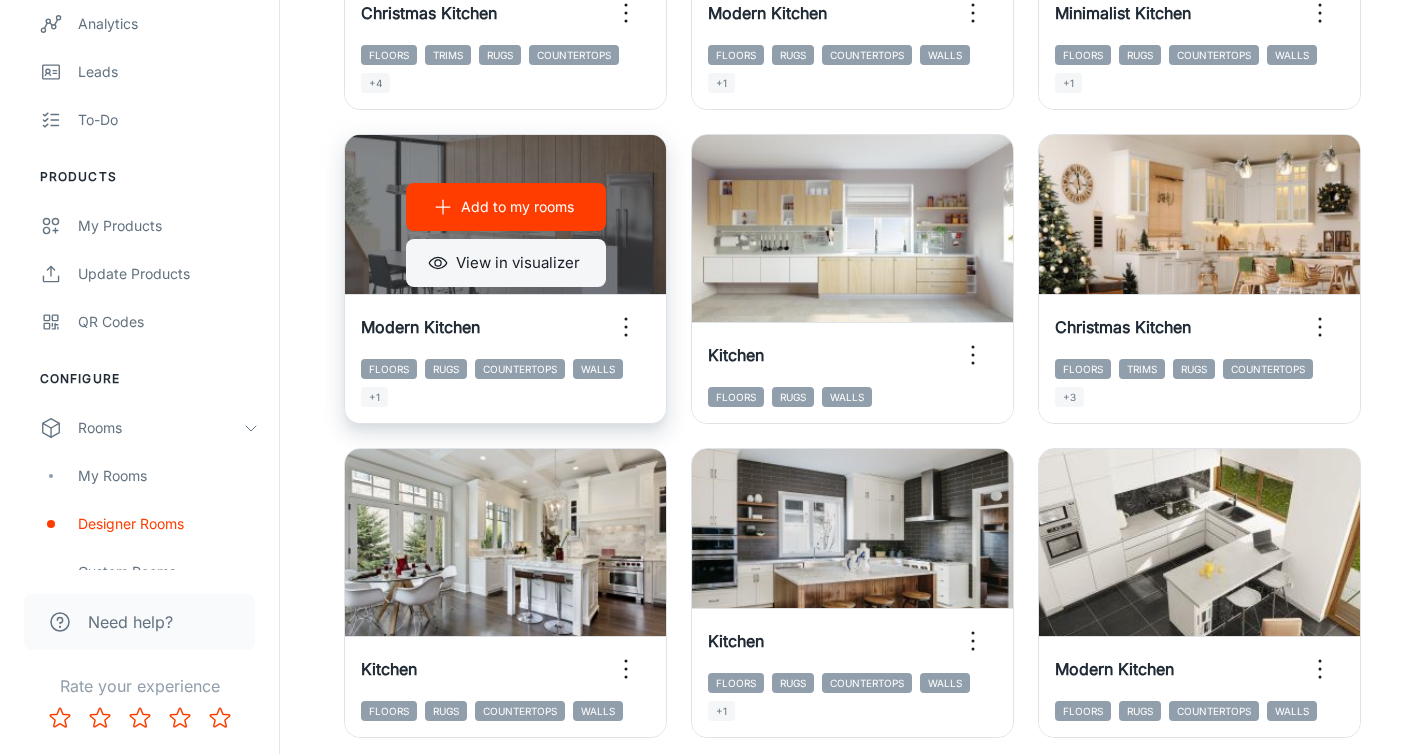 click on "View in visualizer" at bounding box center (506, 263) 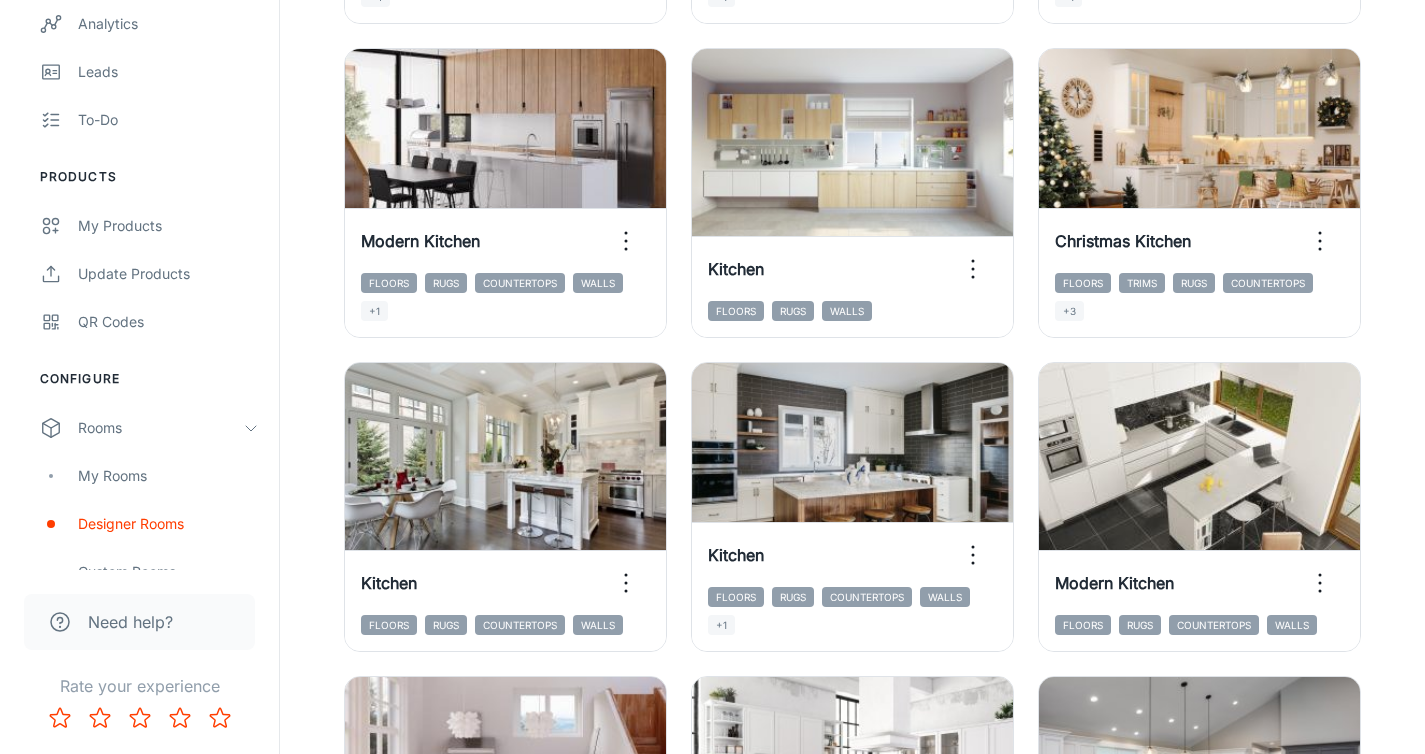 scroll, scrollTop: 697, scrollLeft: 0, axis: vertical 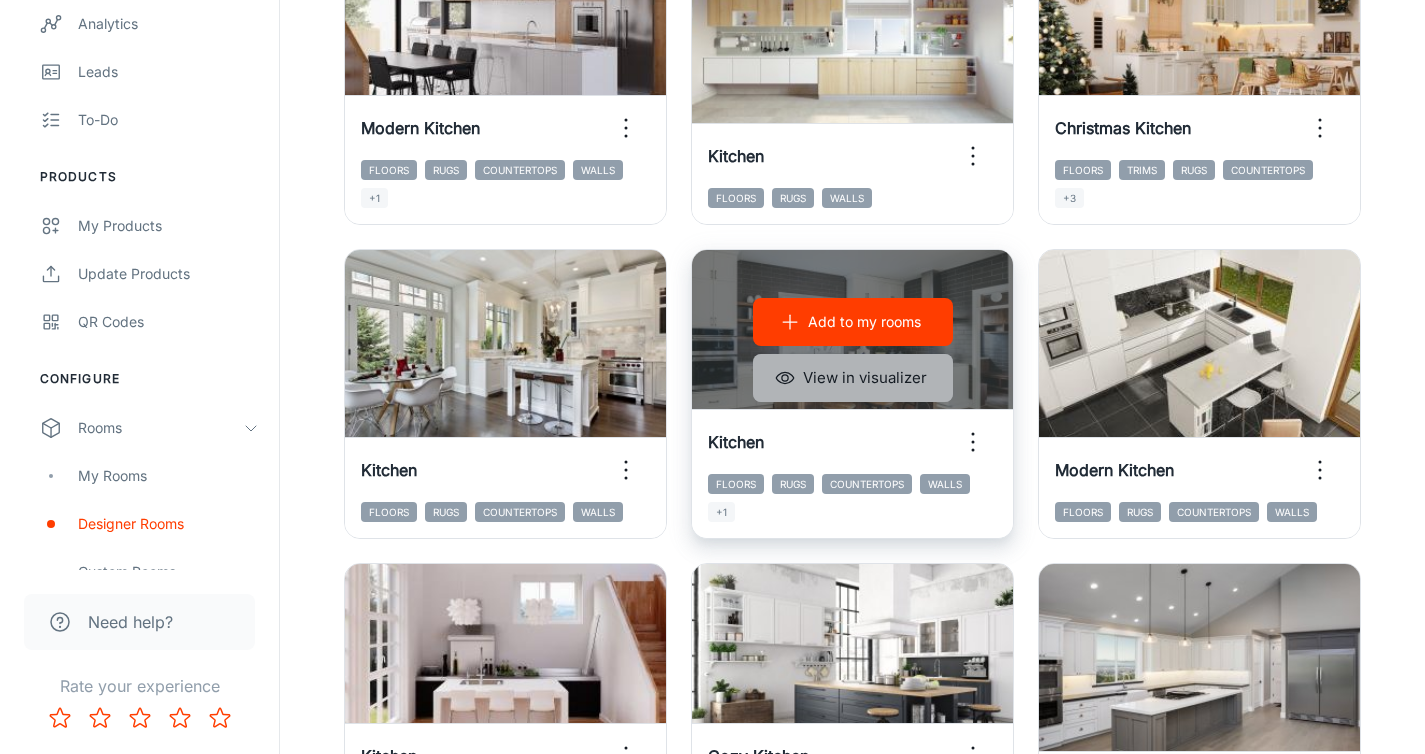 click on "View in visualizer" at bounding box center (853, 378) 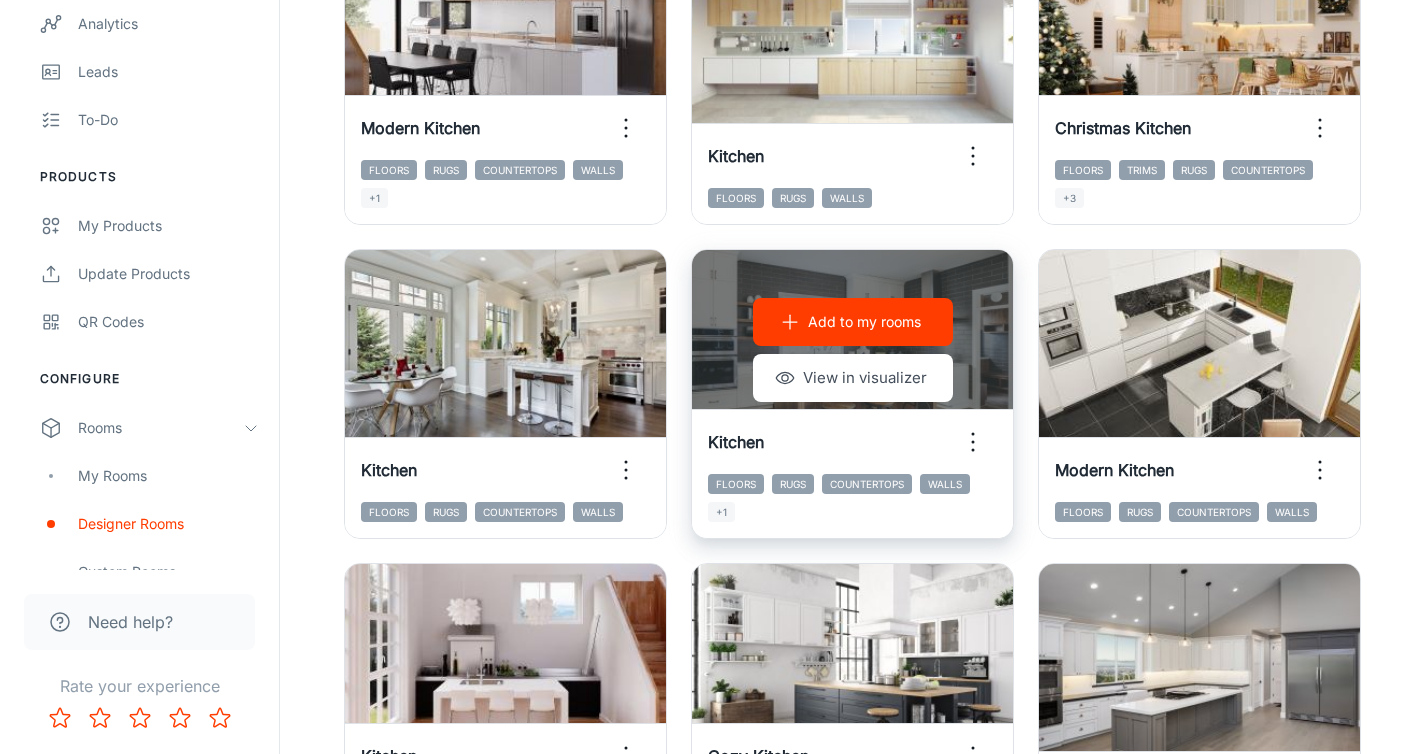 click on "Add to my rooms" at bounding box center [864, 322] 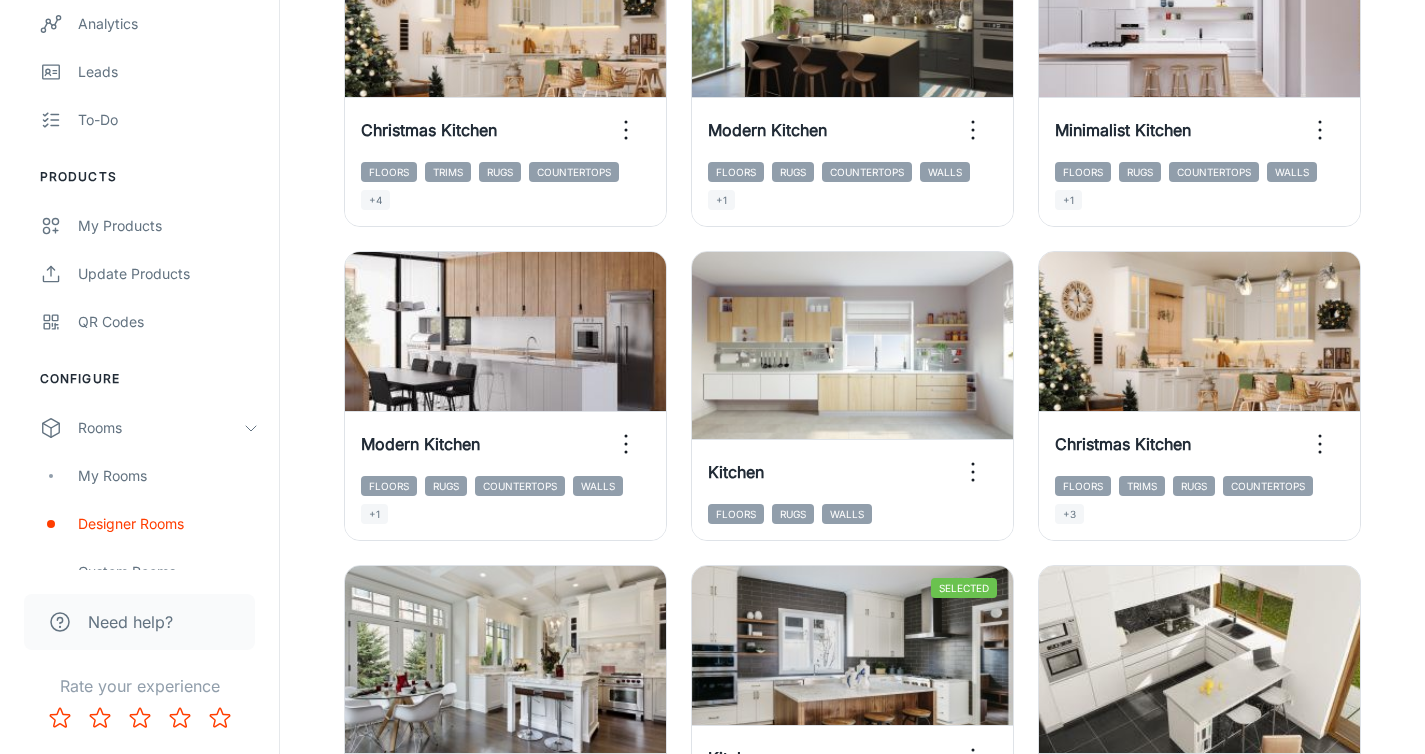 scroll, scrollTop: 99, scrollLeft: 0, axis: vertical 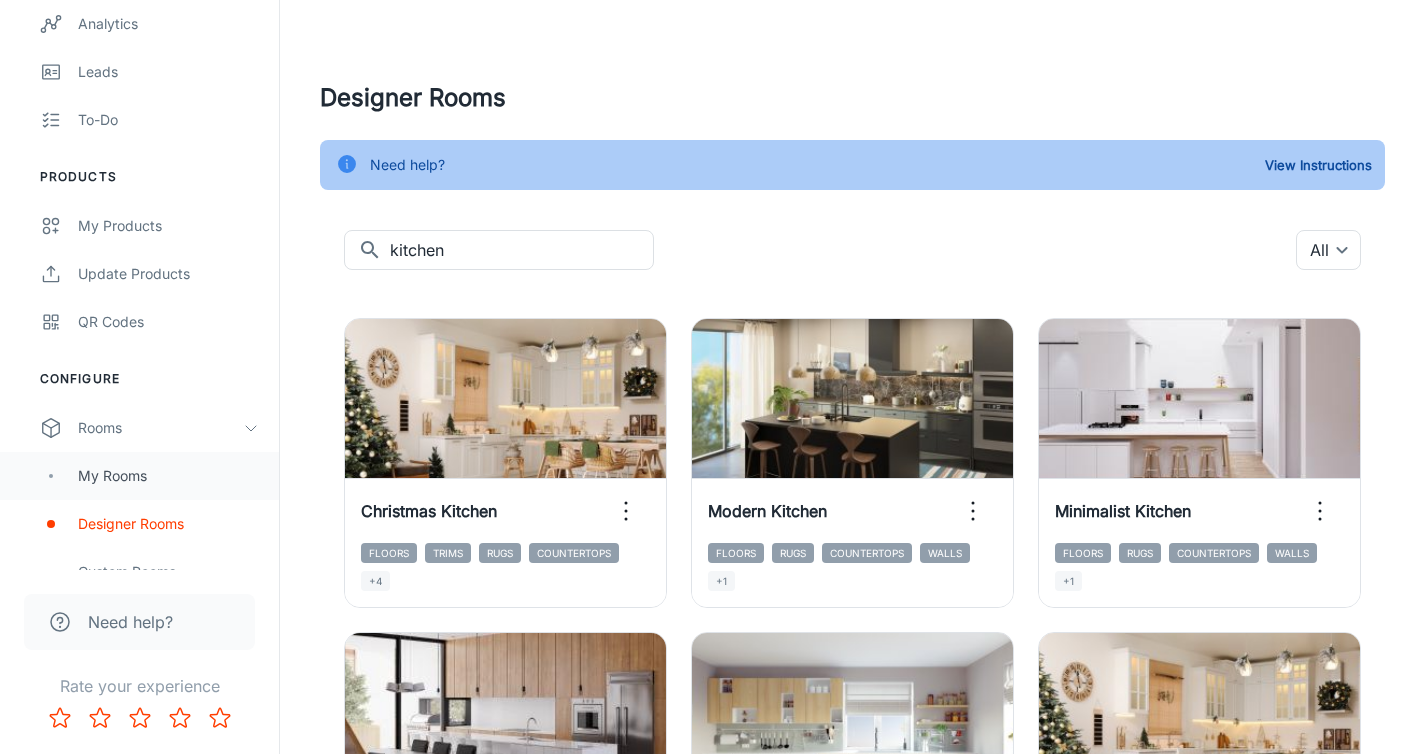 click on "My Rooms" at bounding box center (168, 476) 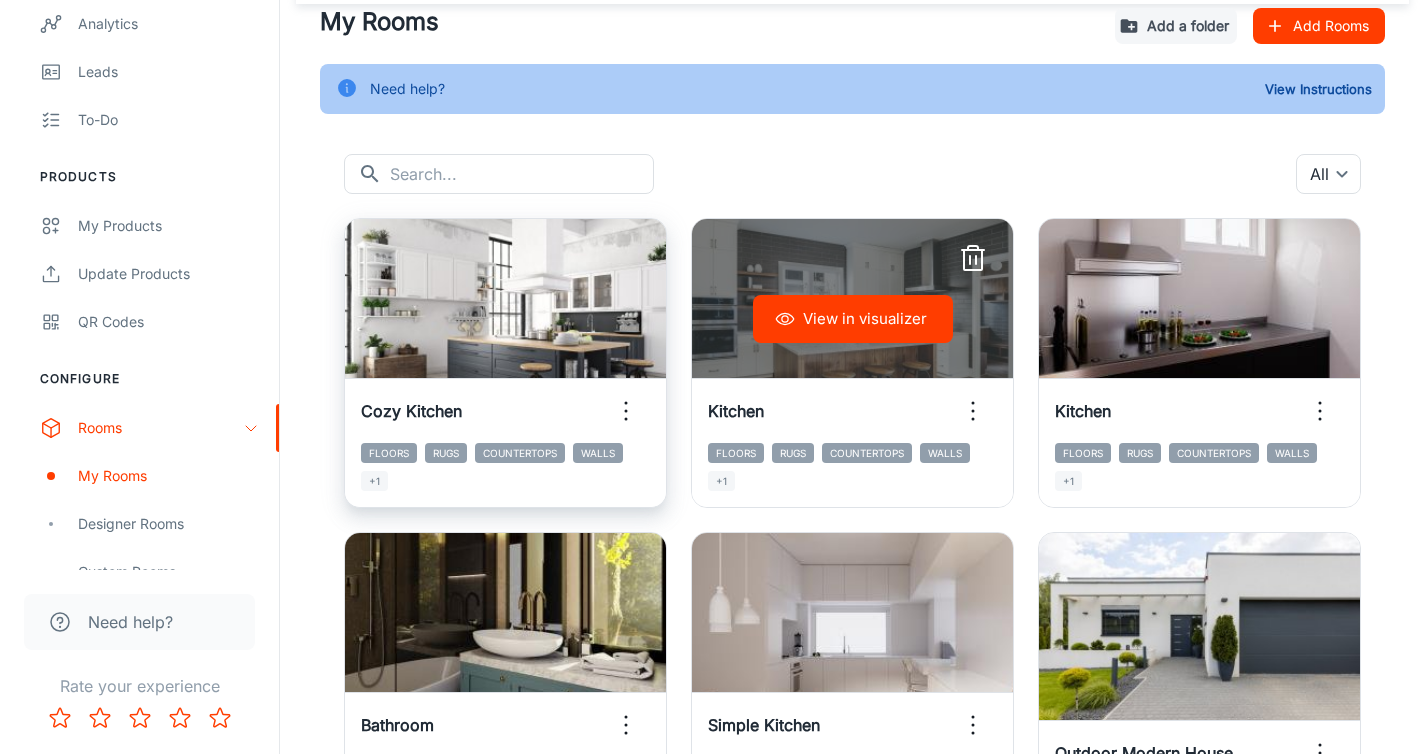 scroll, scrollTop: 80, scrollLeft: 0, axis: vertical 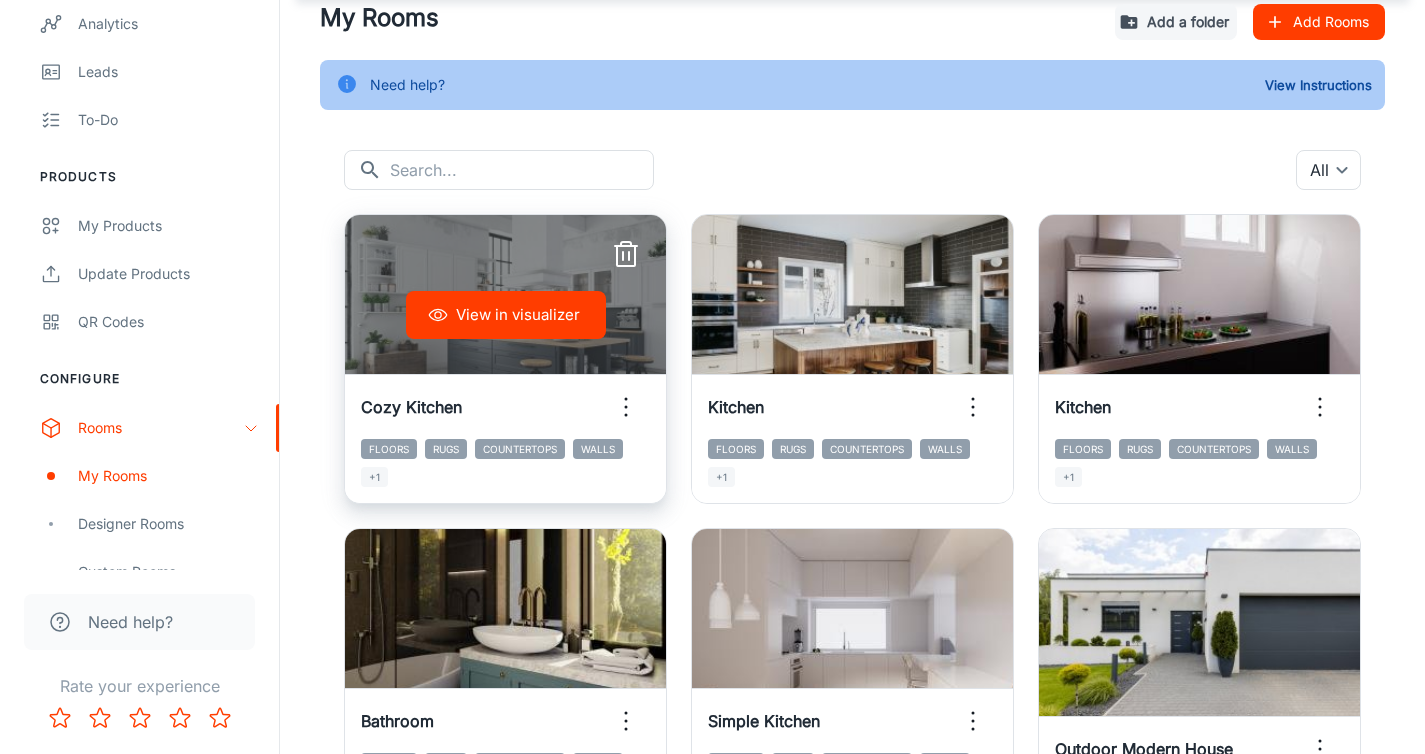 click 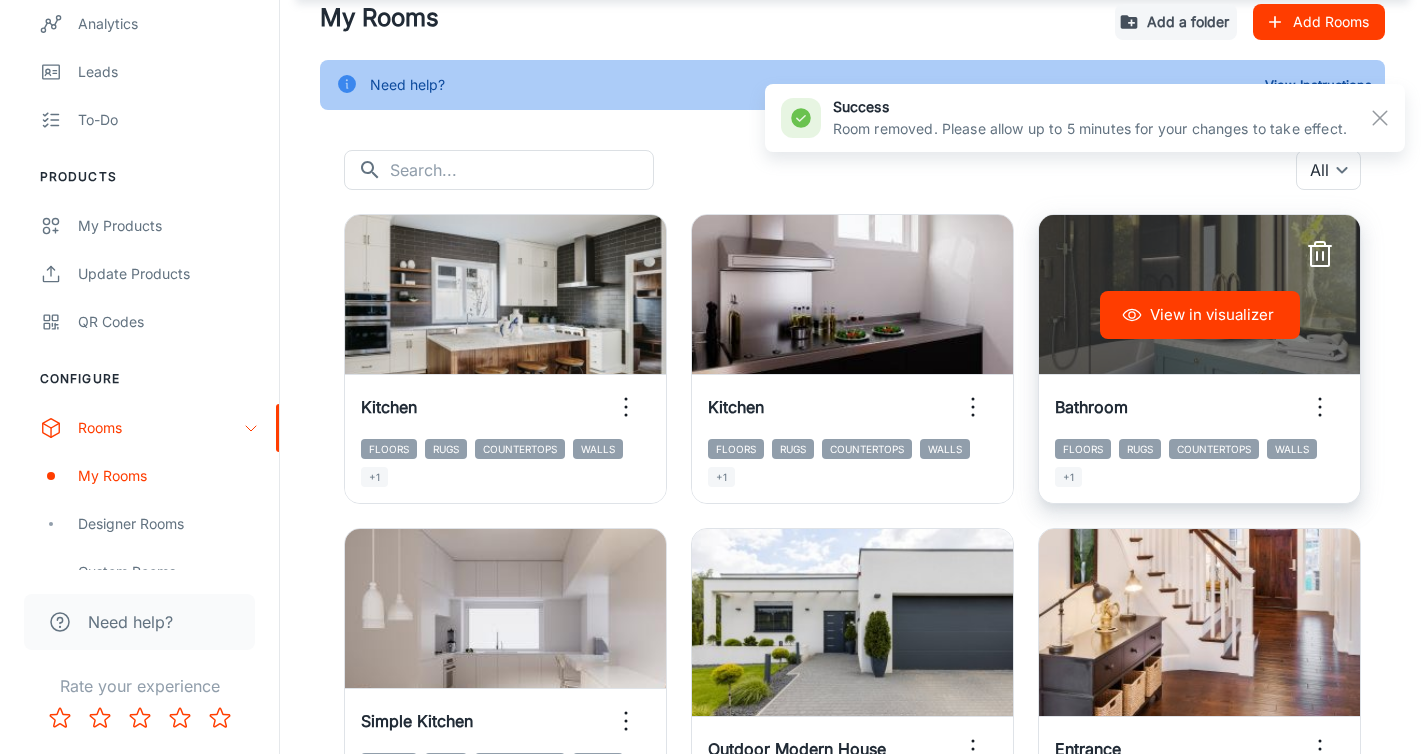 click 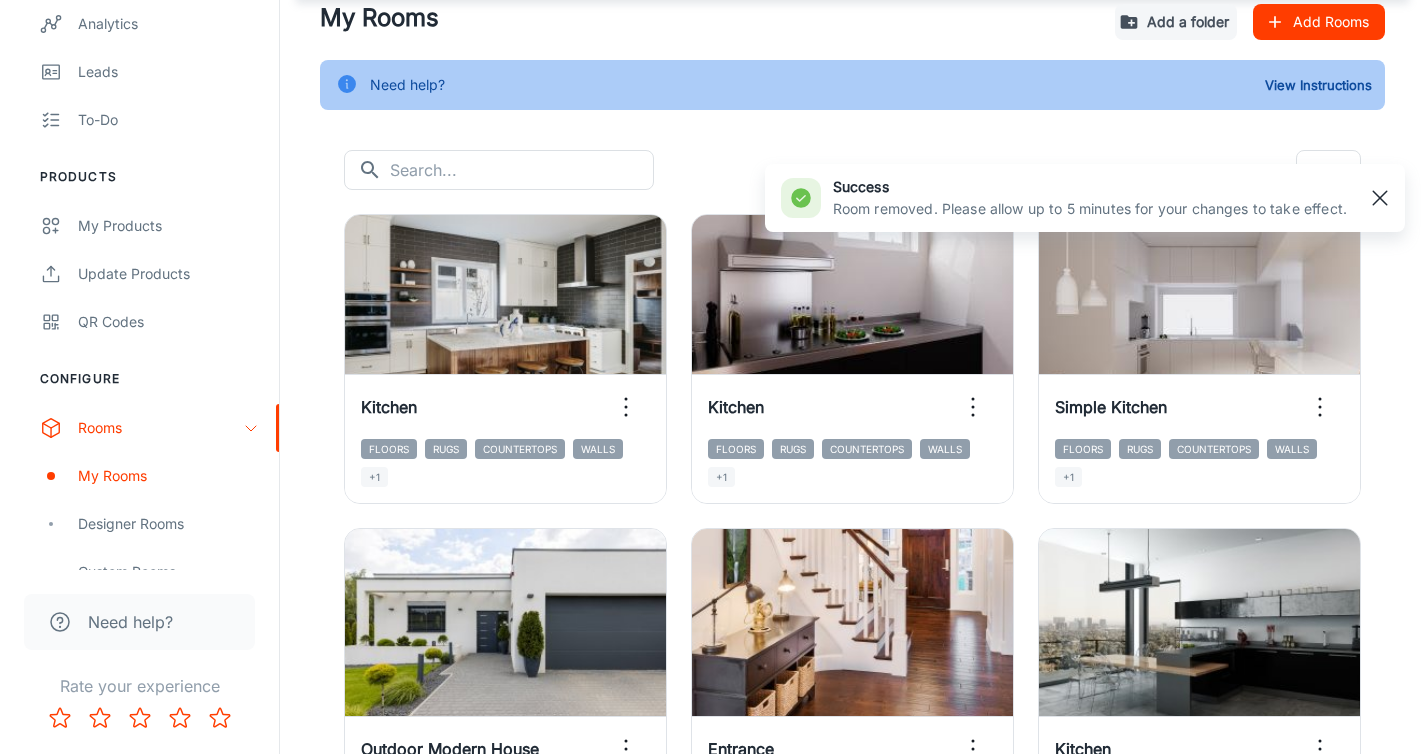 click 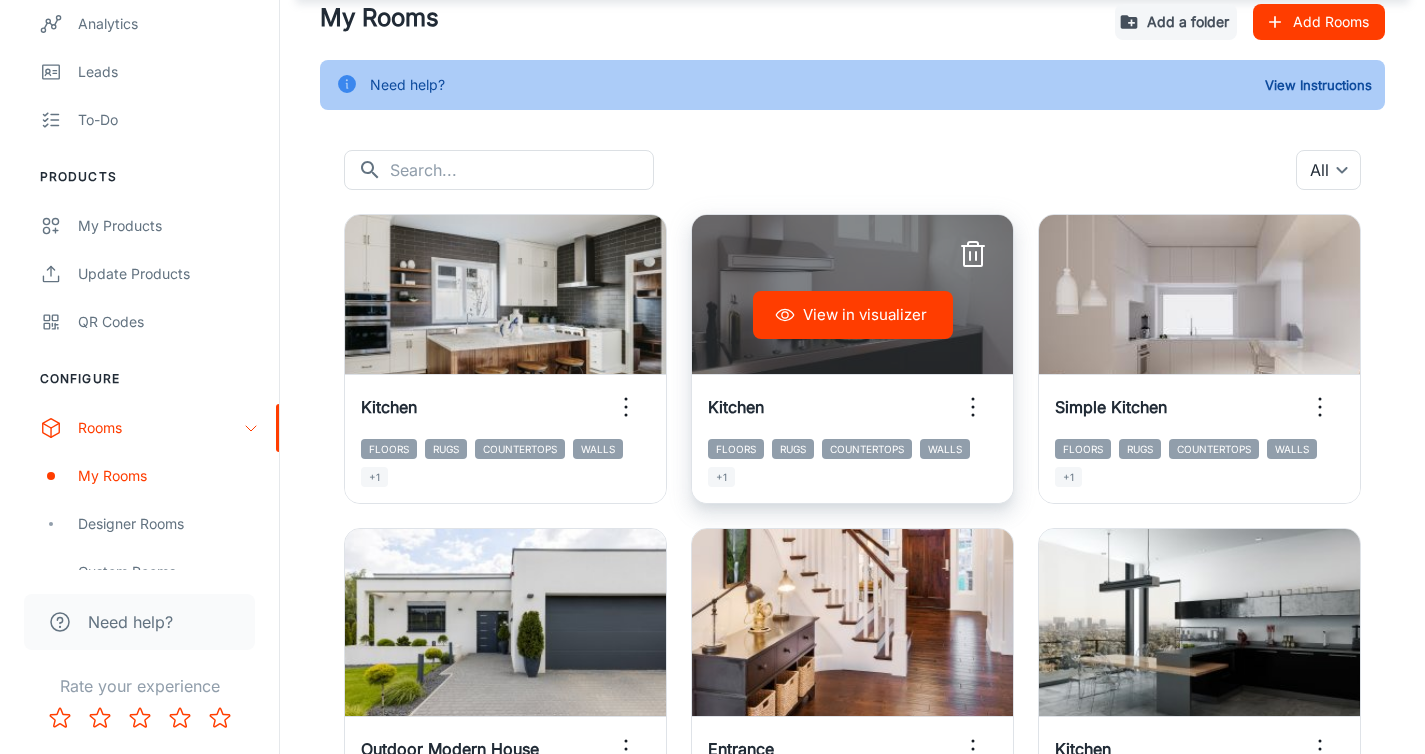 click at bounding box center [973, 255] 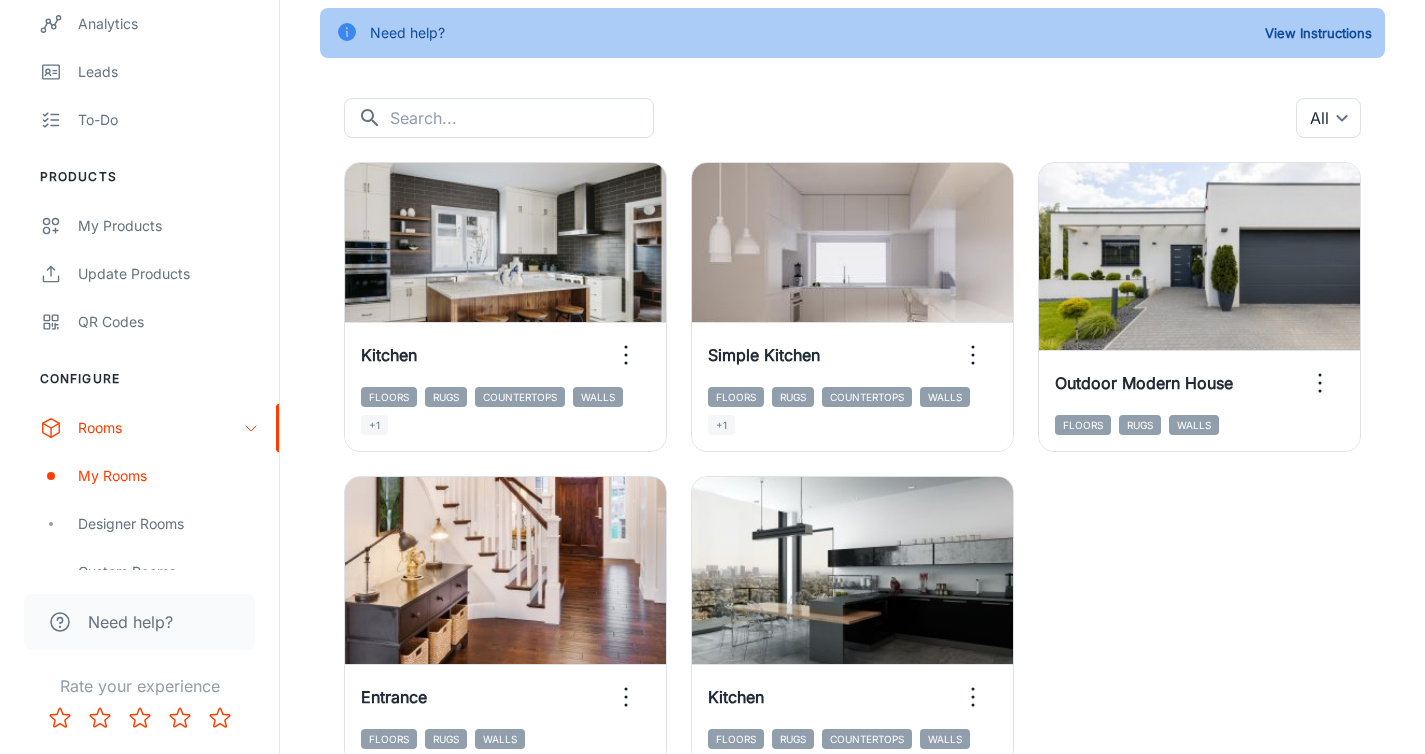scroll, scrollTop: 240, scrollLeft: 0, axis: vertical 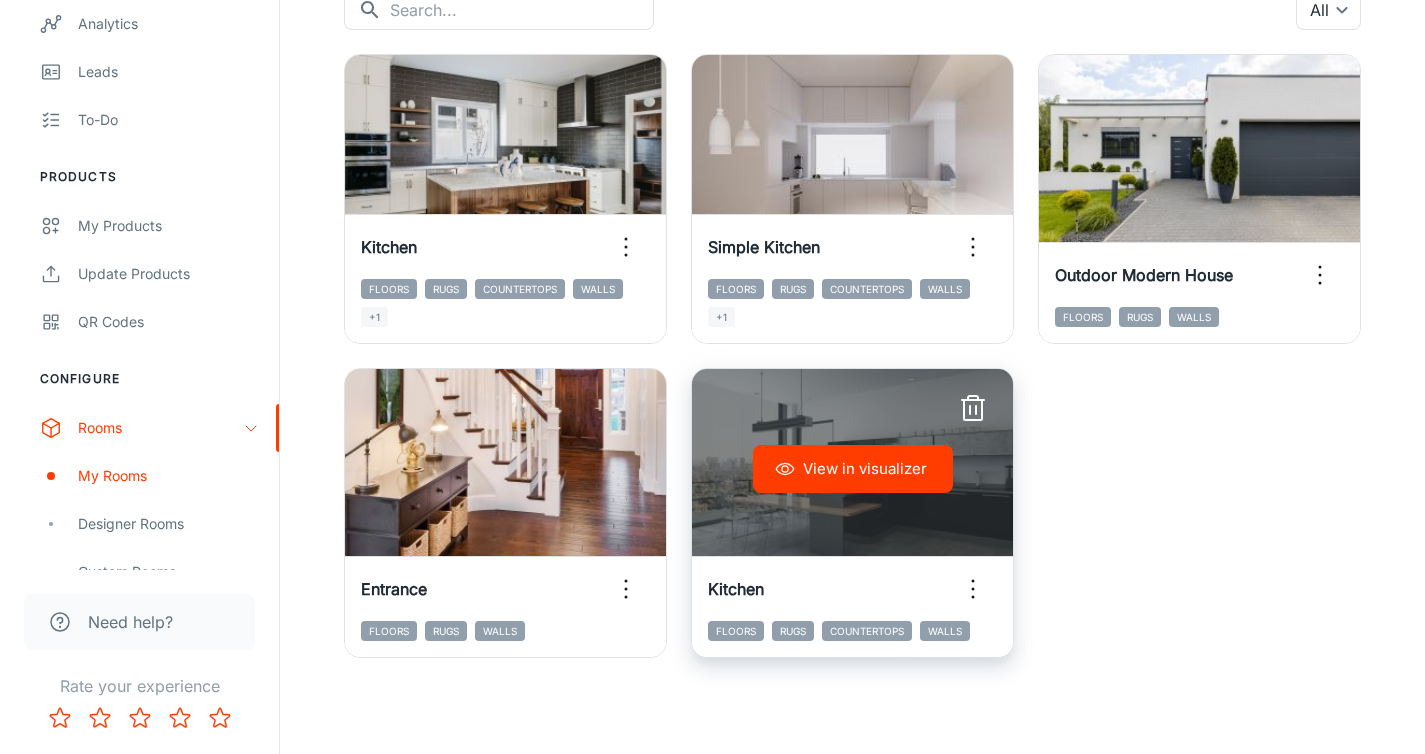 click 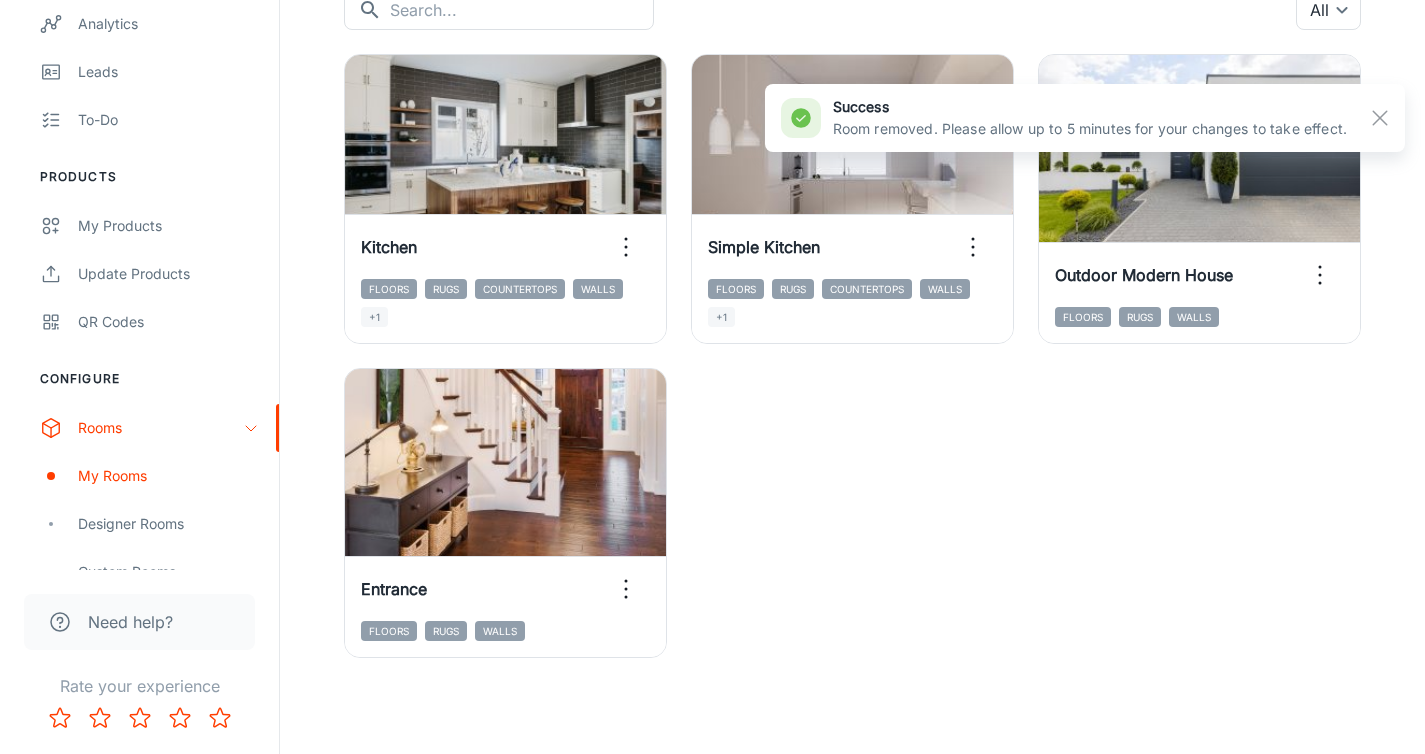 click on "View in visualizer Kitchen Floors Rugs Countertops Walls +1 View in visualizer Simple Kitchen Floors Rugs Countertops Walls +1 View in visualizer Outdoor Modern House Floors Rugs Walls View in visualizer Entrance Floors Rugs Walls" at bounding box center [840, 344] 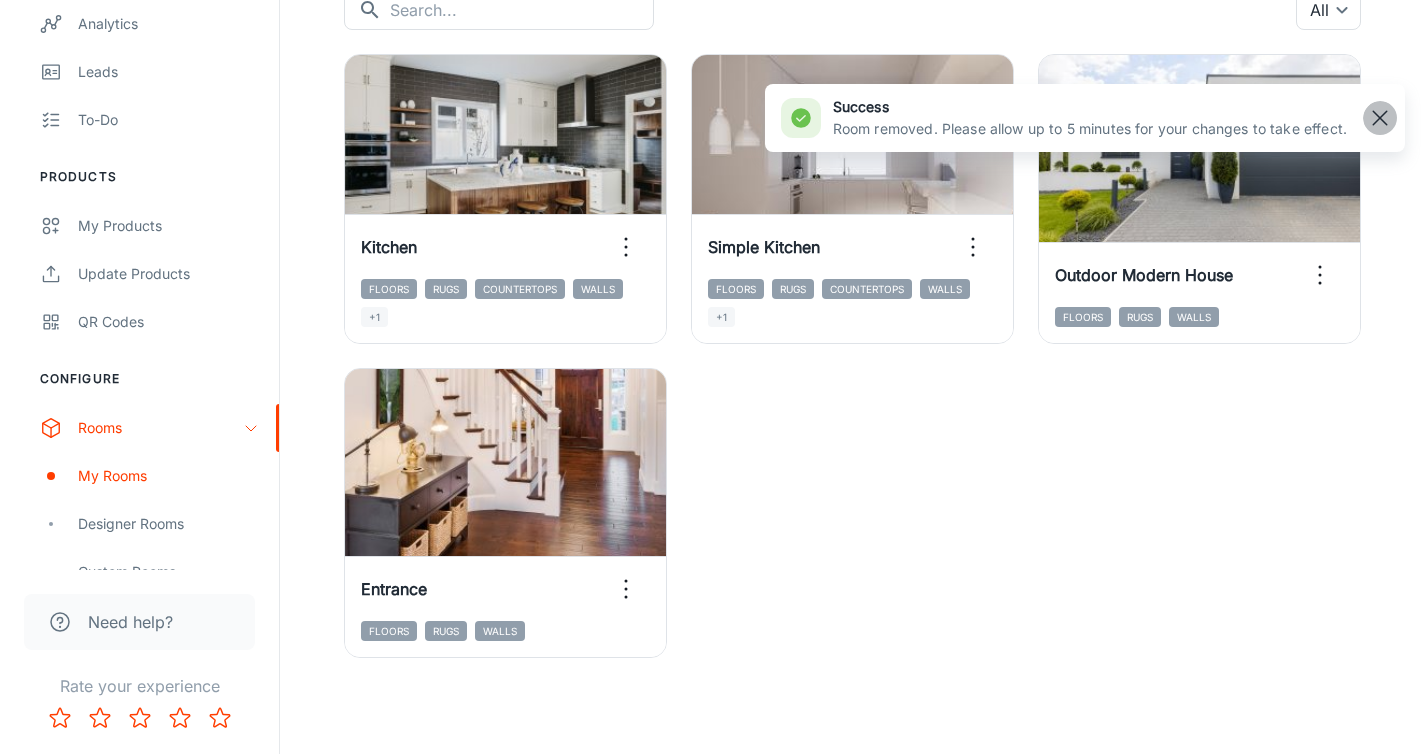 click 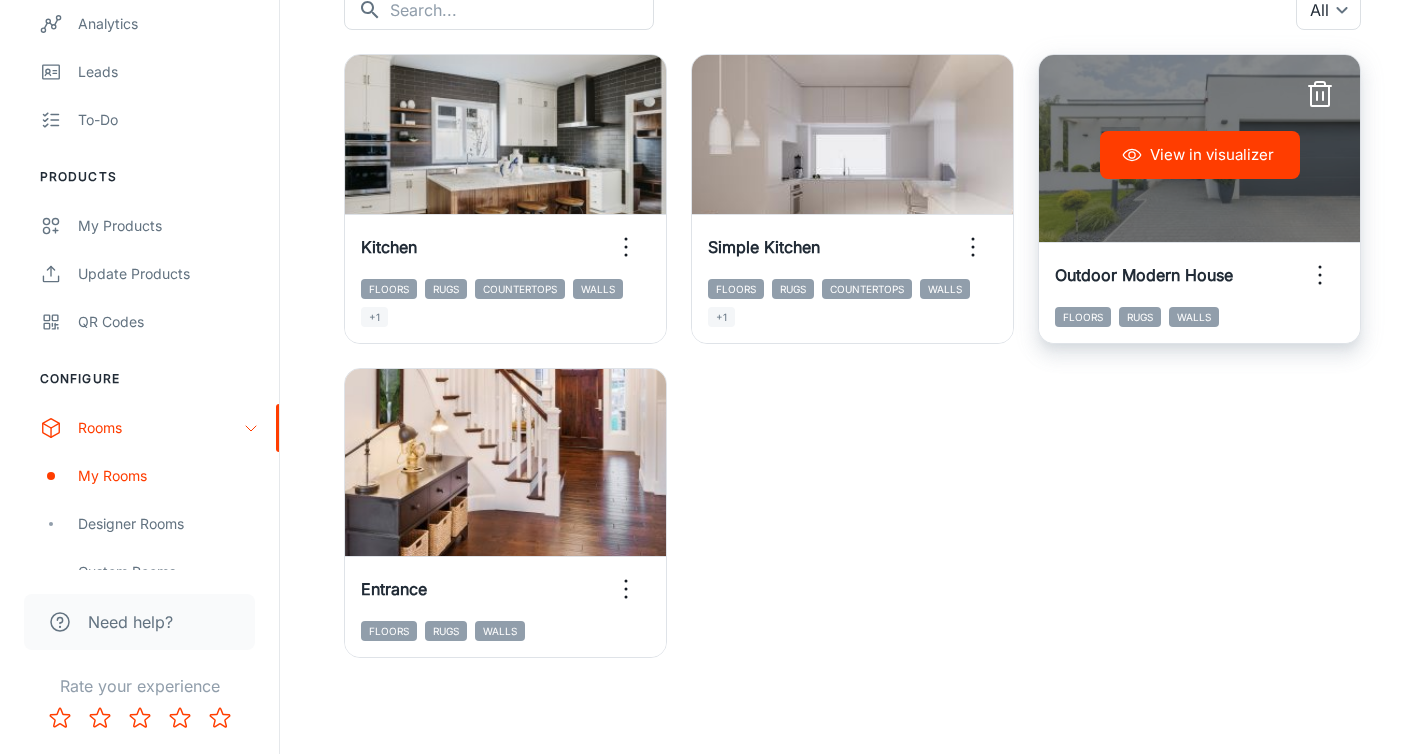 click 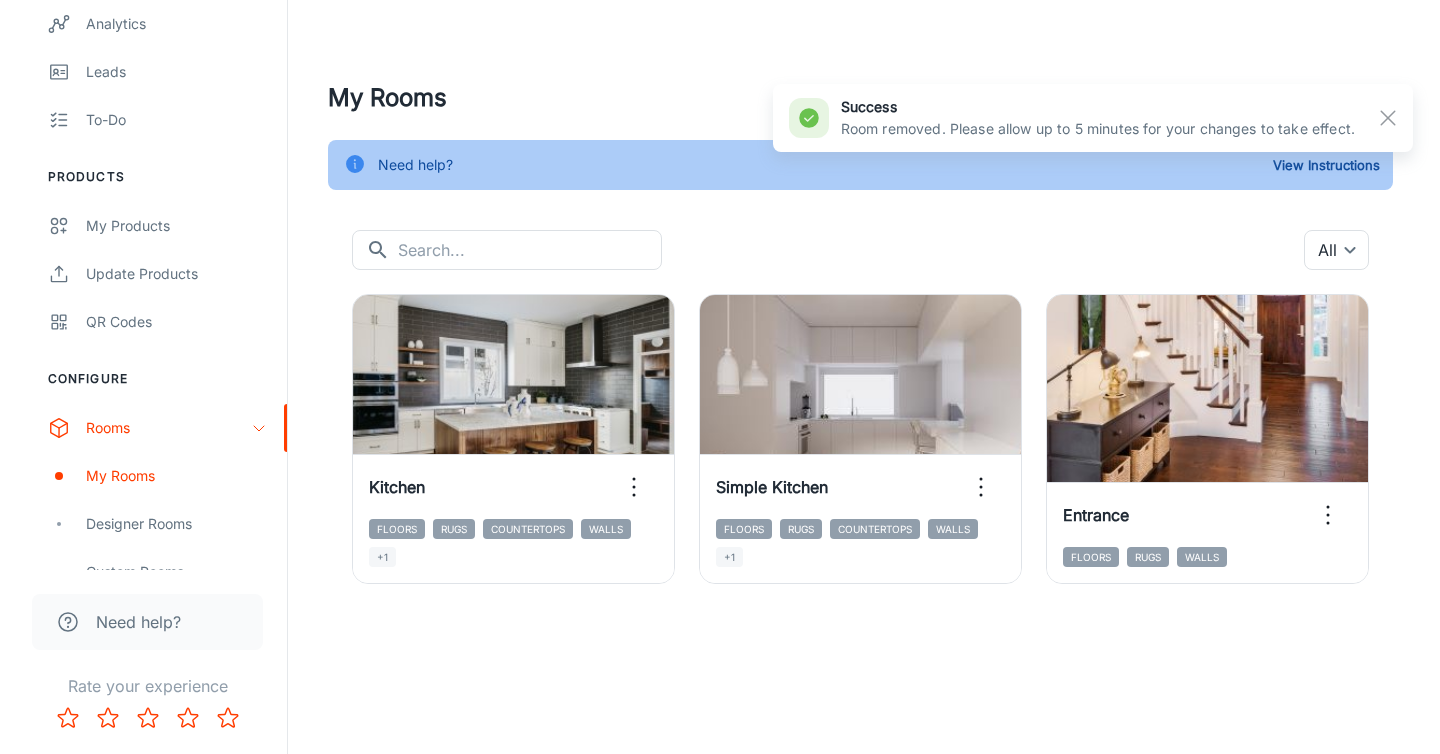 scroll, scrollTop: 0, scrollLeft: 0, axis: both 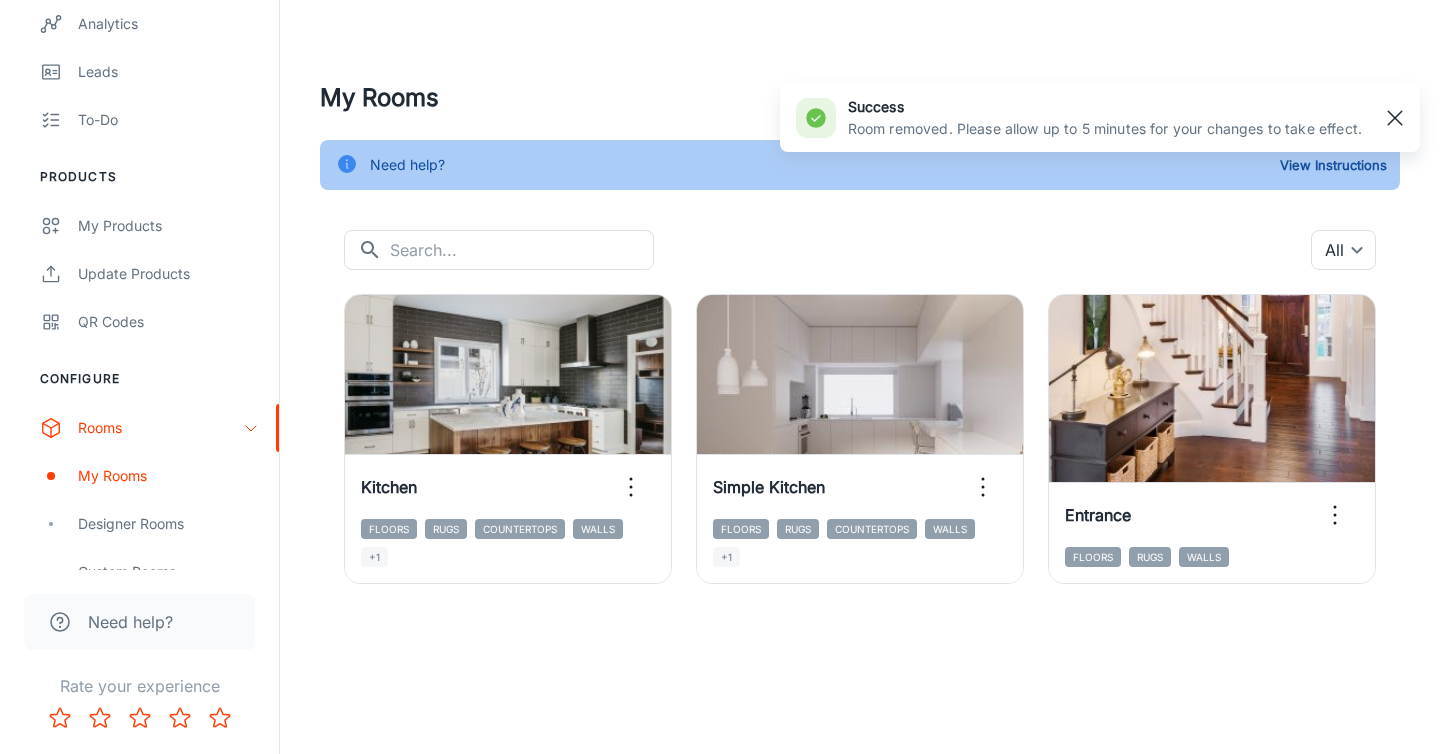 click 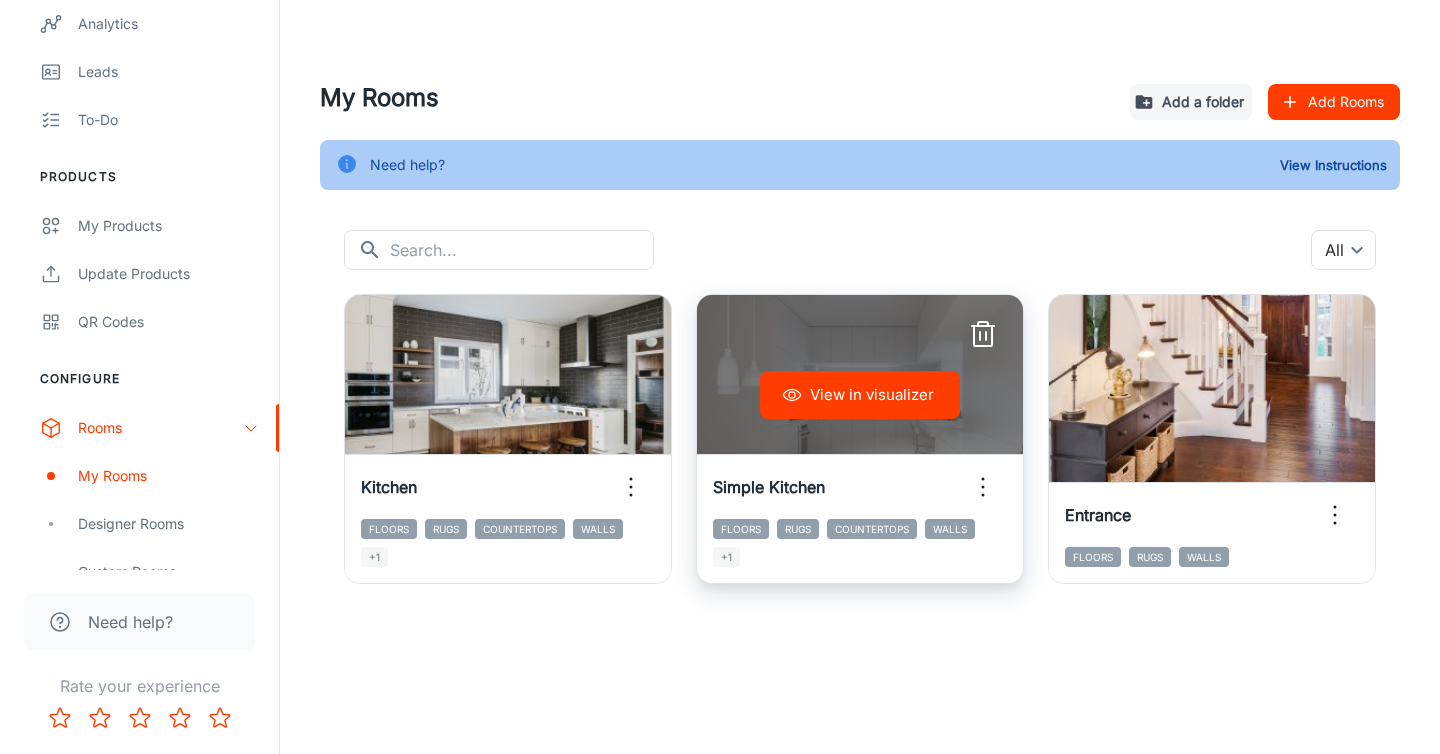 click 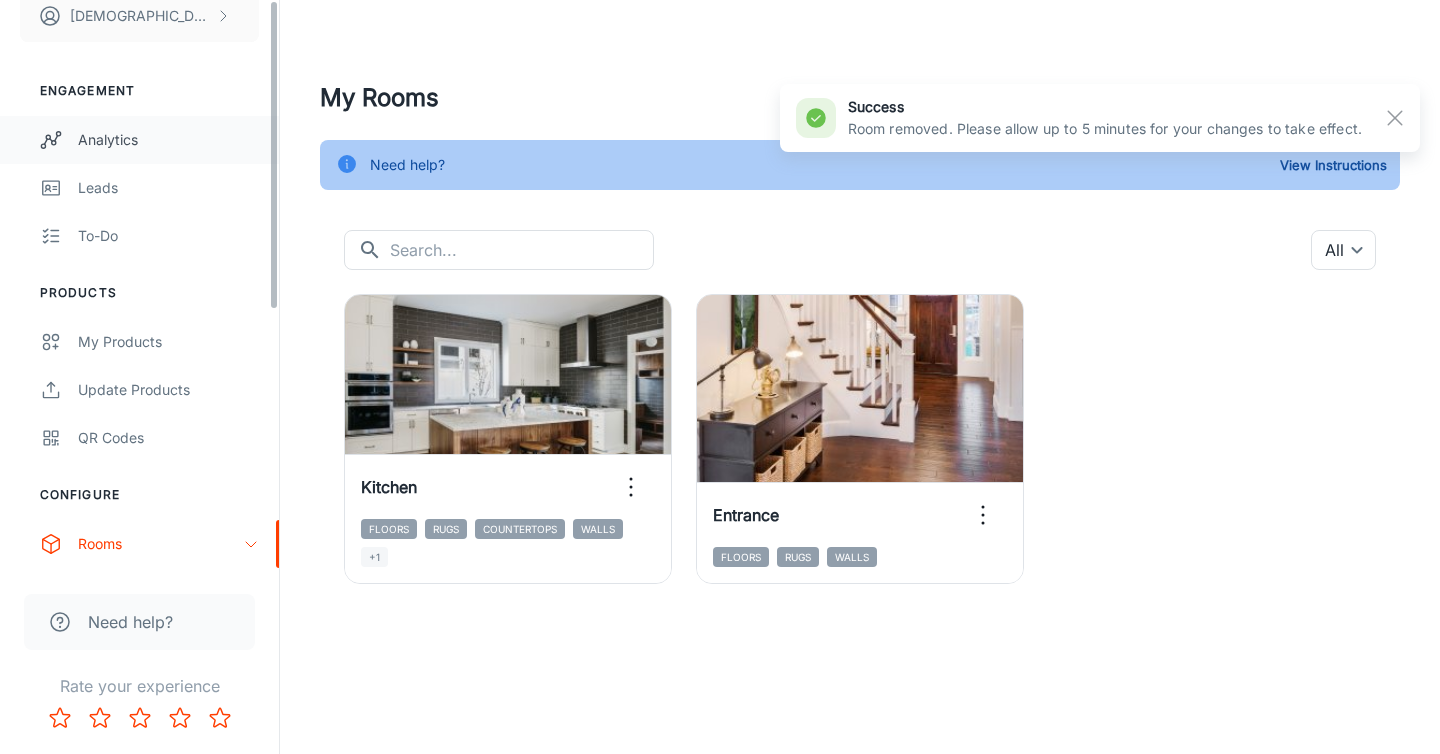 scroll, scrollTop: 0, scrollLeft: 0, axis: both 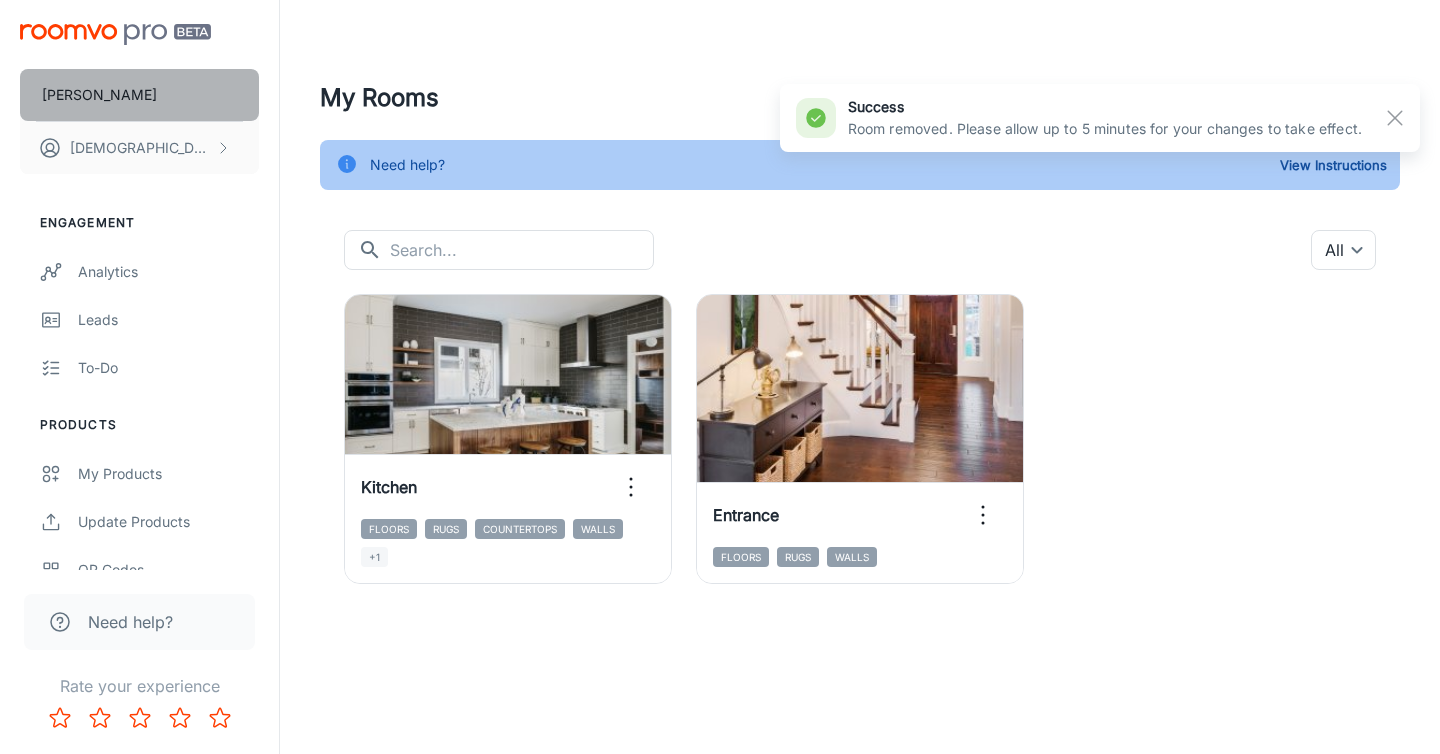 click on "[PERSON_NAME]" at bounding box center (139, 95) 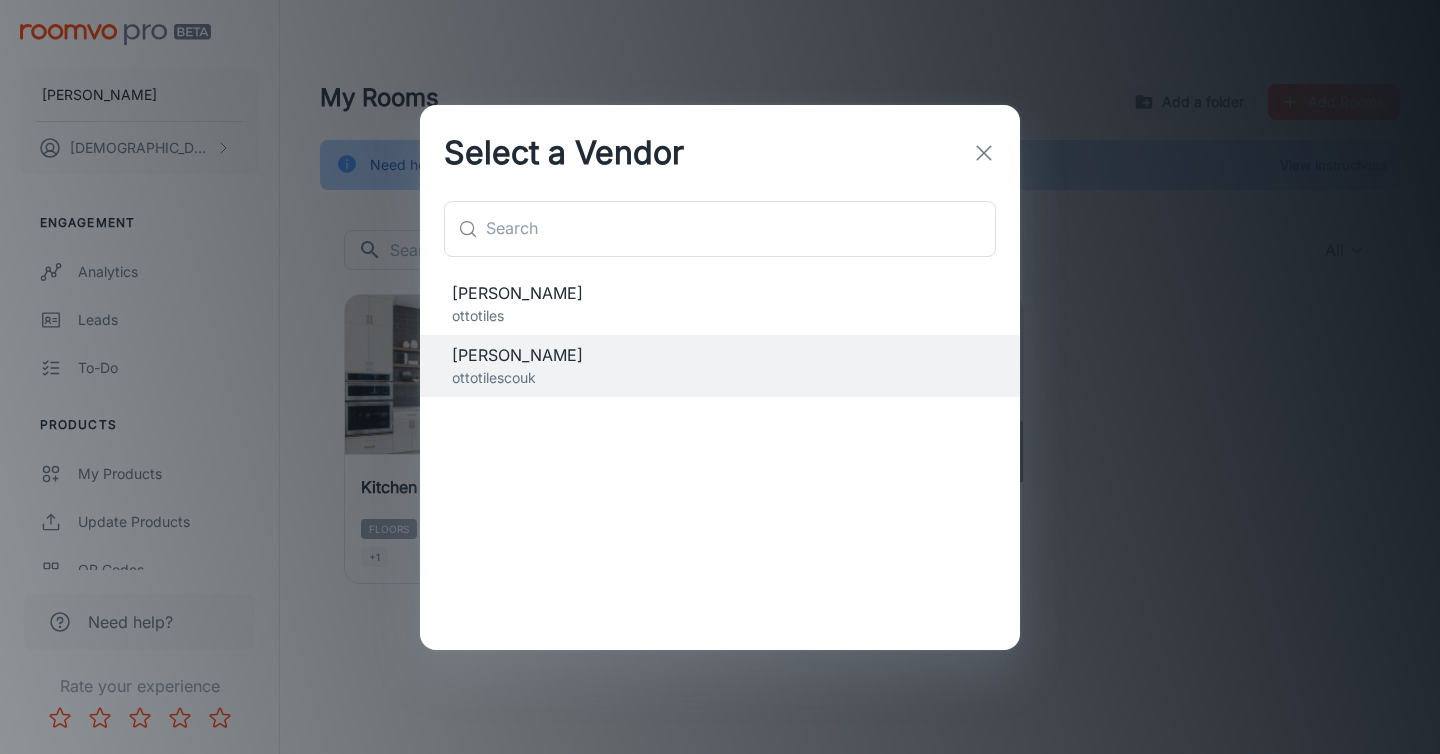 click on "Select a Vendor ​ ​ [PERSON_NAME] ottotiles [PERSON_NAME] ottotilescouk" at bounding box center [720, 377] 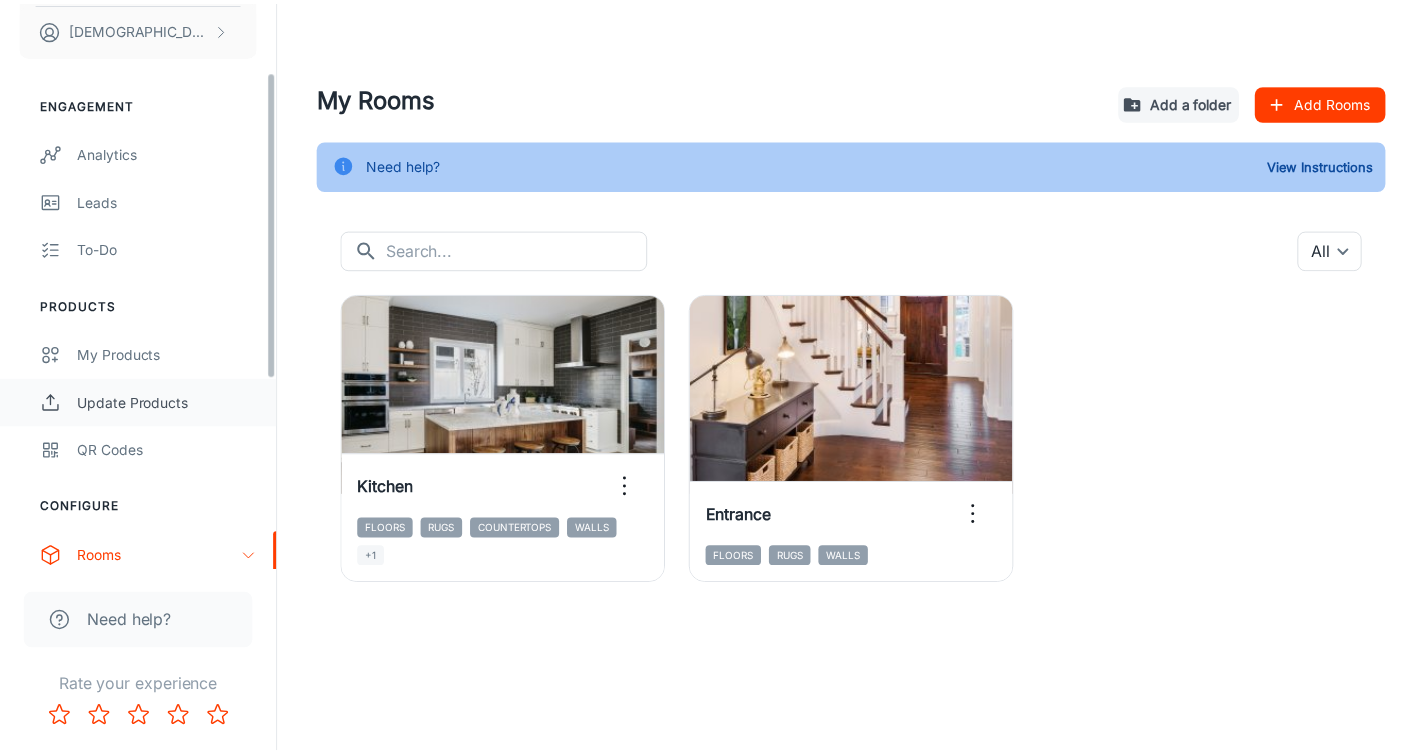 scroll, scrollTop: 296, scrollLeft: 0, axis: vertical 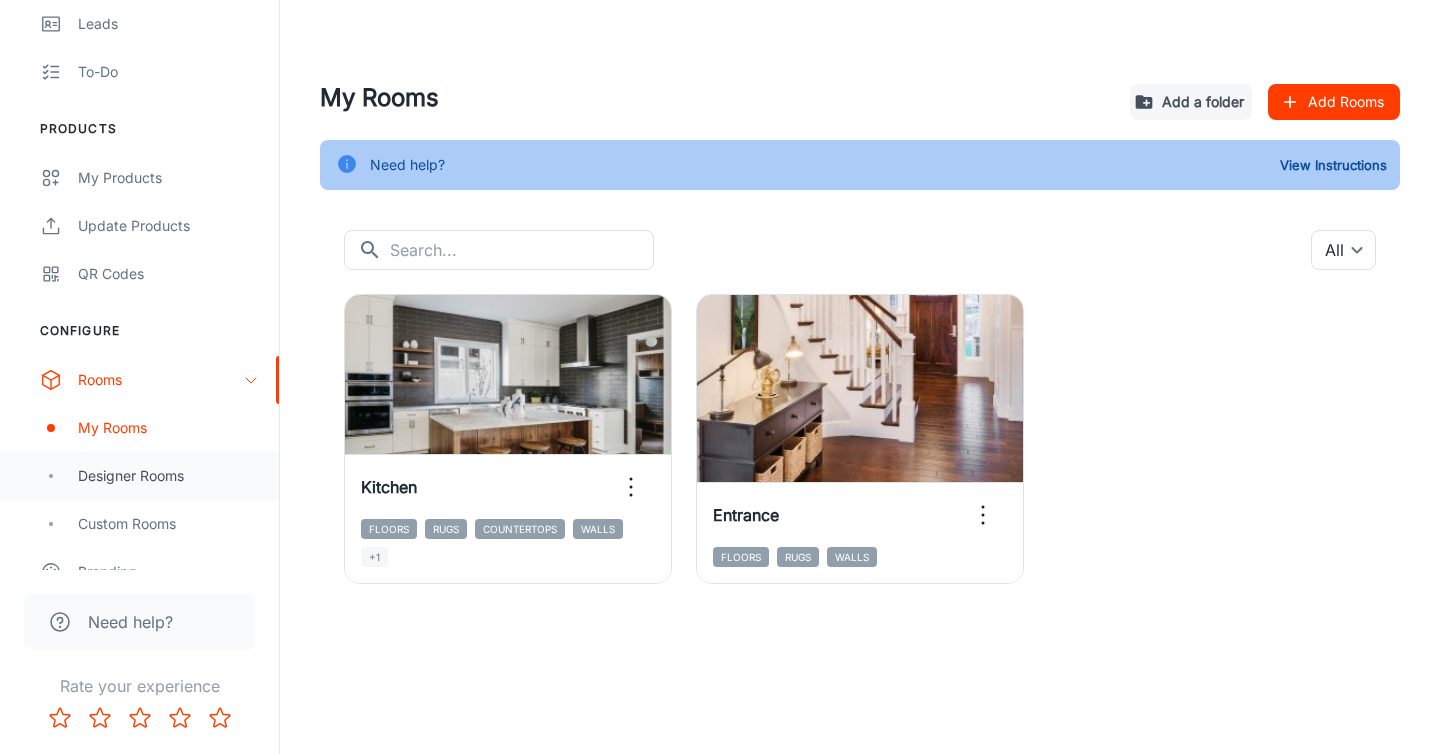 click on "Designer Rooms" at bounding box center (168, 476) 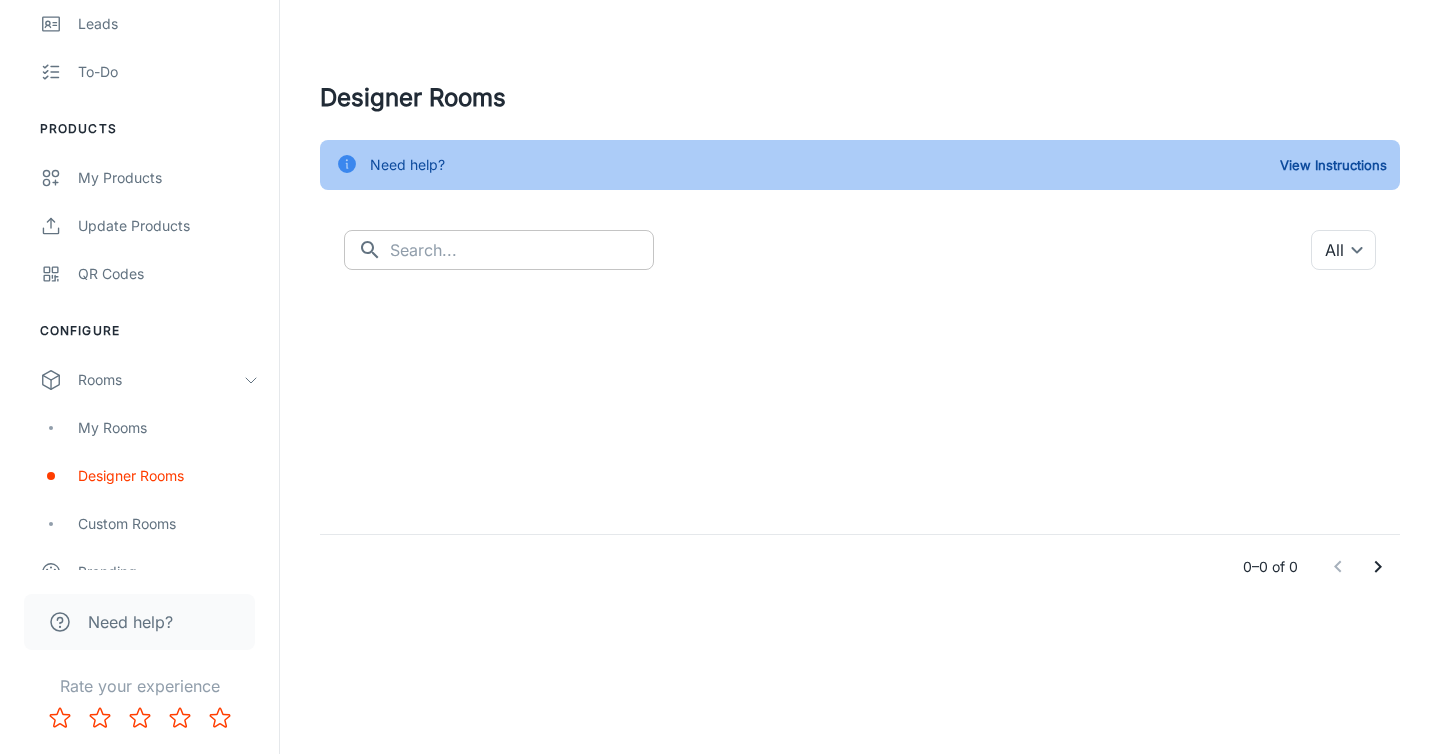 click at bounding box center (522, 250) 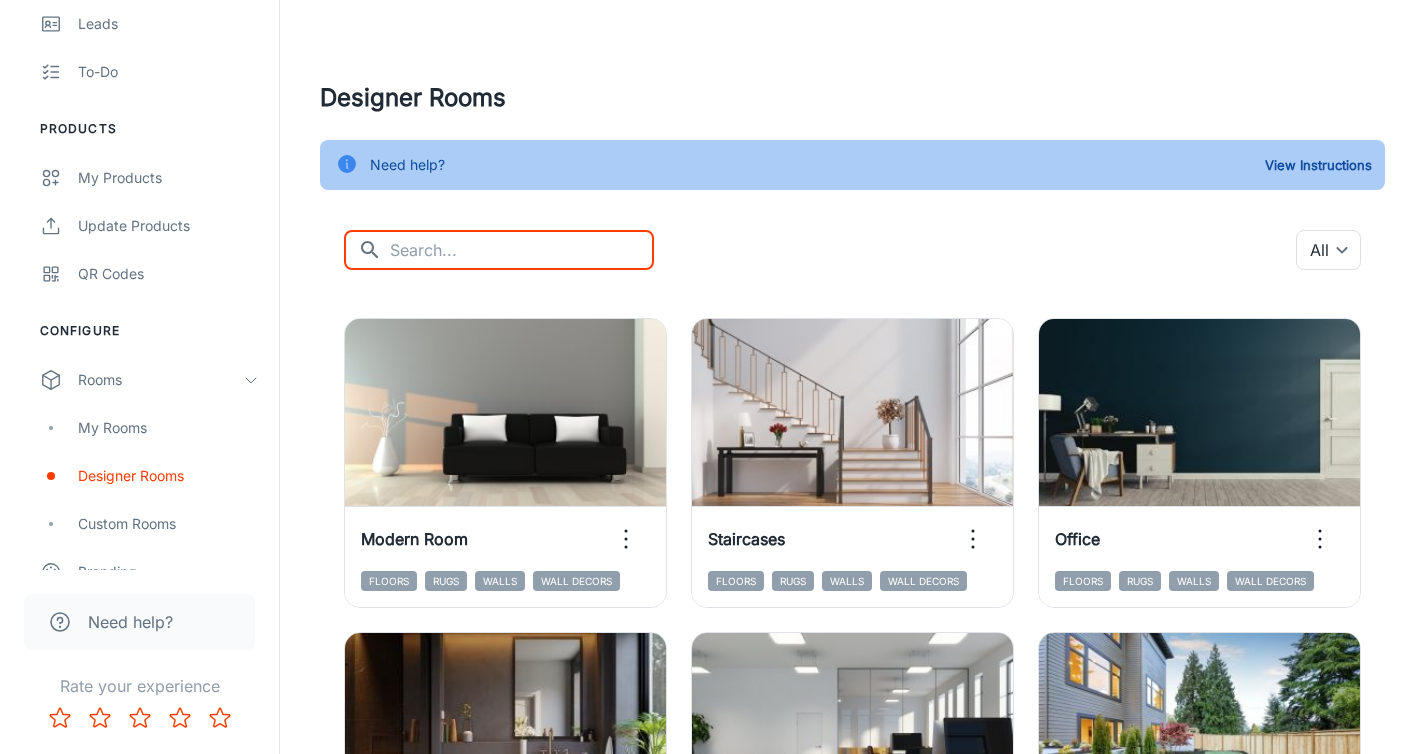 click at bounding box center [522, 250] 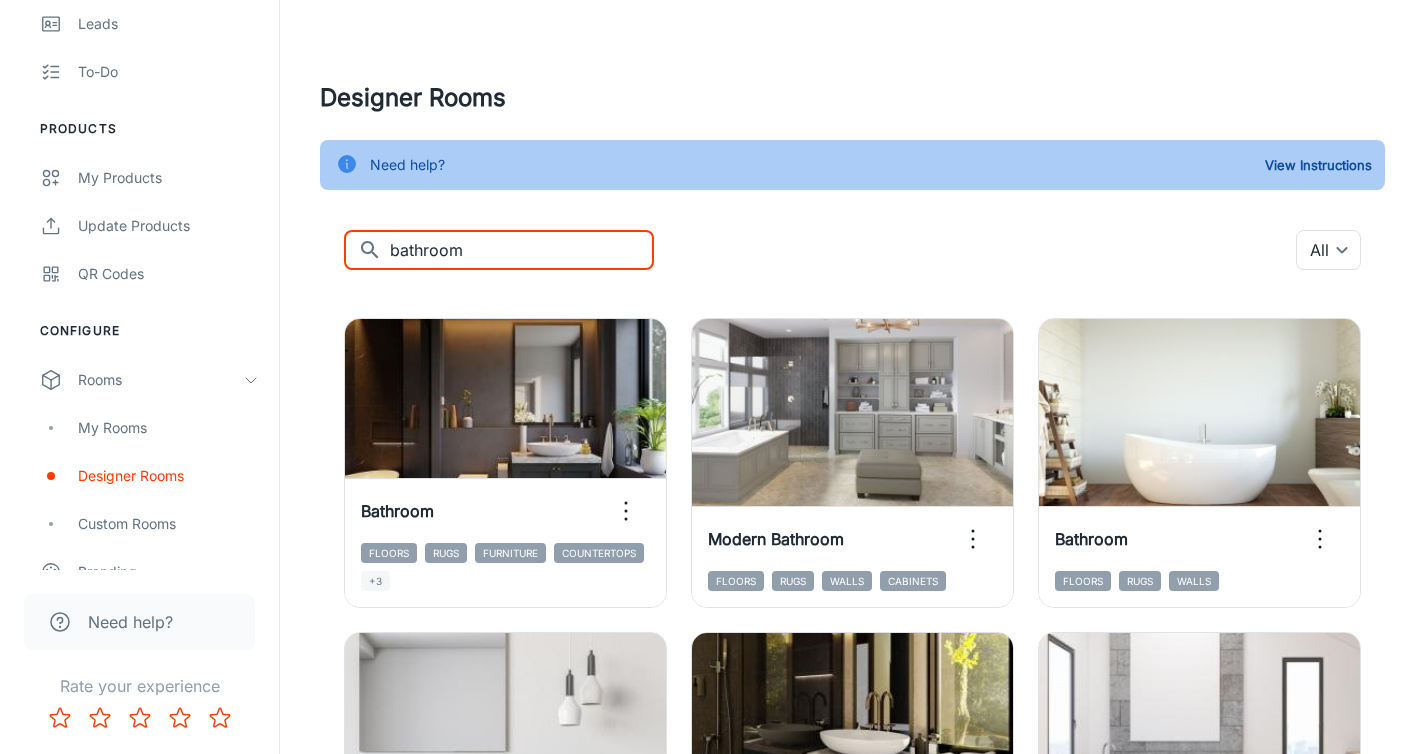 type on "bathroom" 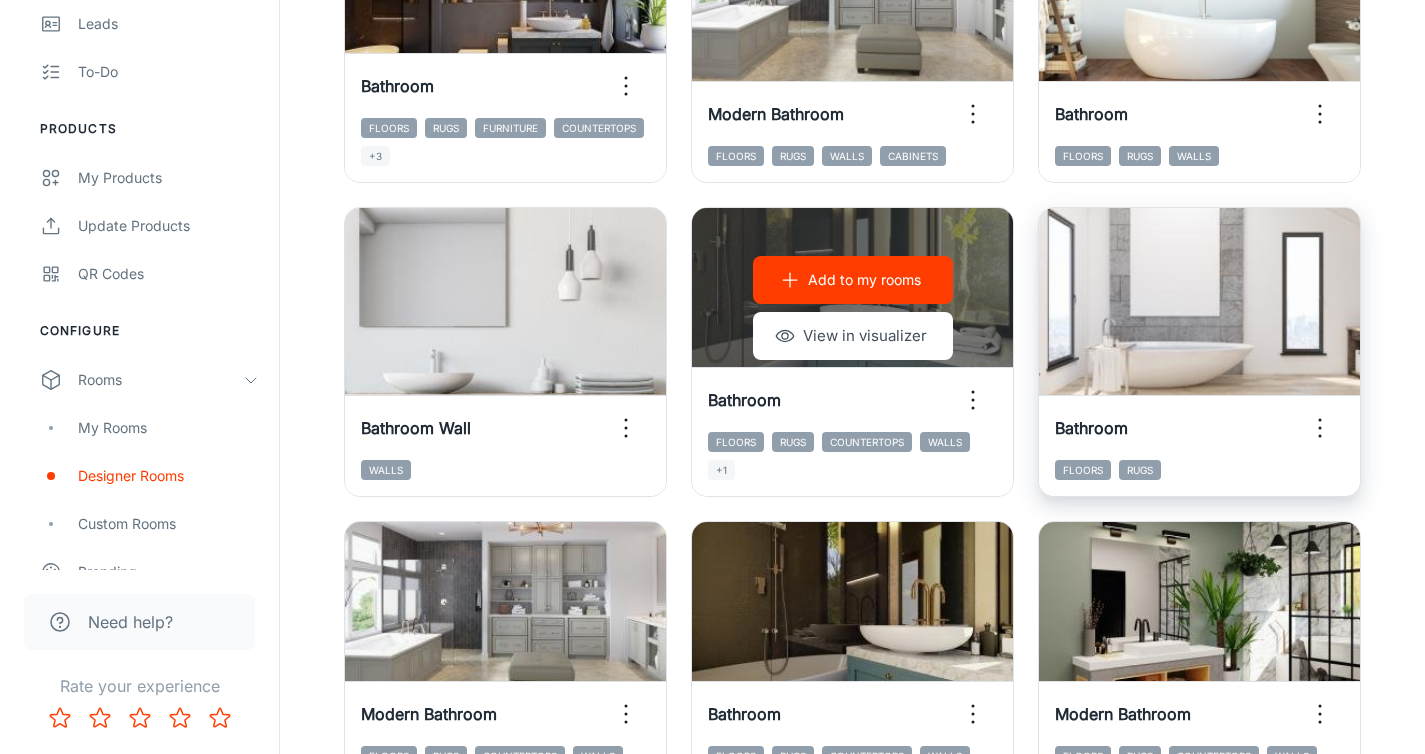 scroll, scrollTop: 419, scrollLeft: 0, axis: vertical 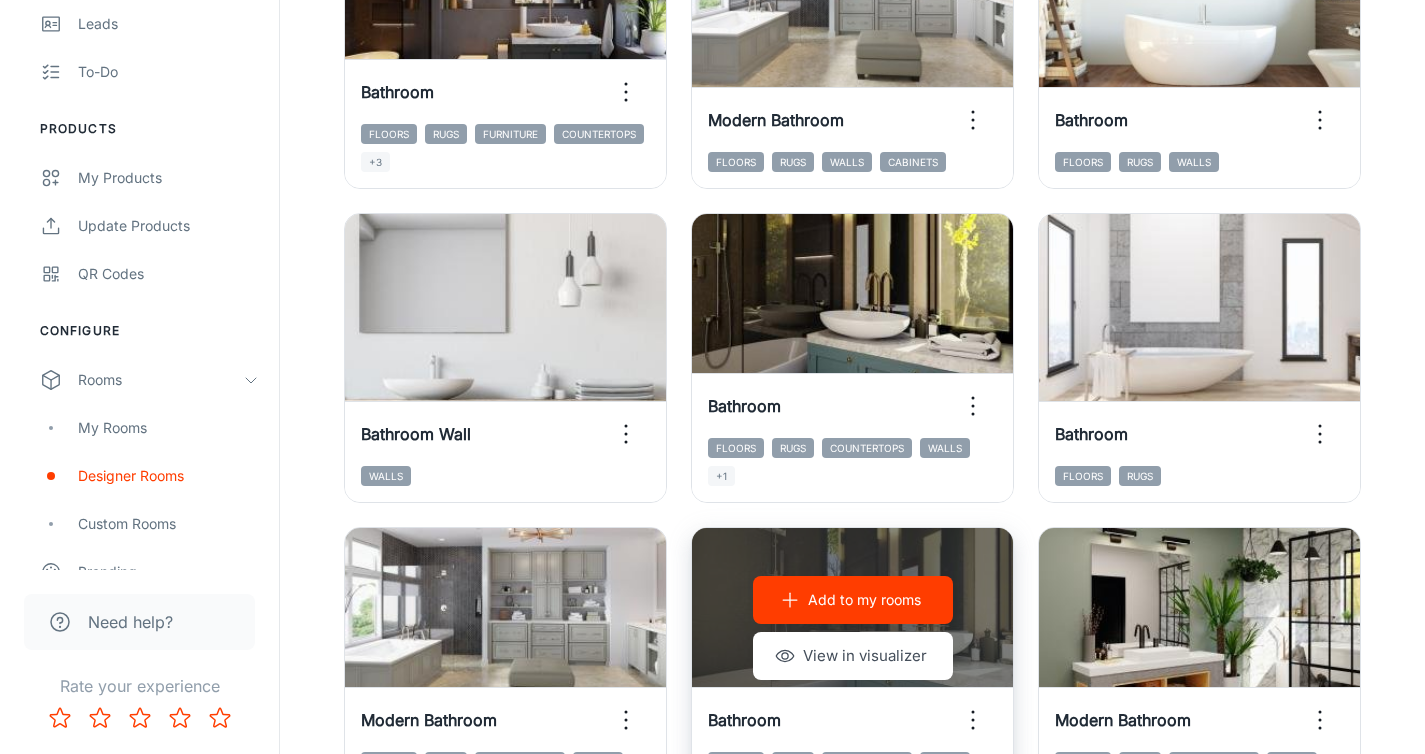 click on "Add to my rooms" at bounding box center [864, 600] 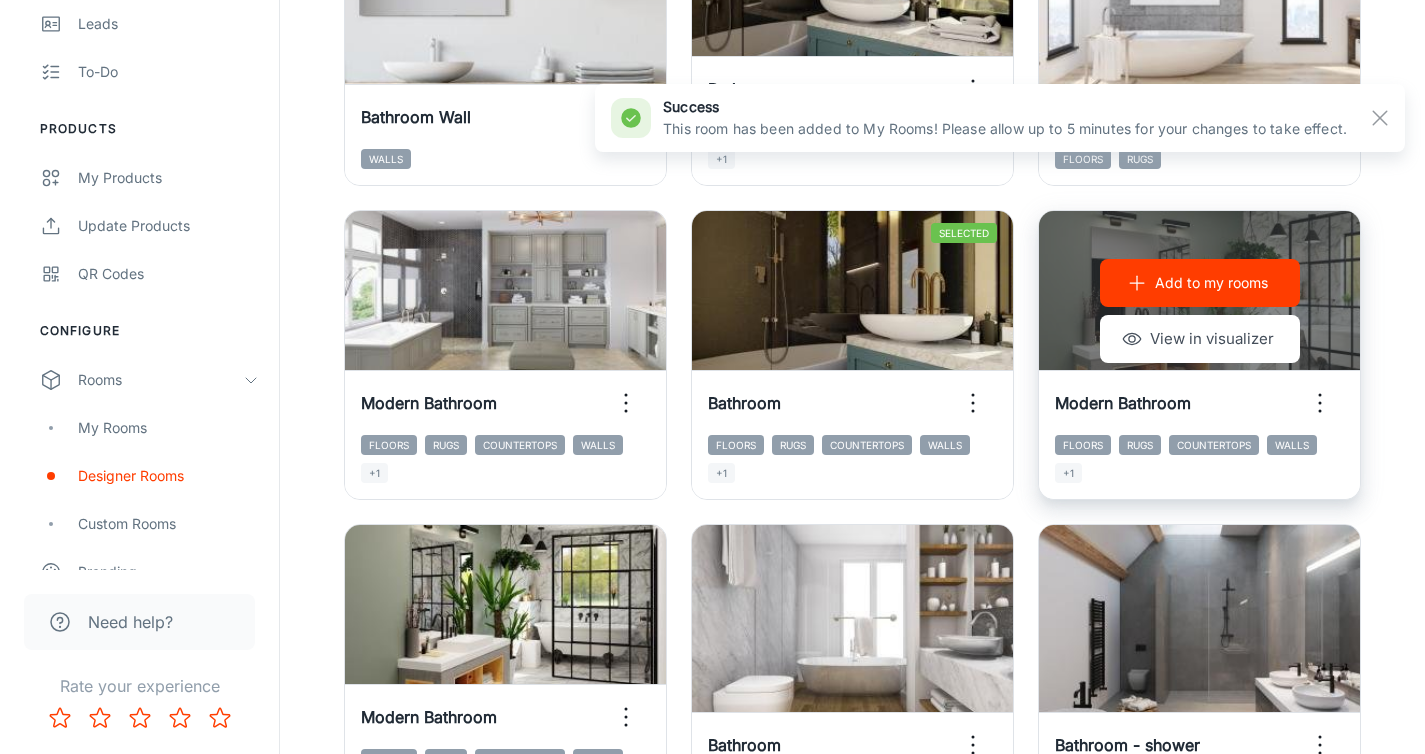 scroll, scrollTop: 738, scrollLeft: 0, axis: vertical 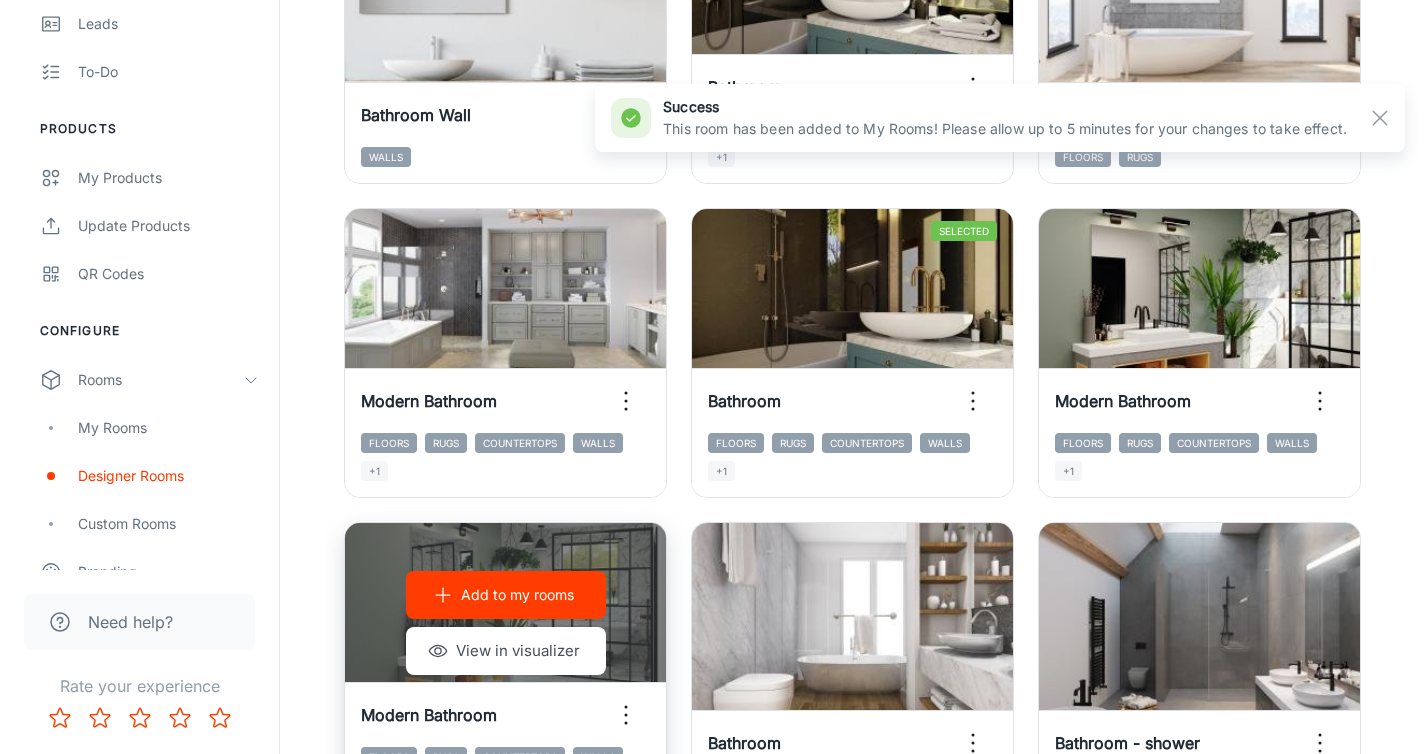 click on "Add to my rooms" at bounding box center [517, 595] 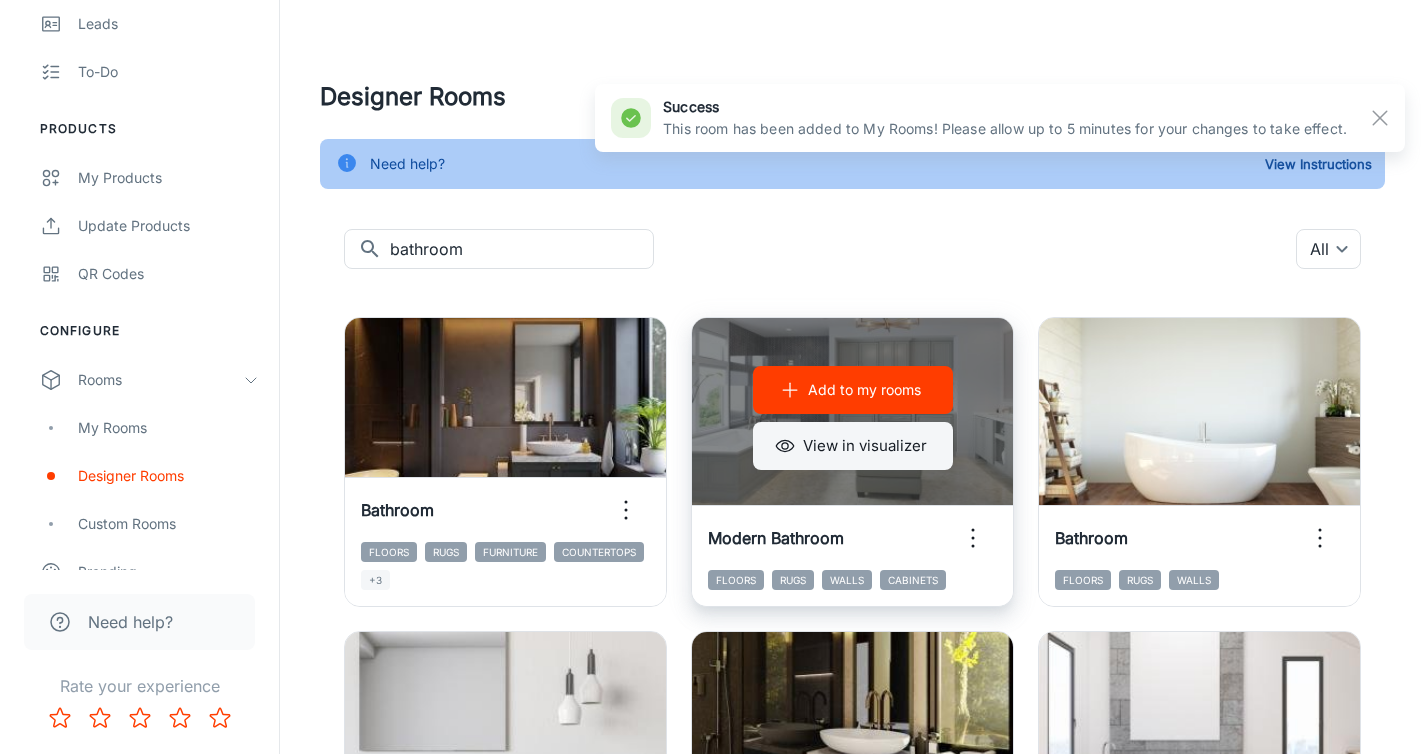 scroll, scrollTop: 0, scrollLeft: 0, axis: both 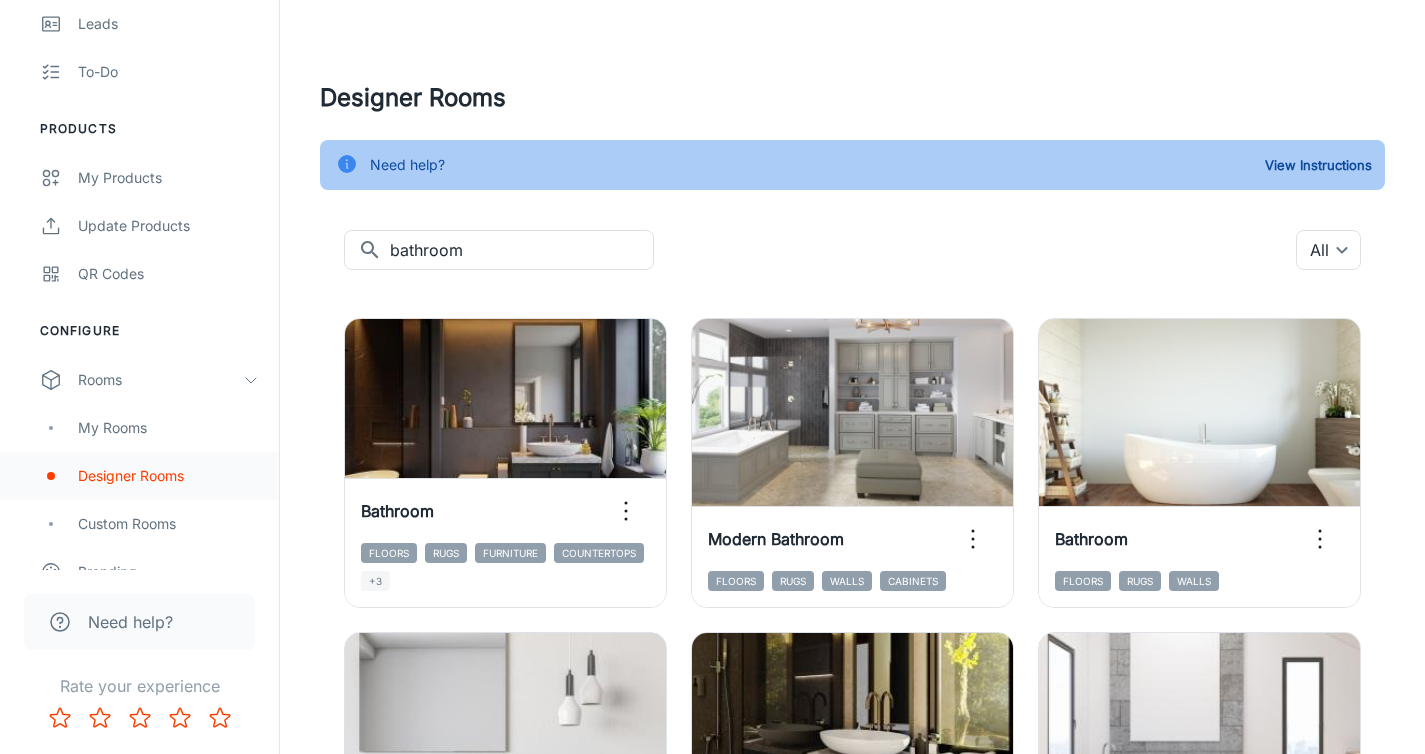 click on "Designer Rooms" at bounding box center (168, 476) 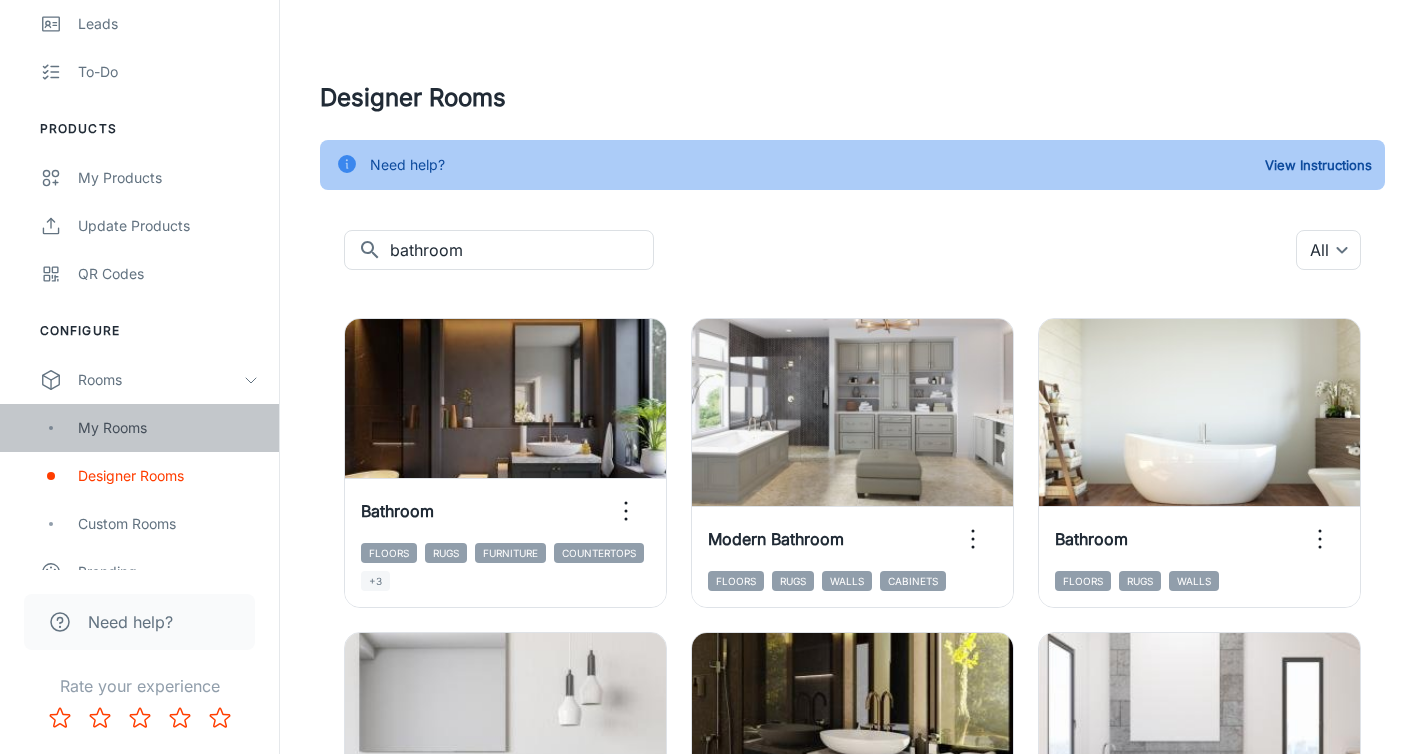 click on "My Rooms" at bounding box center (168, 428) 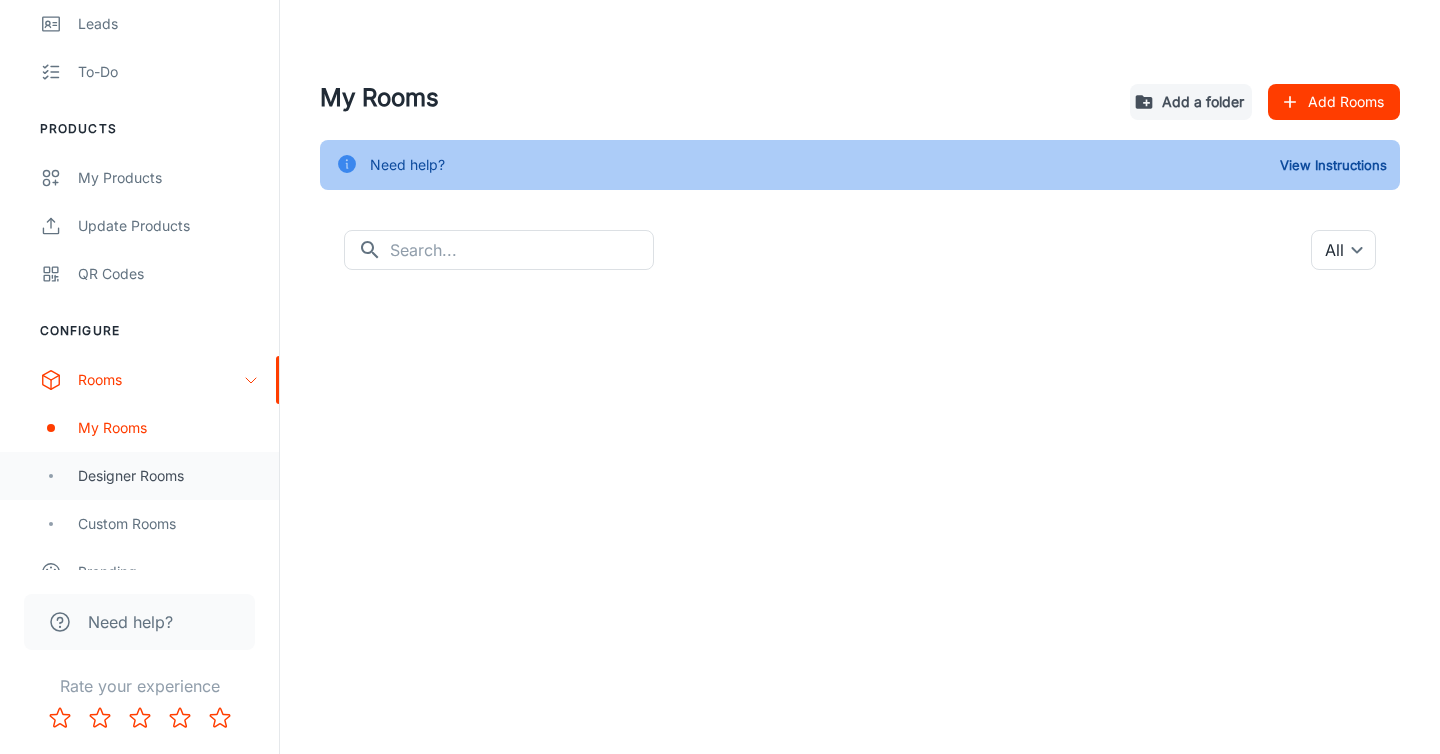 click on "Designer Rooms" at bounding box center [168, 476] 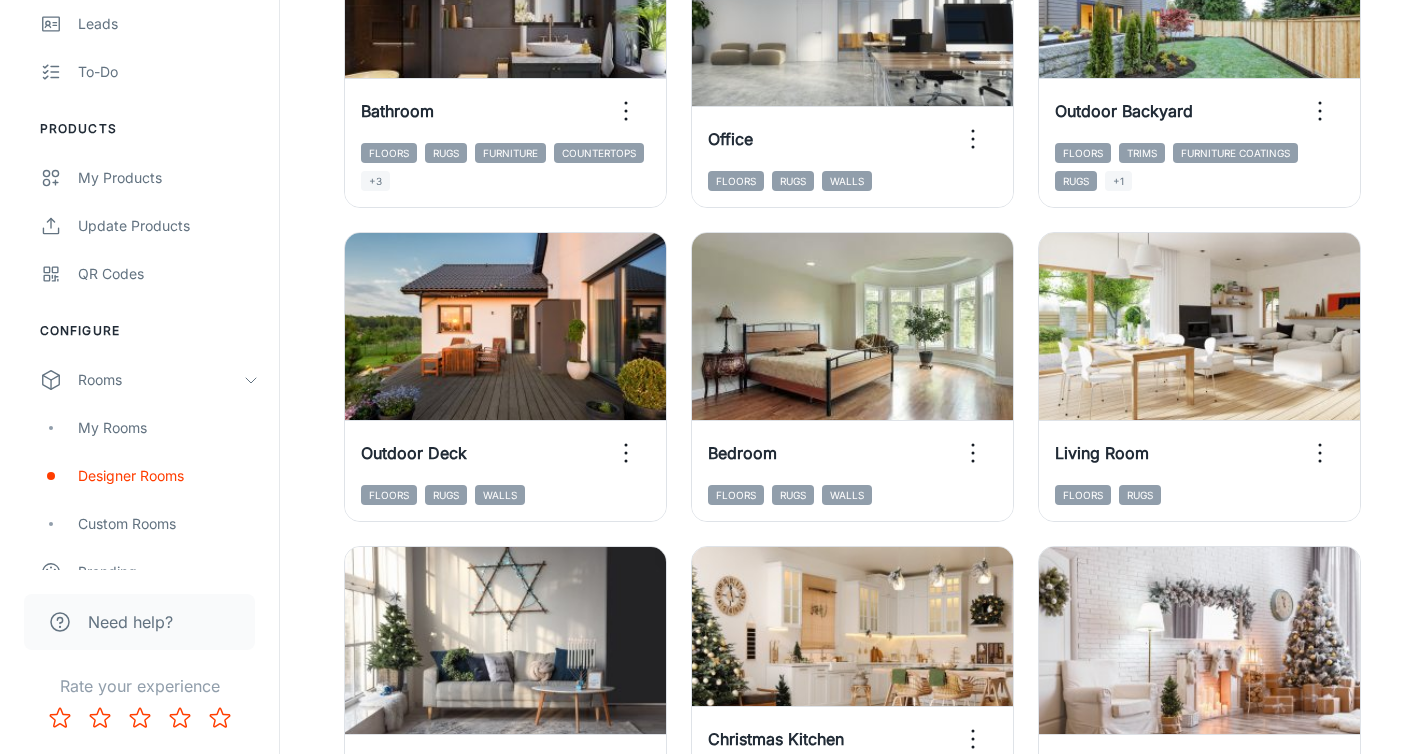 scroll, scrollTop: 715, scrollLeft: 0, axis: vertical 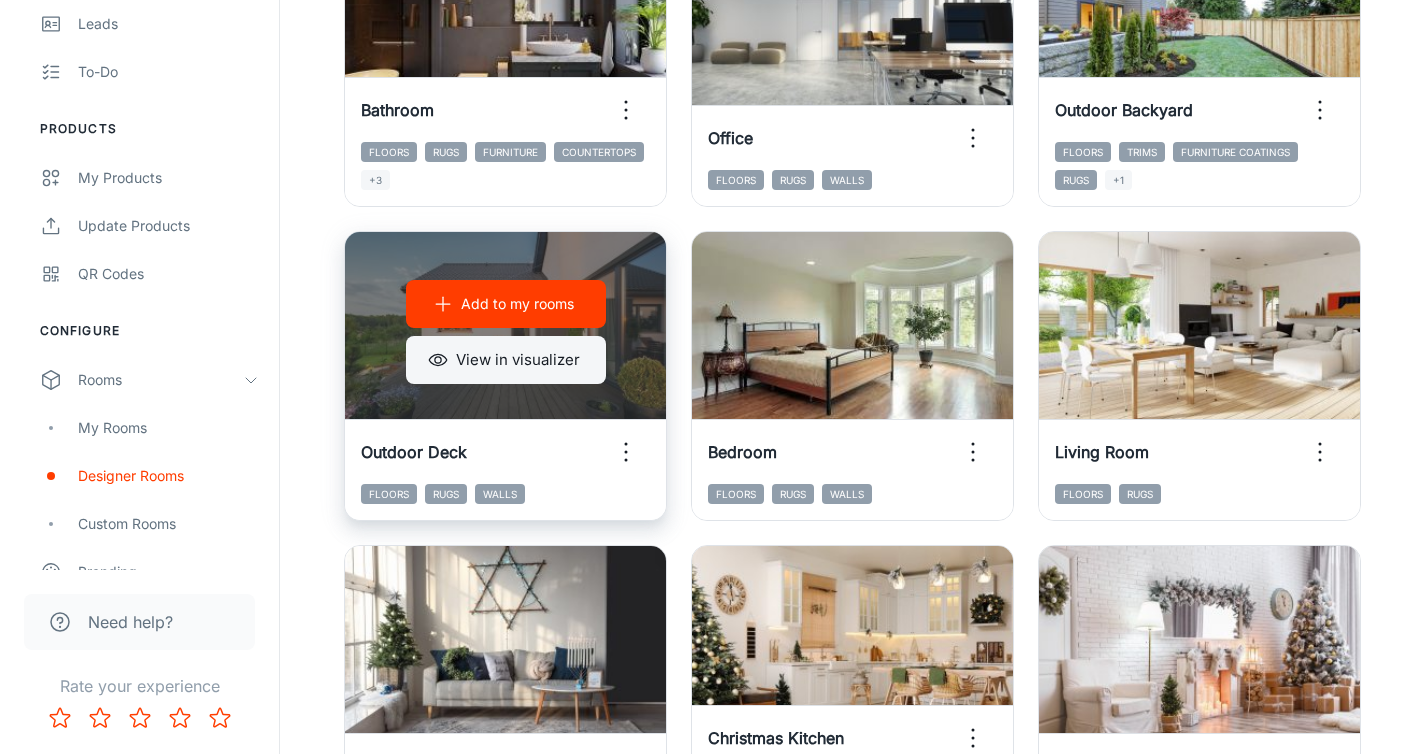 click on "View in visualizer" at bounding box center [506, 360] 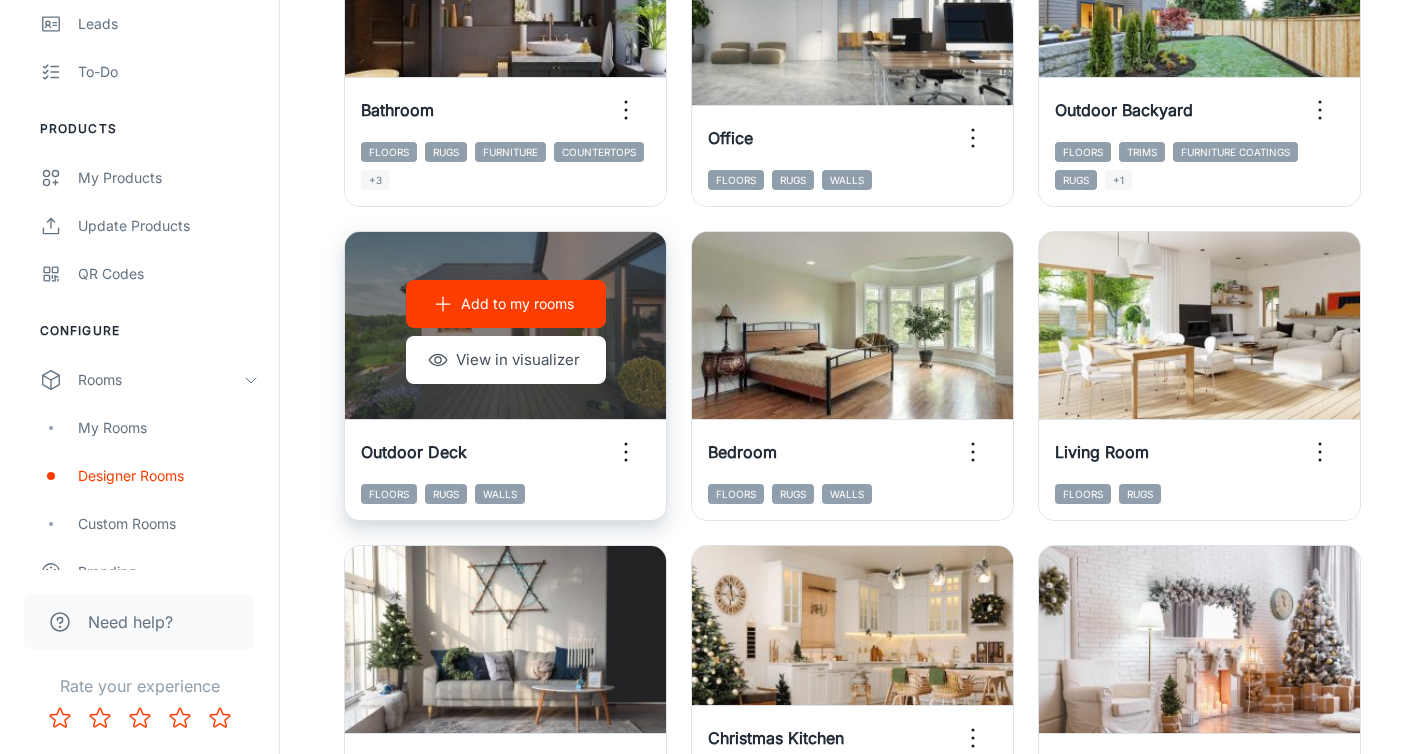 click on "Add to my rooms" at bounding box center (517, 304) 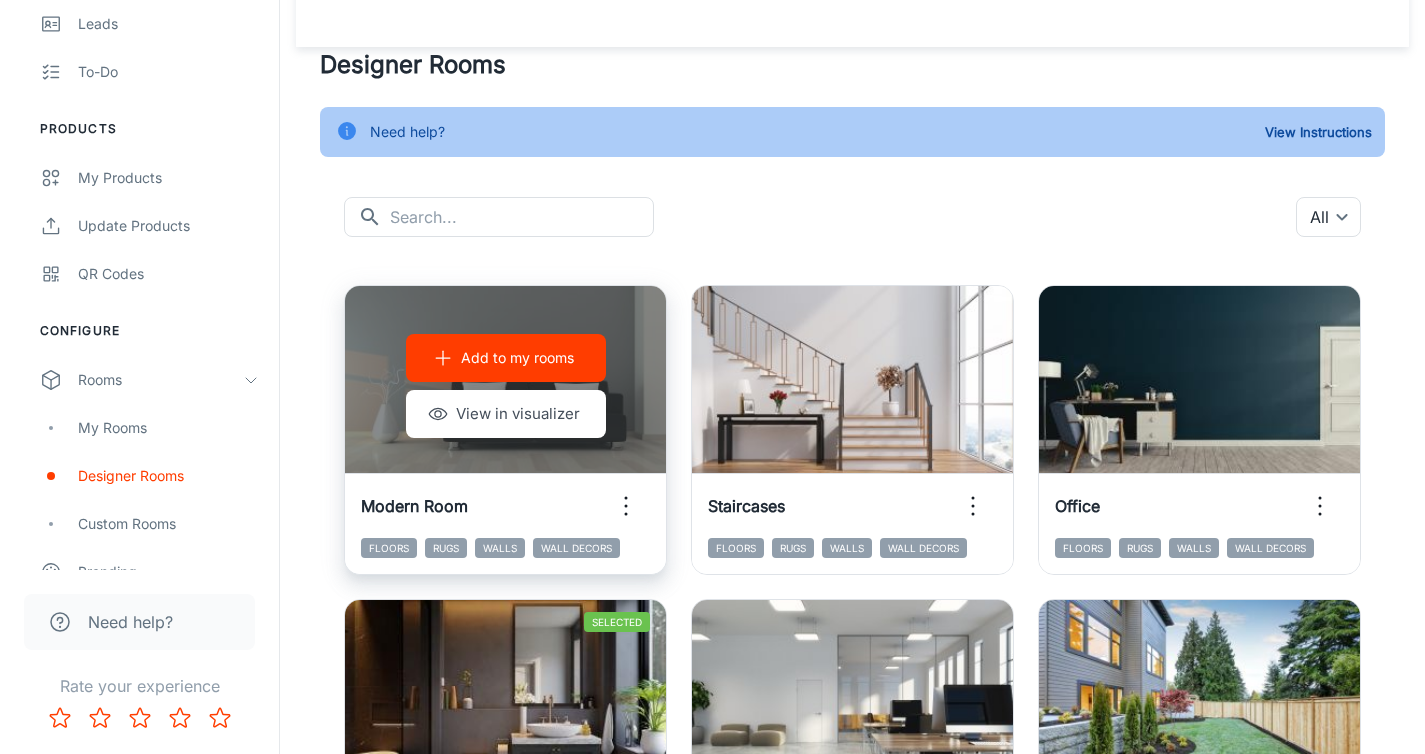 scroll, scrollTop: 0, scrollLeft: 0, axis: both 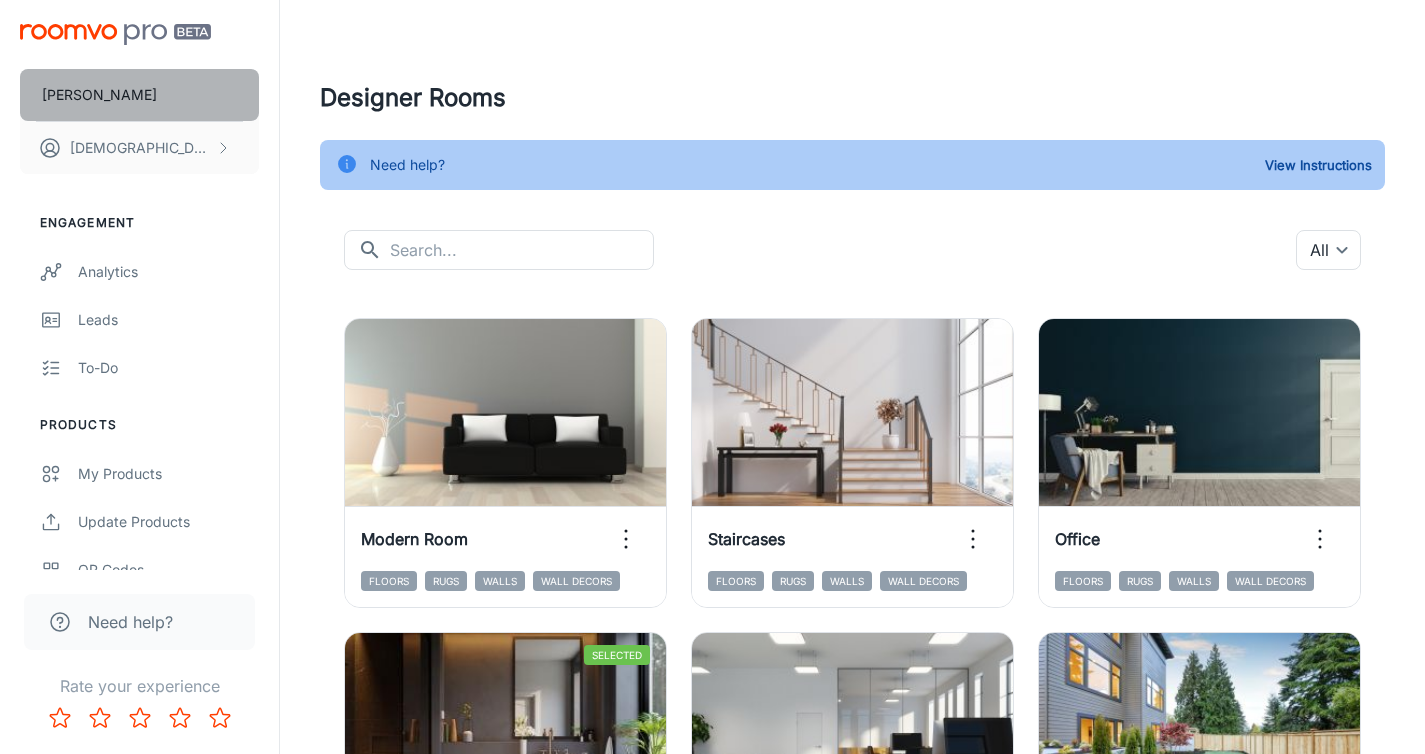click on "[PERSON_NAME]" at bounding box center (139, 95) 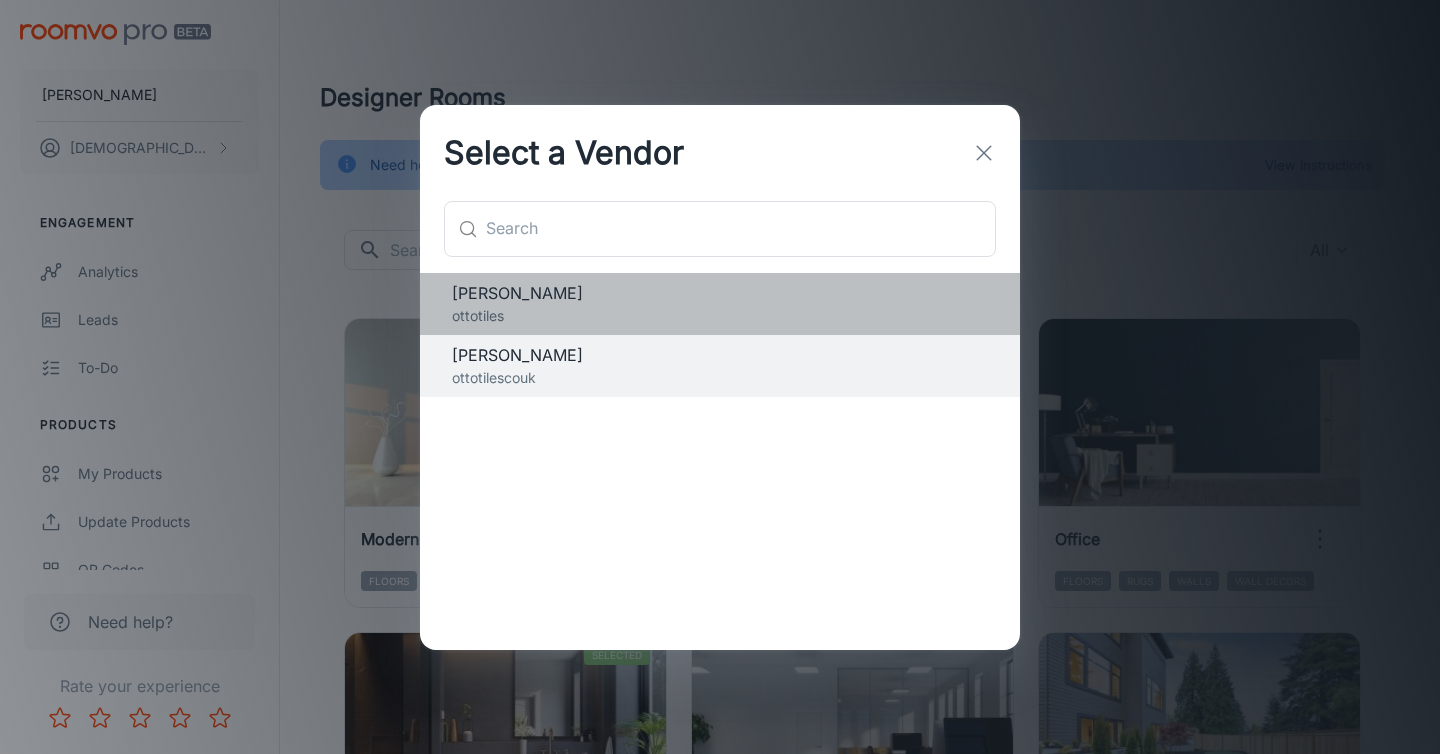 click on "[PERSON_NAME]" at bounding box center (720, 293) 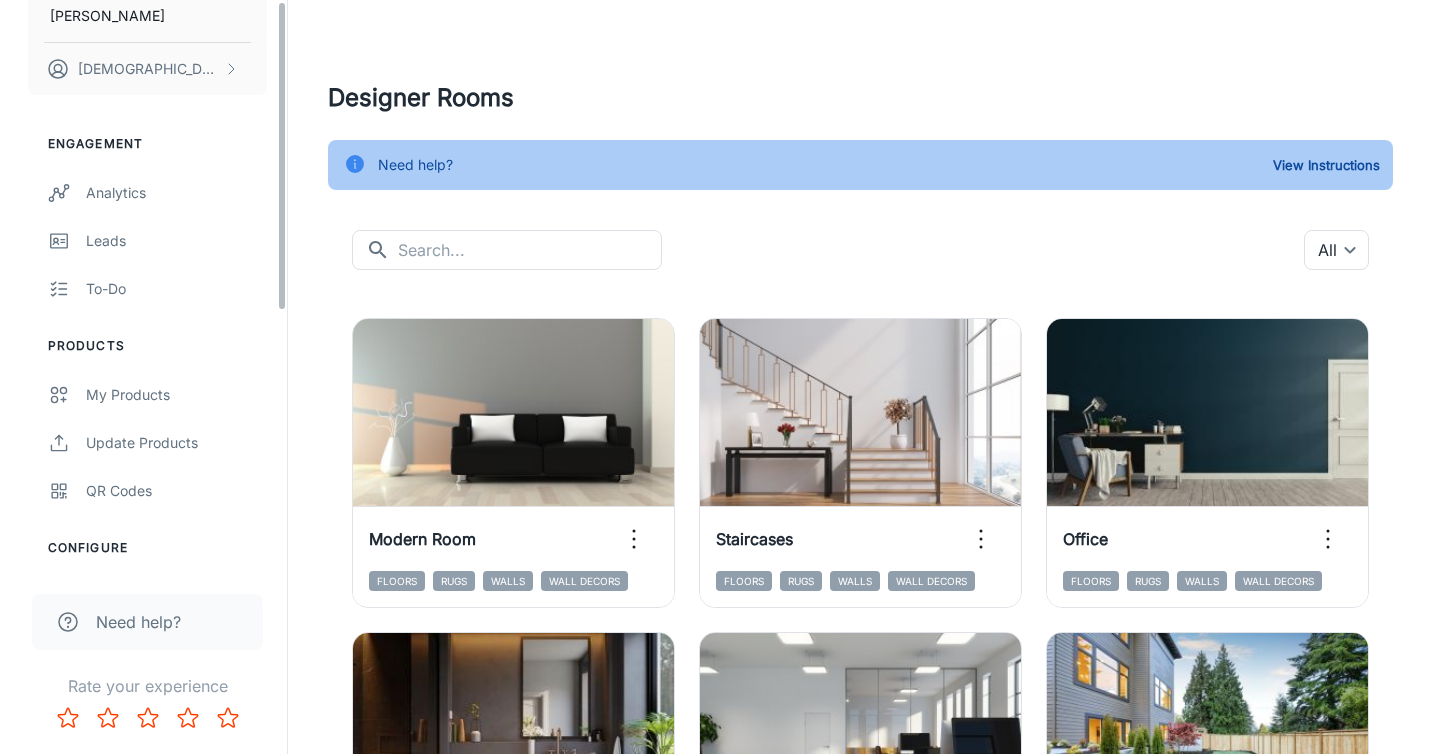 scroll, scrollTop: 168, scrollLeft: 0, axis: vertical 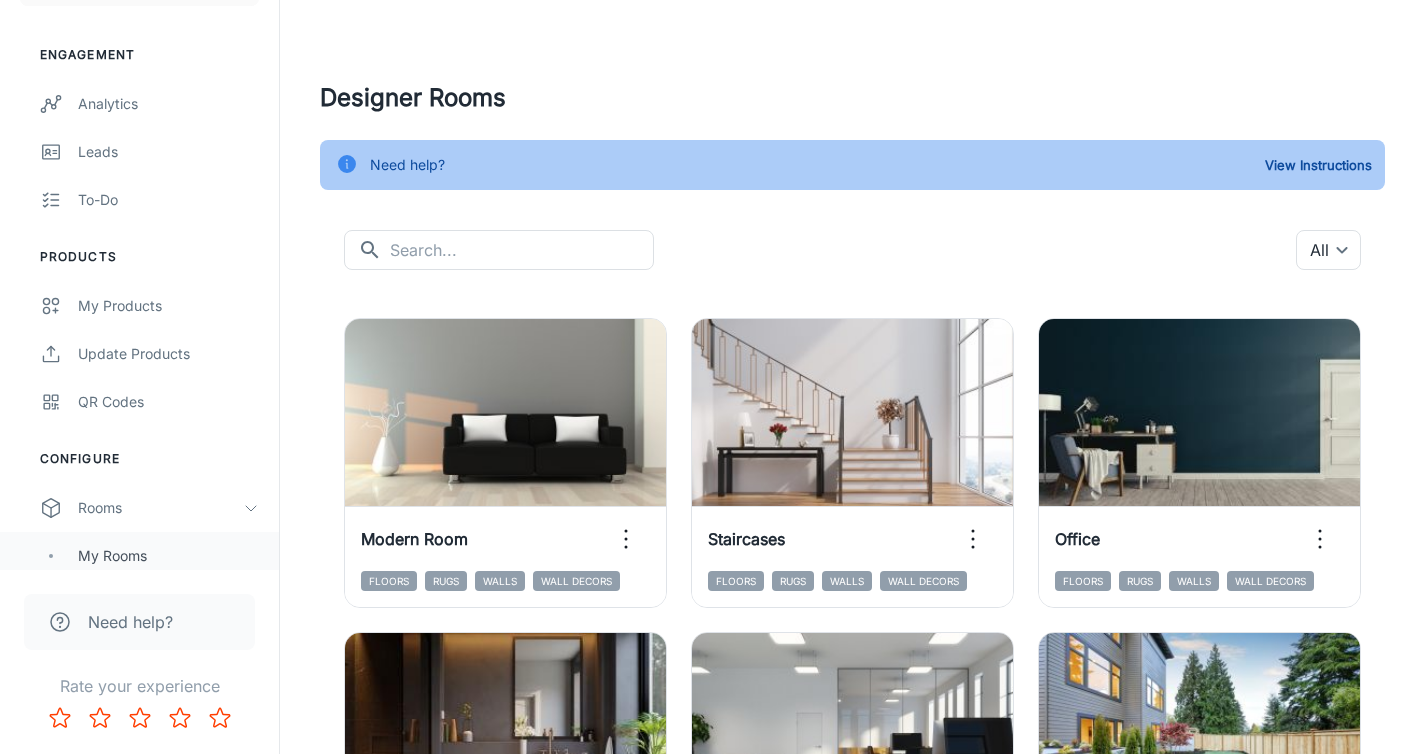 click on "My Rooms" at bounding box center (168, 556) 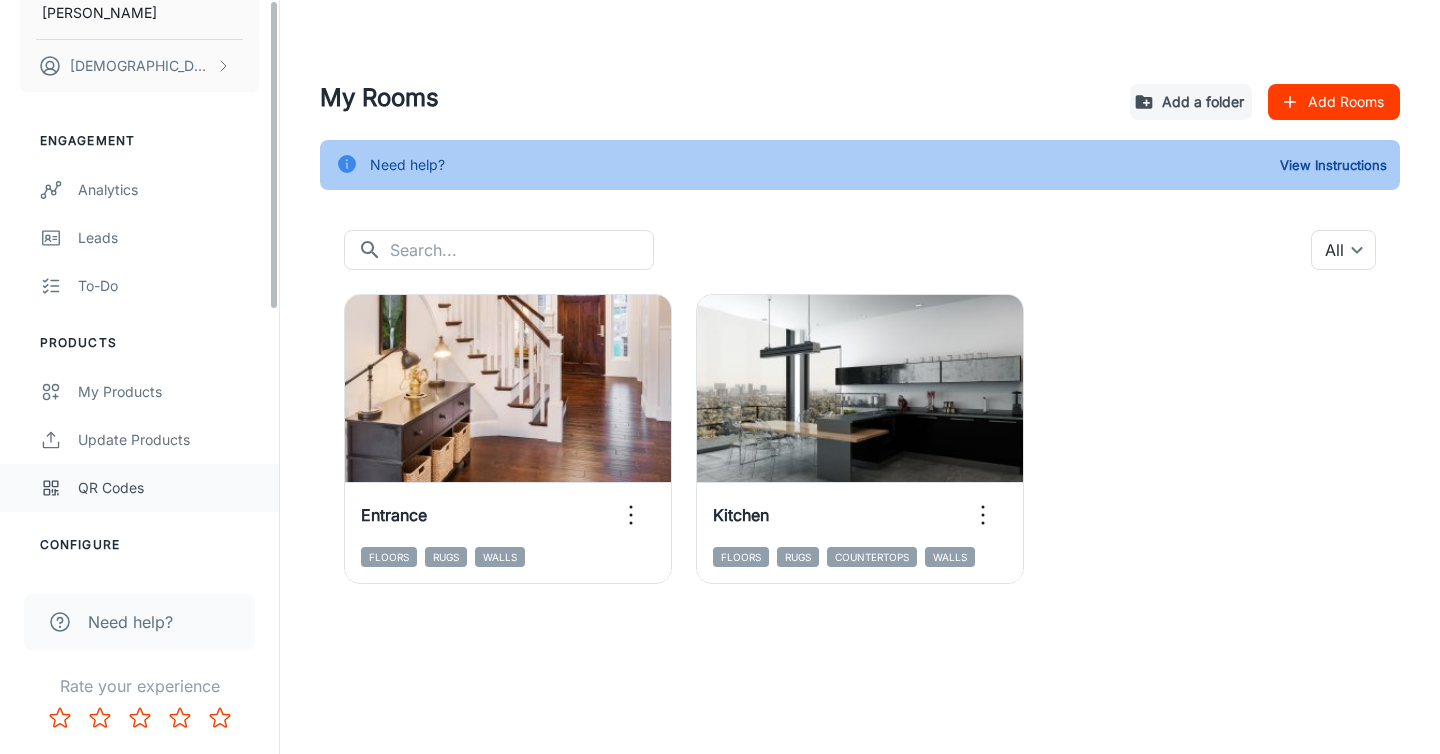 scroll, scrollTop: 0, scrollLeft: 0, axis: both 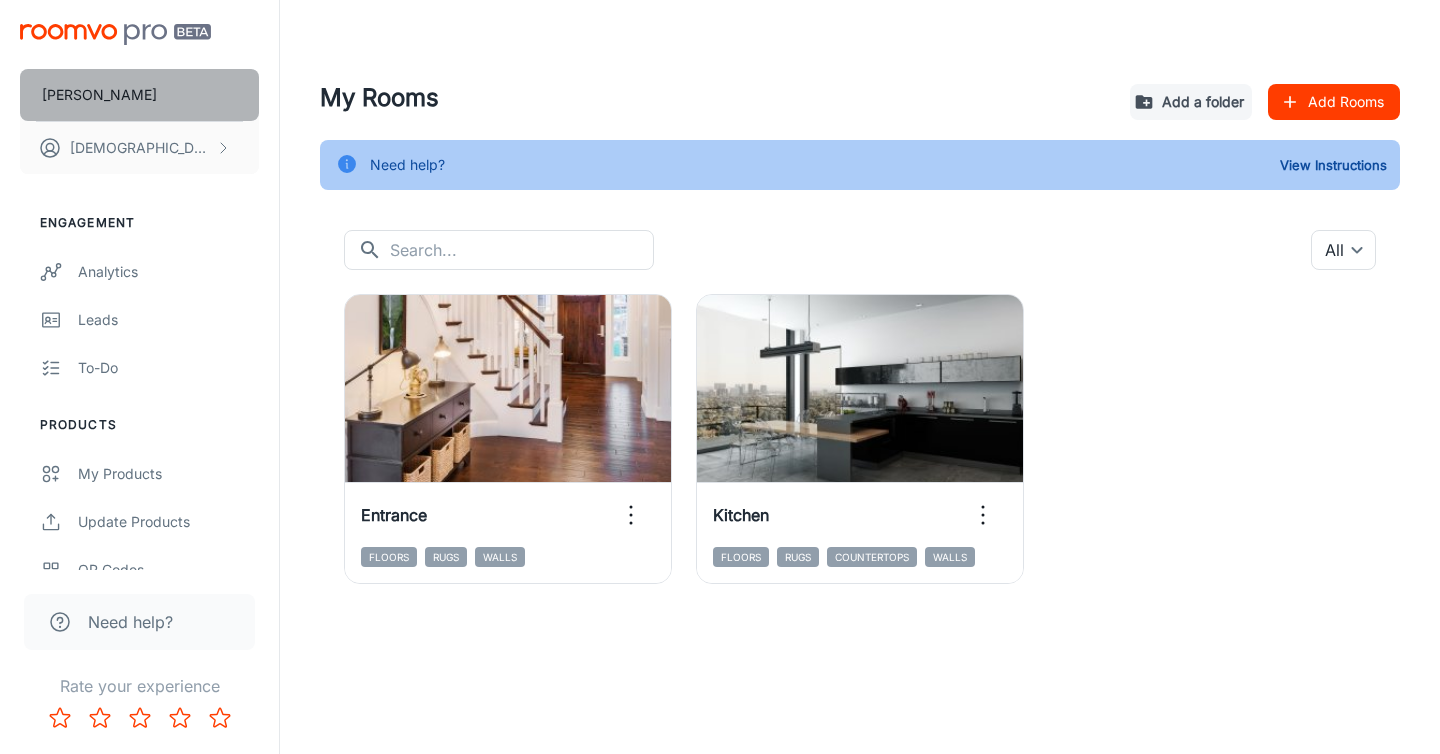 click on "[PERSON_NAME]" at bounding box center (139, 95) 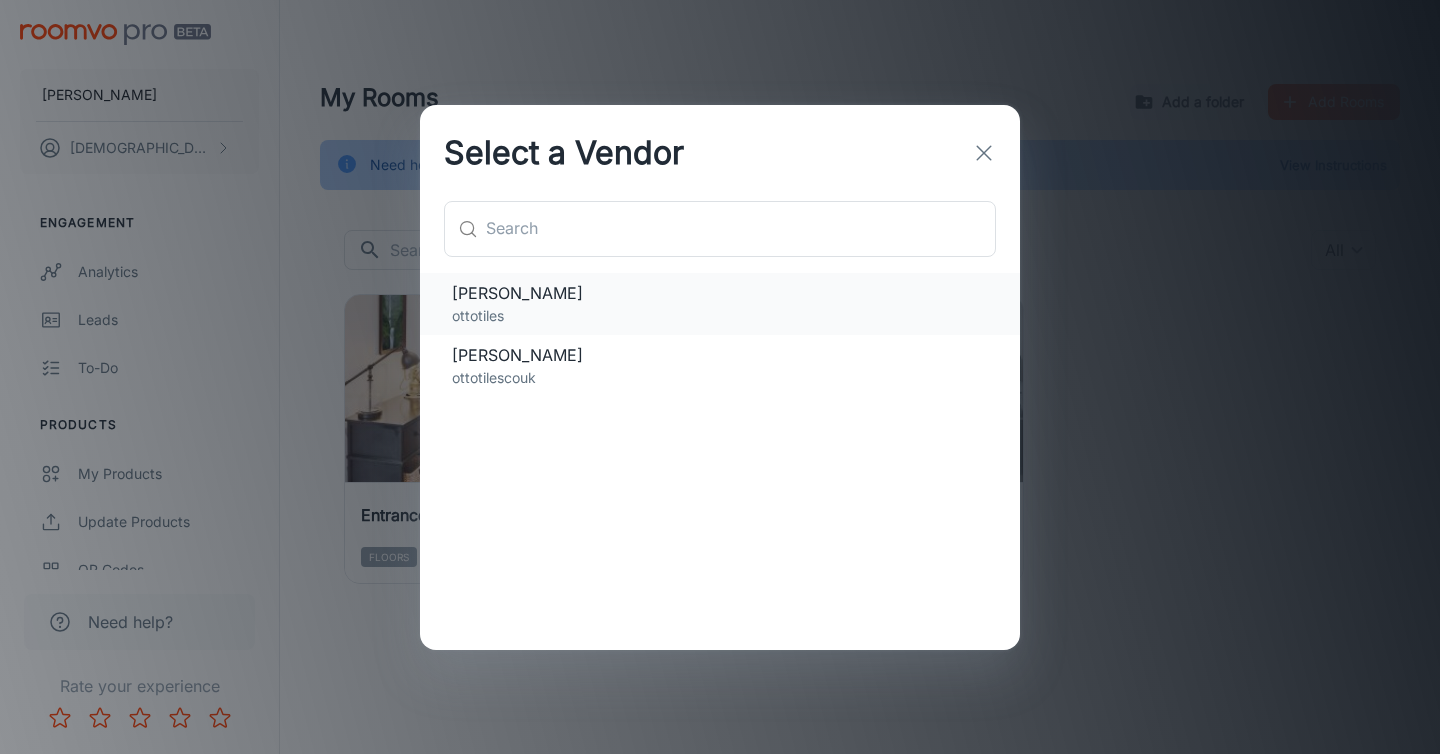 click on "[PERSON_NAME]" at bounding box center (720, 293) 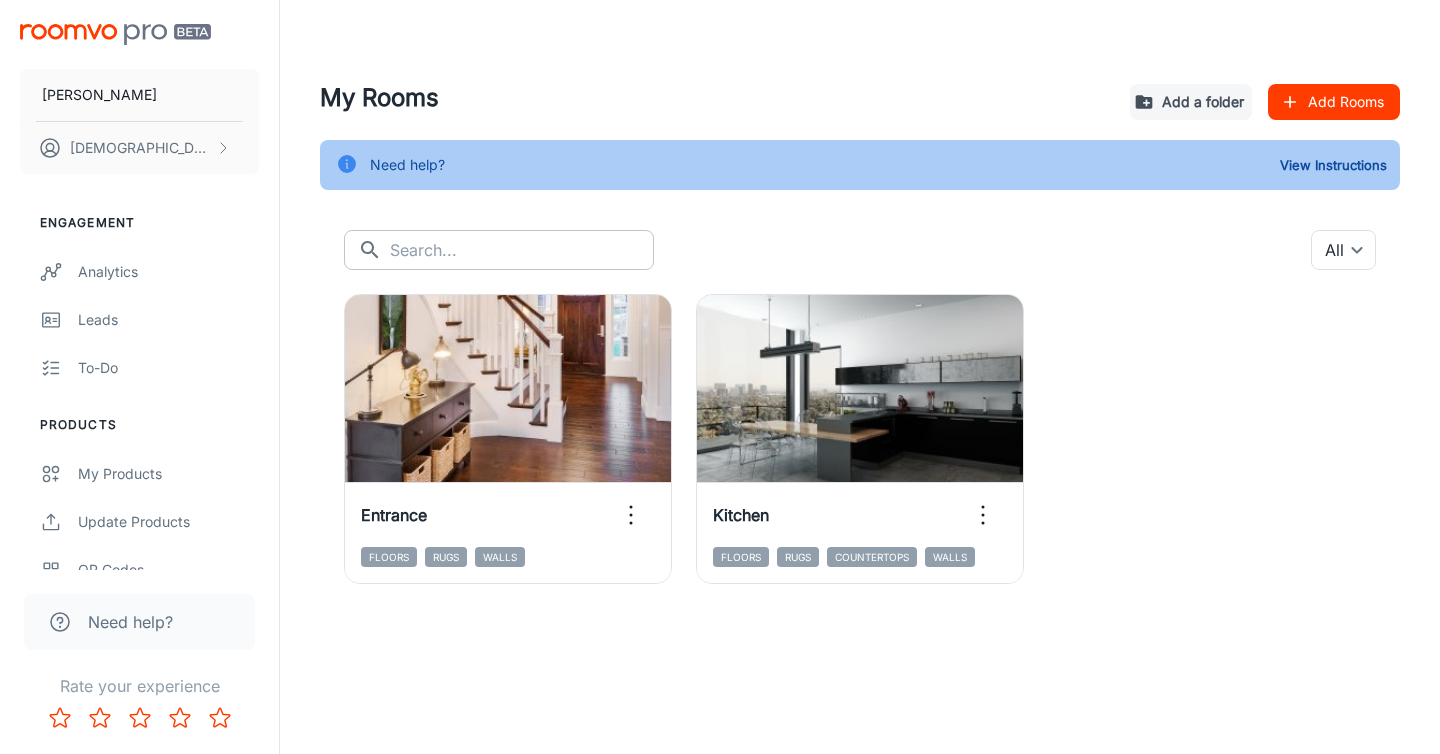 click at bounding box center (522, 250) 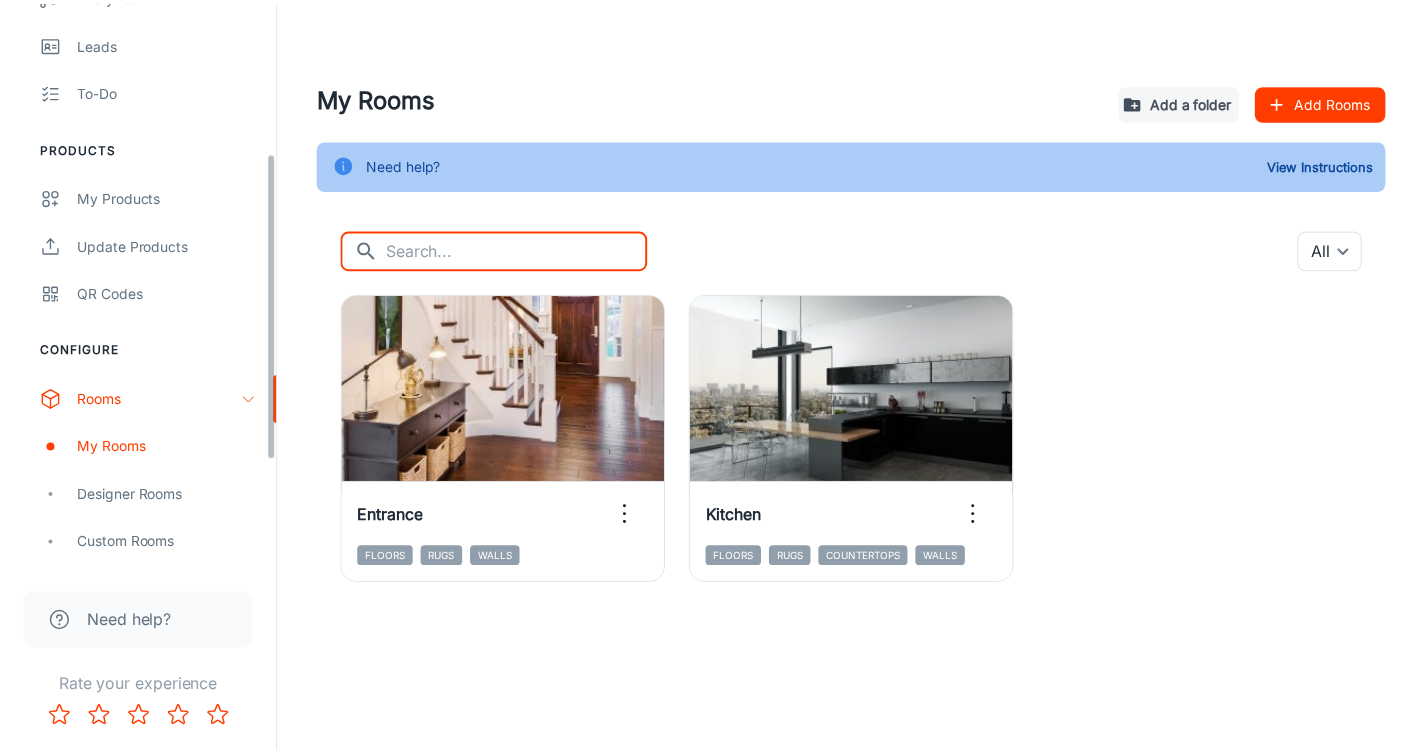 scroll, scrollTop: 476, scrollLeft: 0, axis: vertical 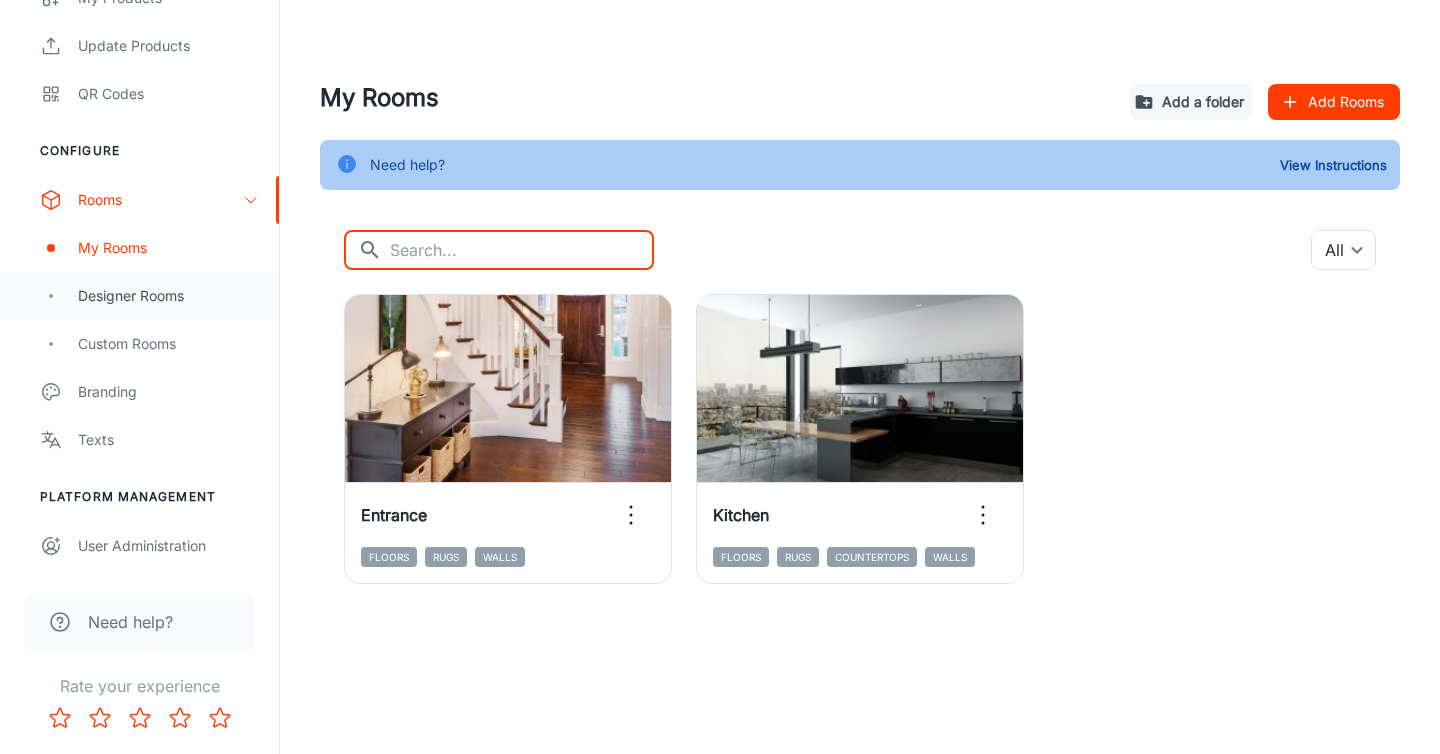 click on "Designer Rooms" at bounding box center [139, 296] 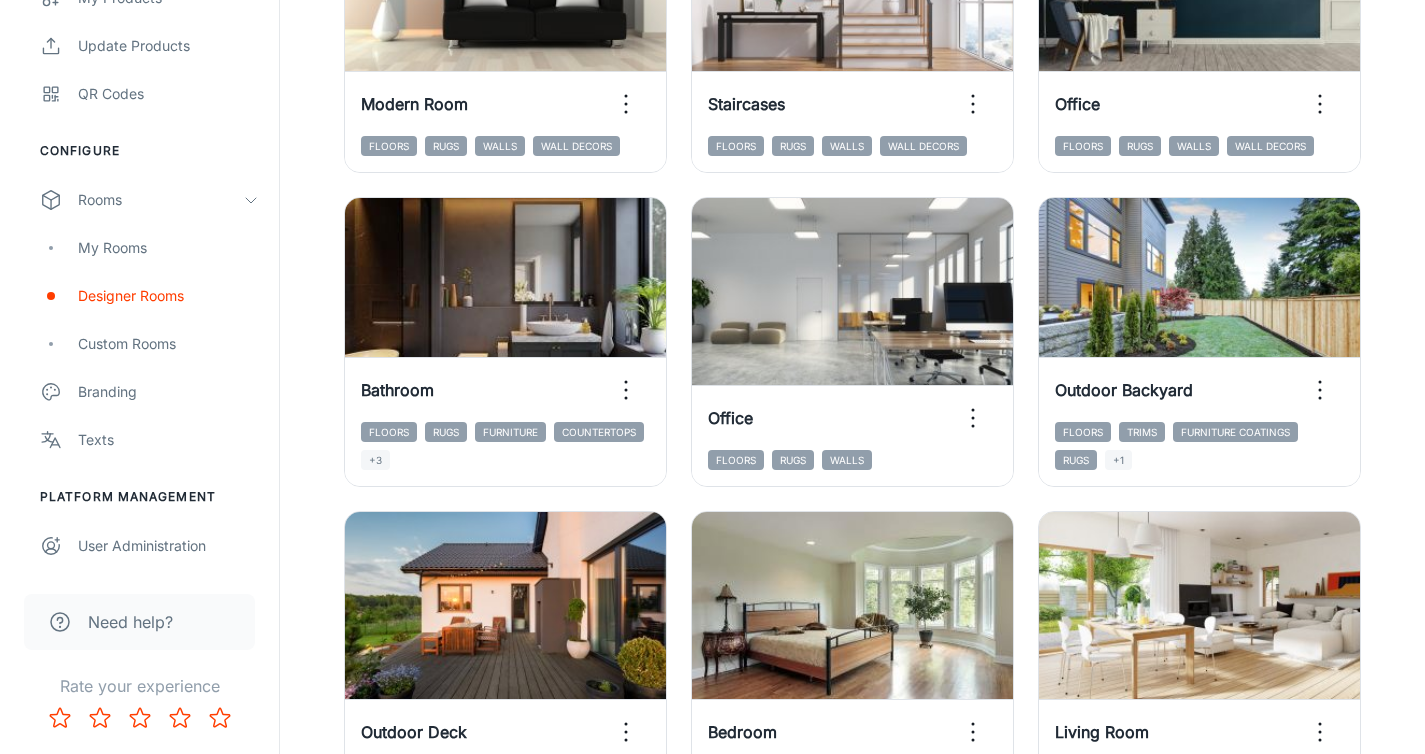 scroll, scrollTop: 472, scrollLeft: 0, axis: vertical 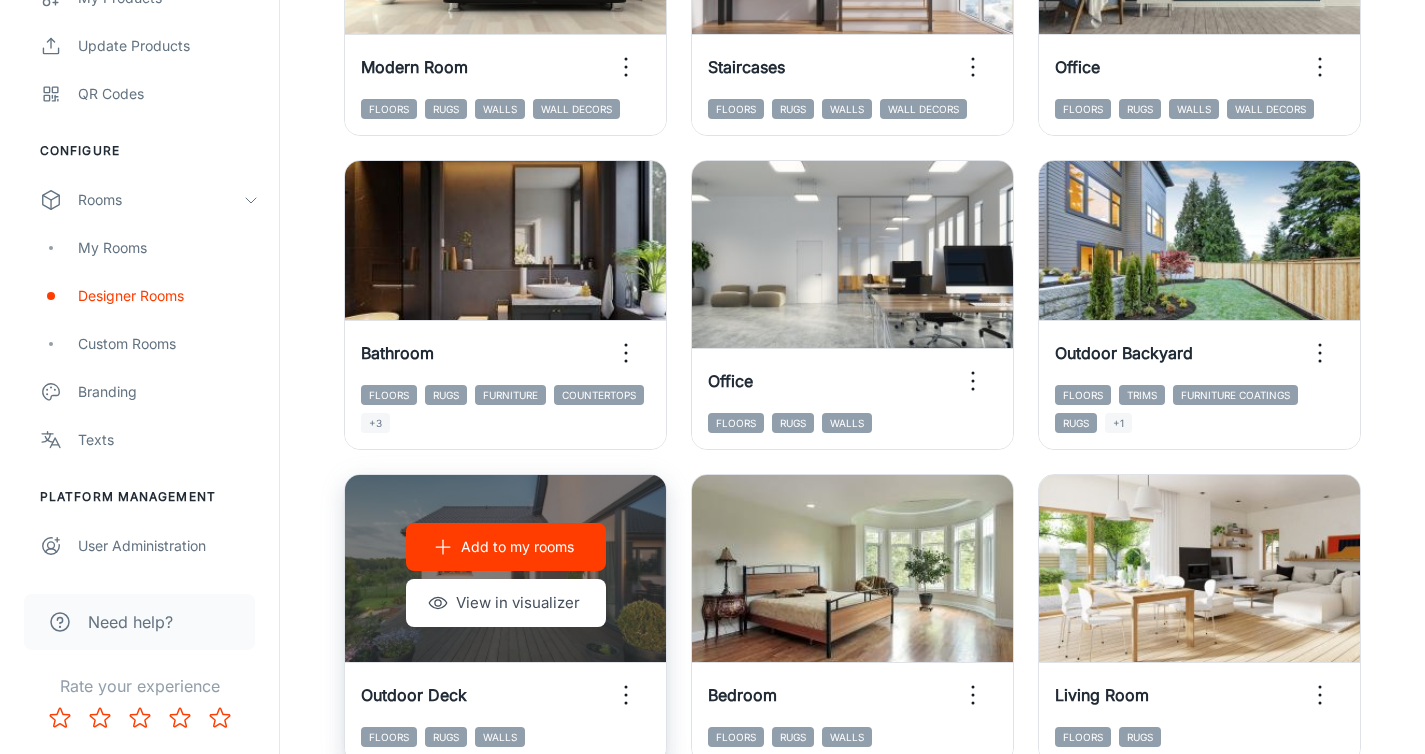 click on "Add to my rooms" at bounding box center (517, 547) 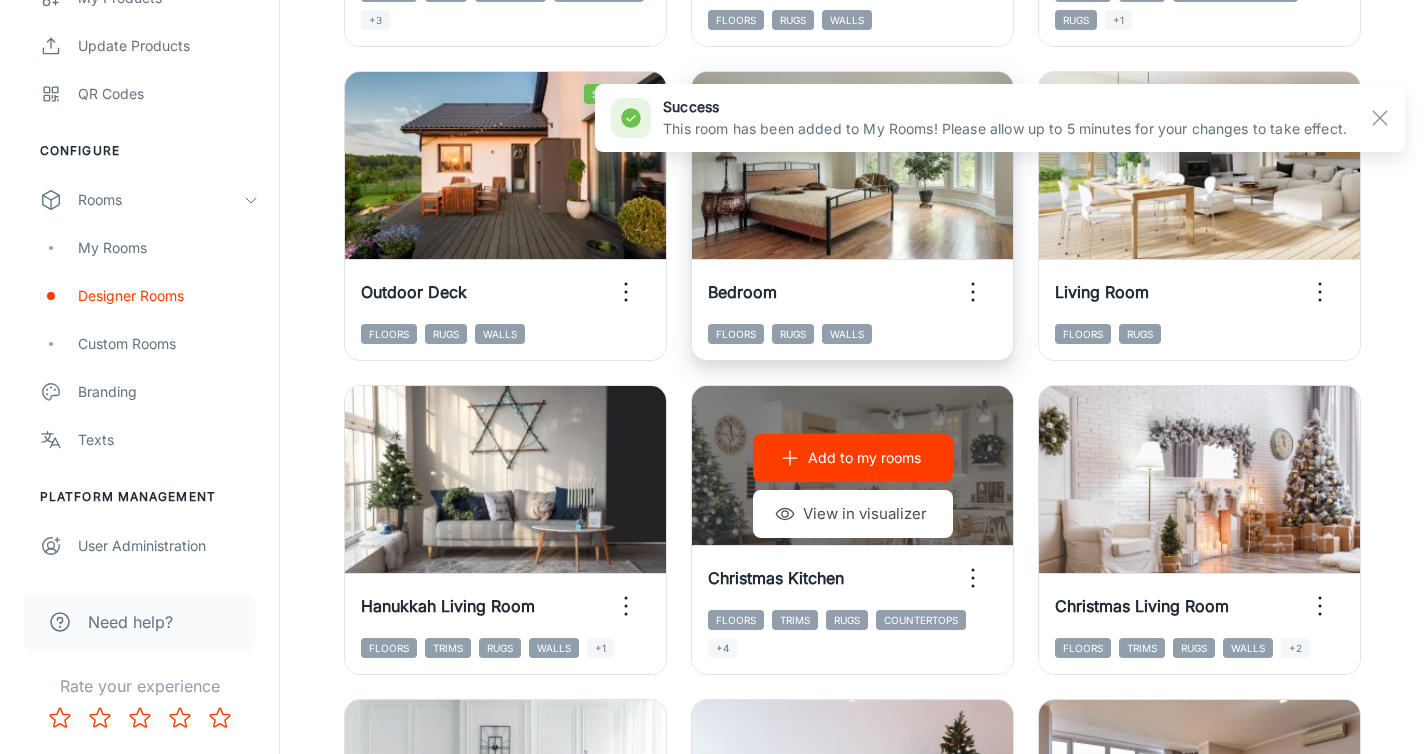 scroll, scrollTop: 0, scrollLeft: 0, axis: both 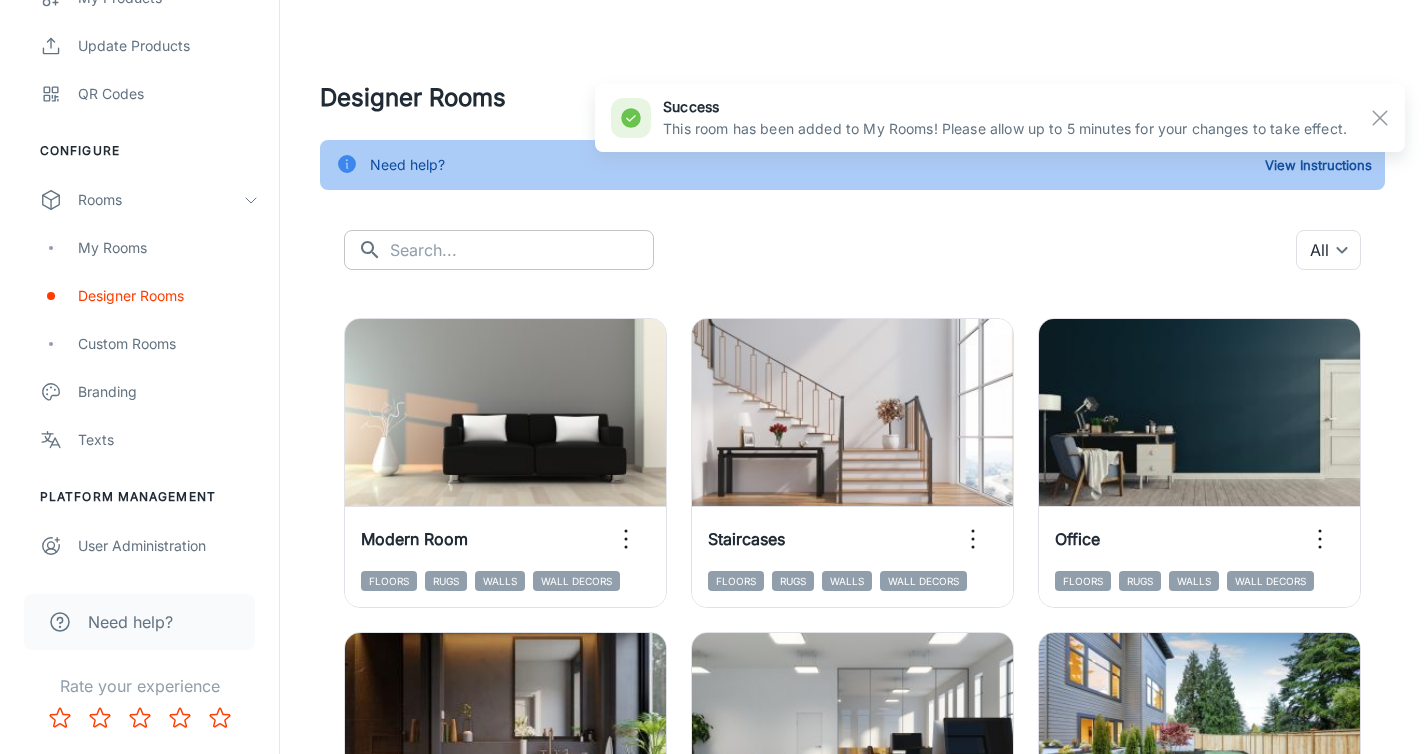 click at bounding box center (522, 250) 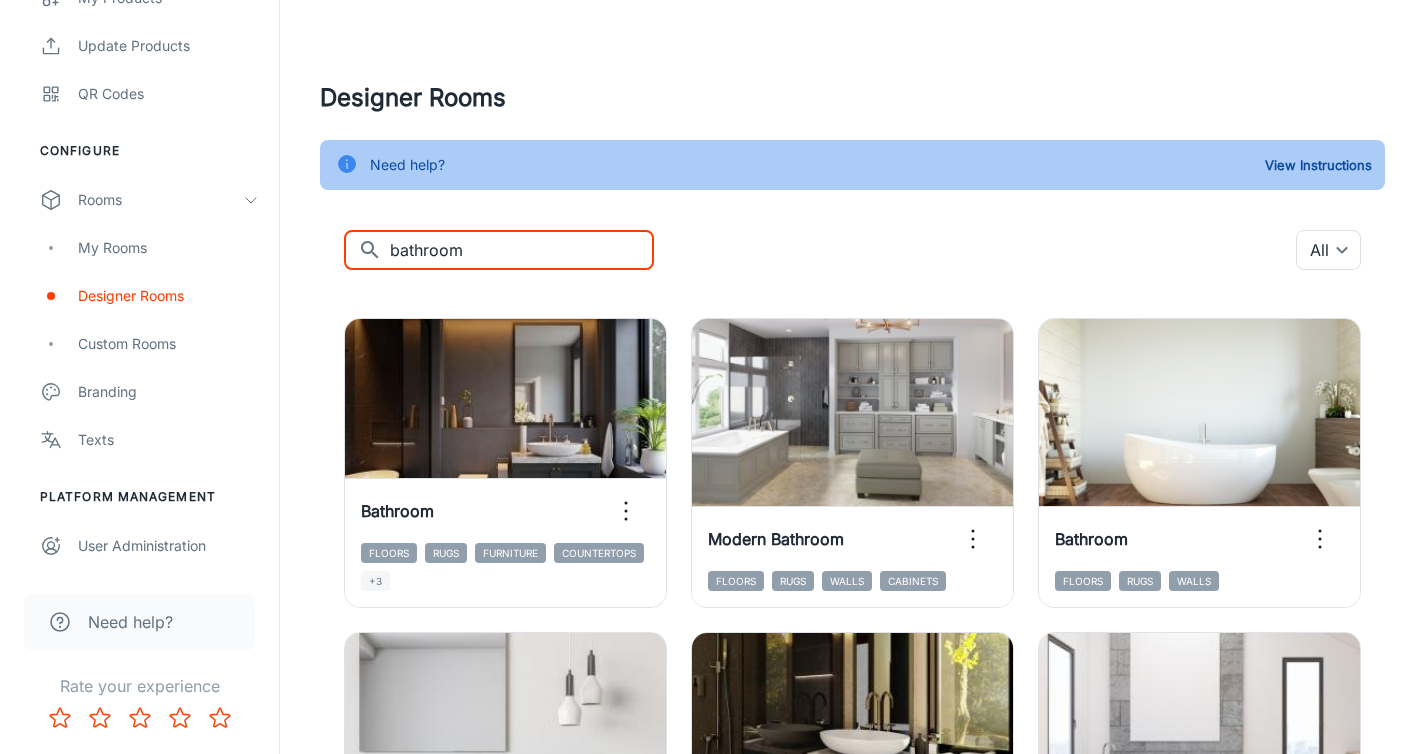 type on "bathroom" 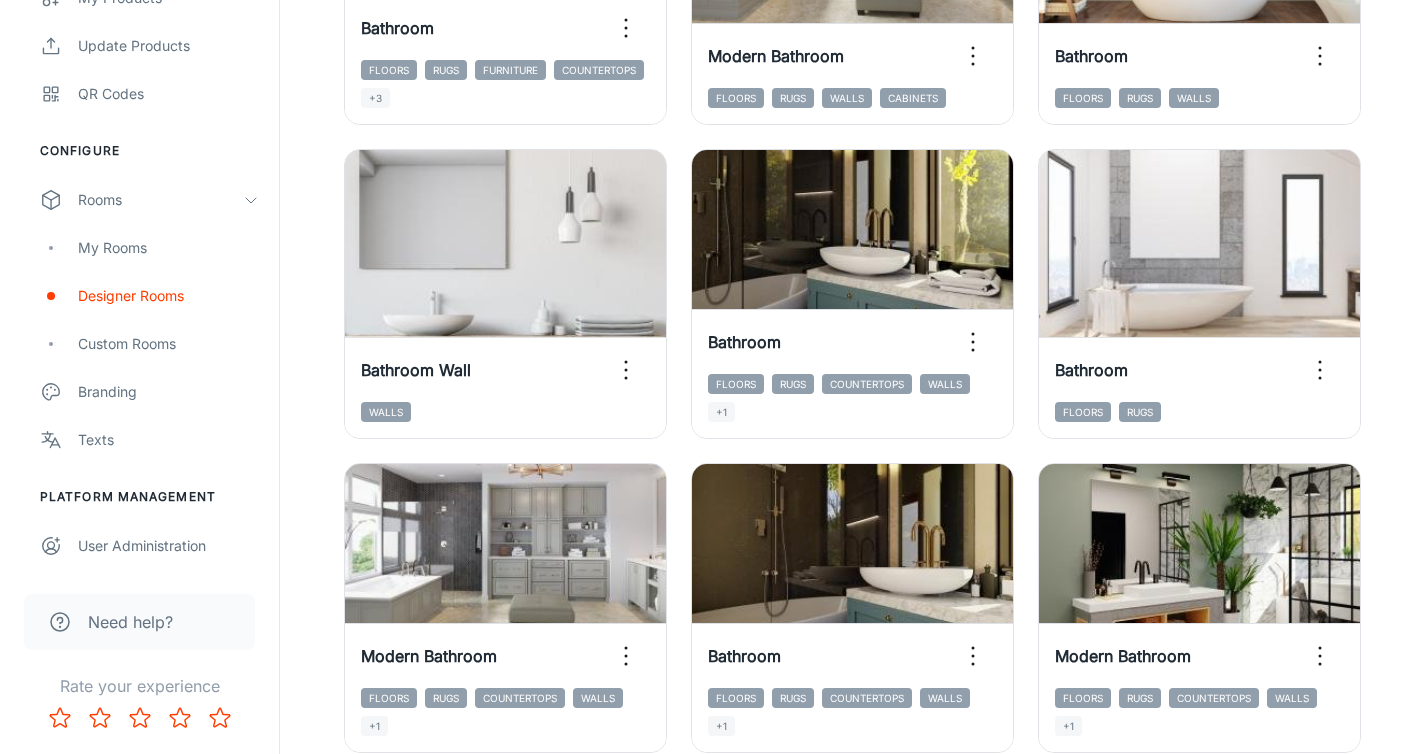 scroll, scrollTop: 542, scrollLeft: 0, axis: vertical 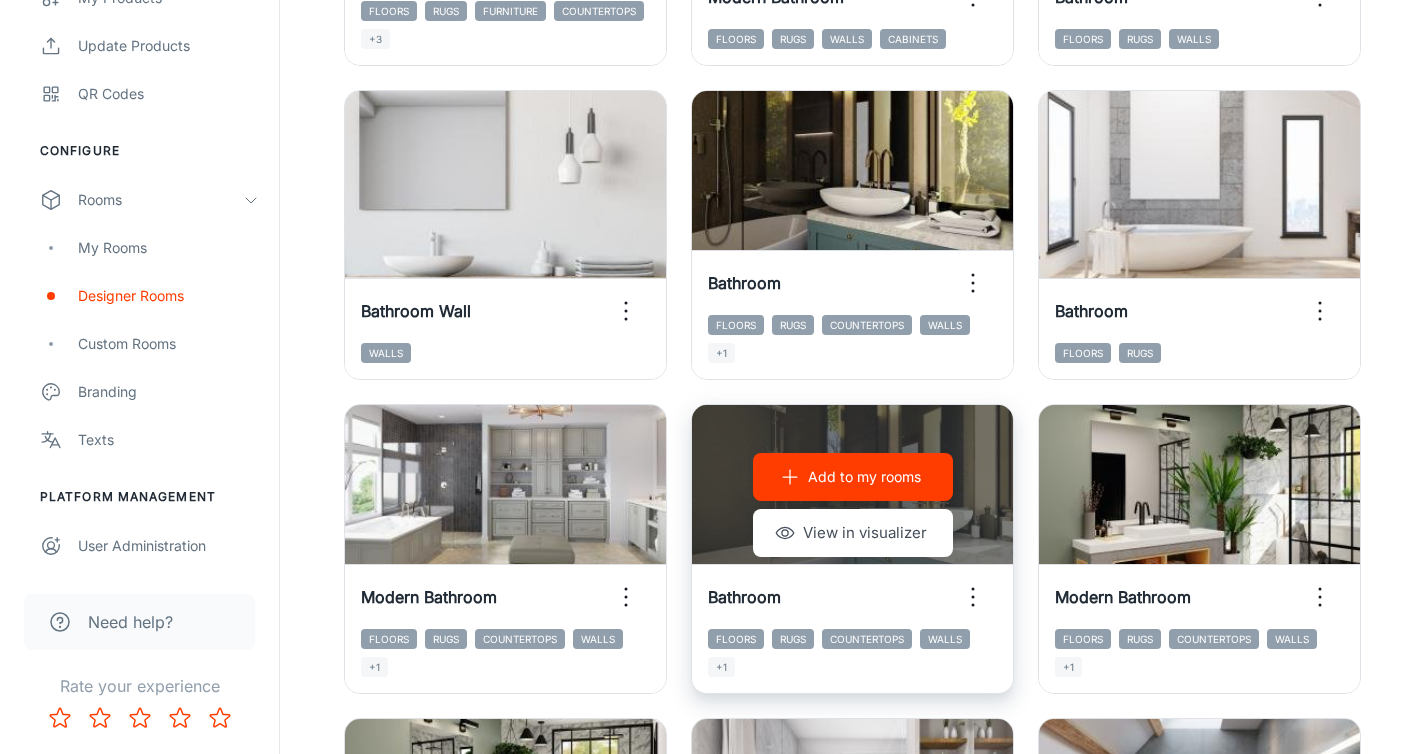 click on "Add to my rooms" at bounding box center (864, 477) 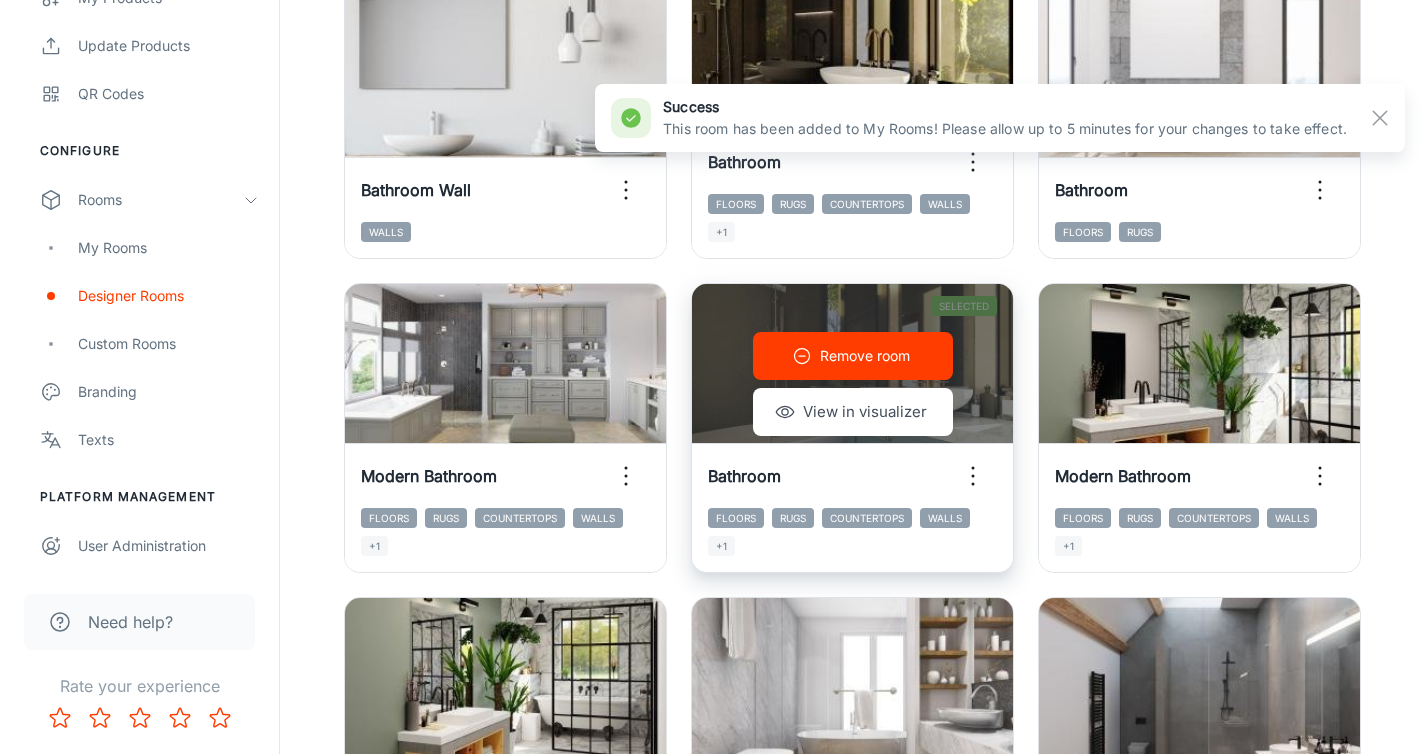 scroll, scrollTop: 778, scrollLeft: 0, axis: vertical 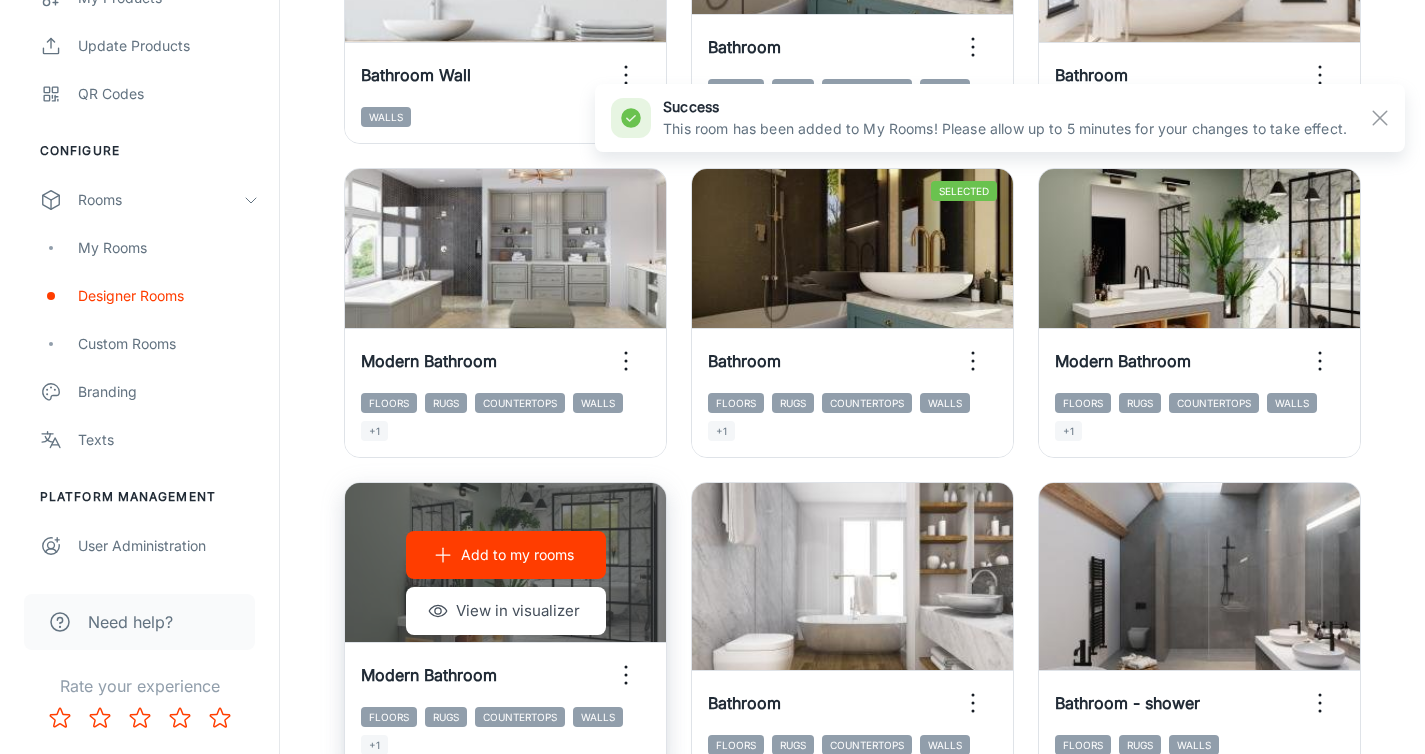 click on "Add to my rooms" at bounding box center (506, 555) 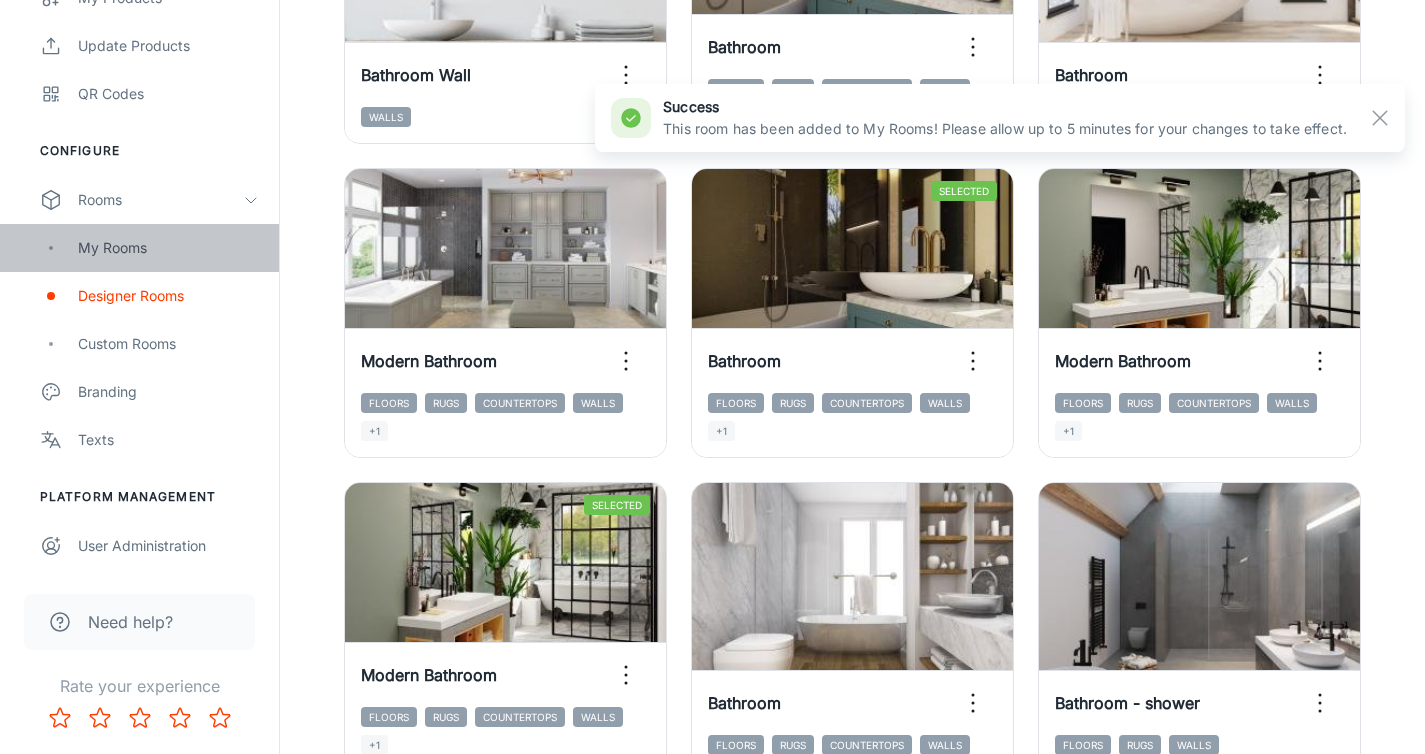 click on "My Rooms" at bounding box center (139, 248) 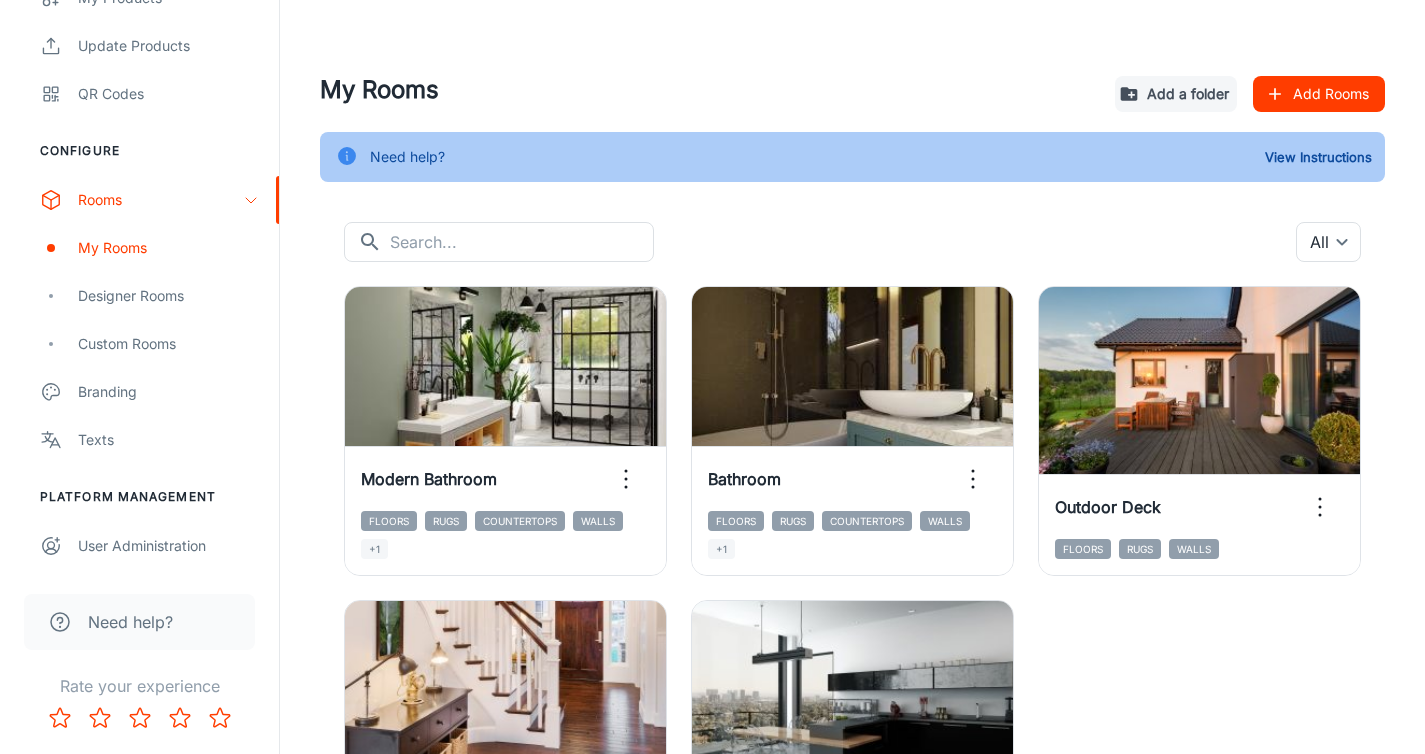 scroll, scrollTop: 0, scrollLeft: 0, axis: both 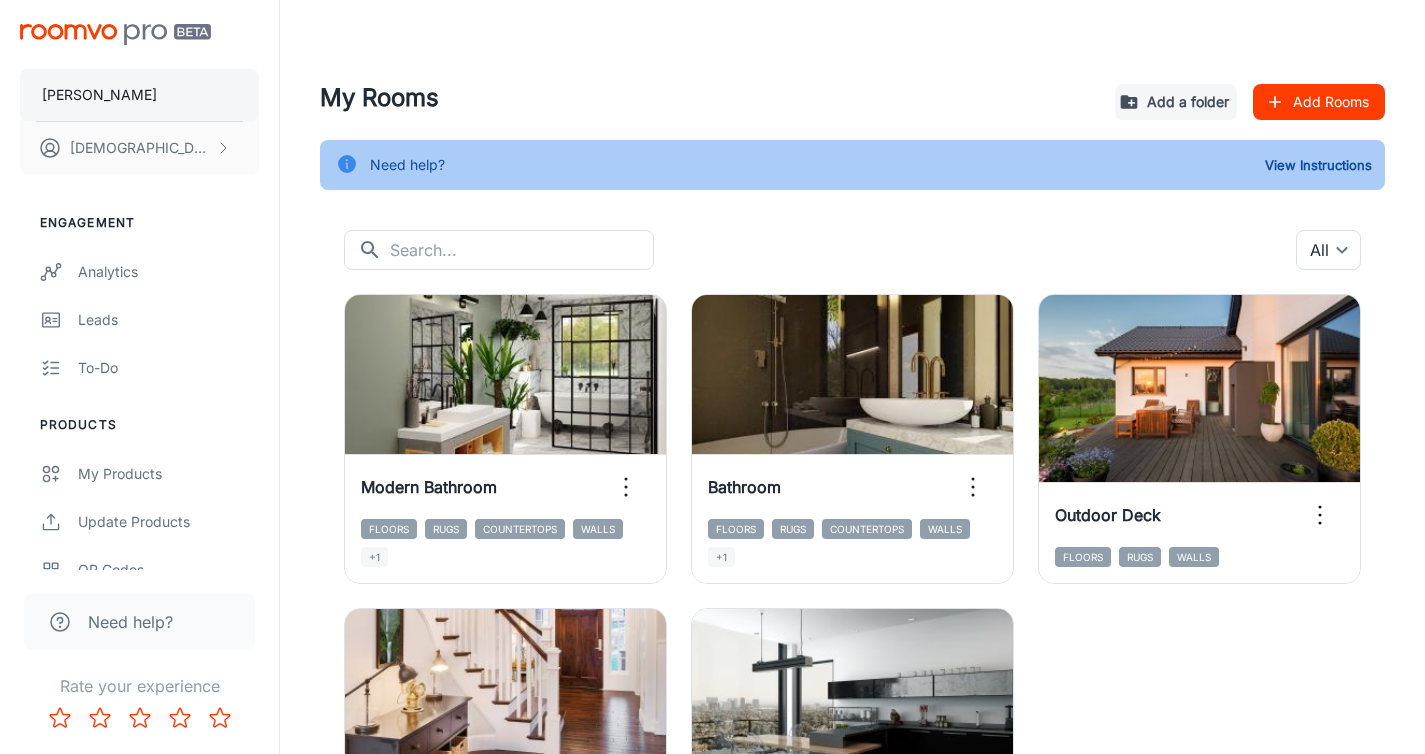 click on "[PERSON_NAME]" at bounding box center [139, 95] 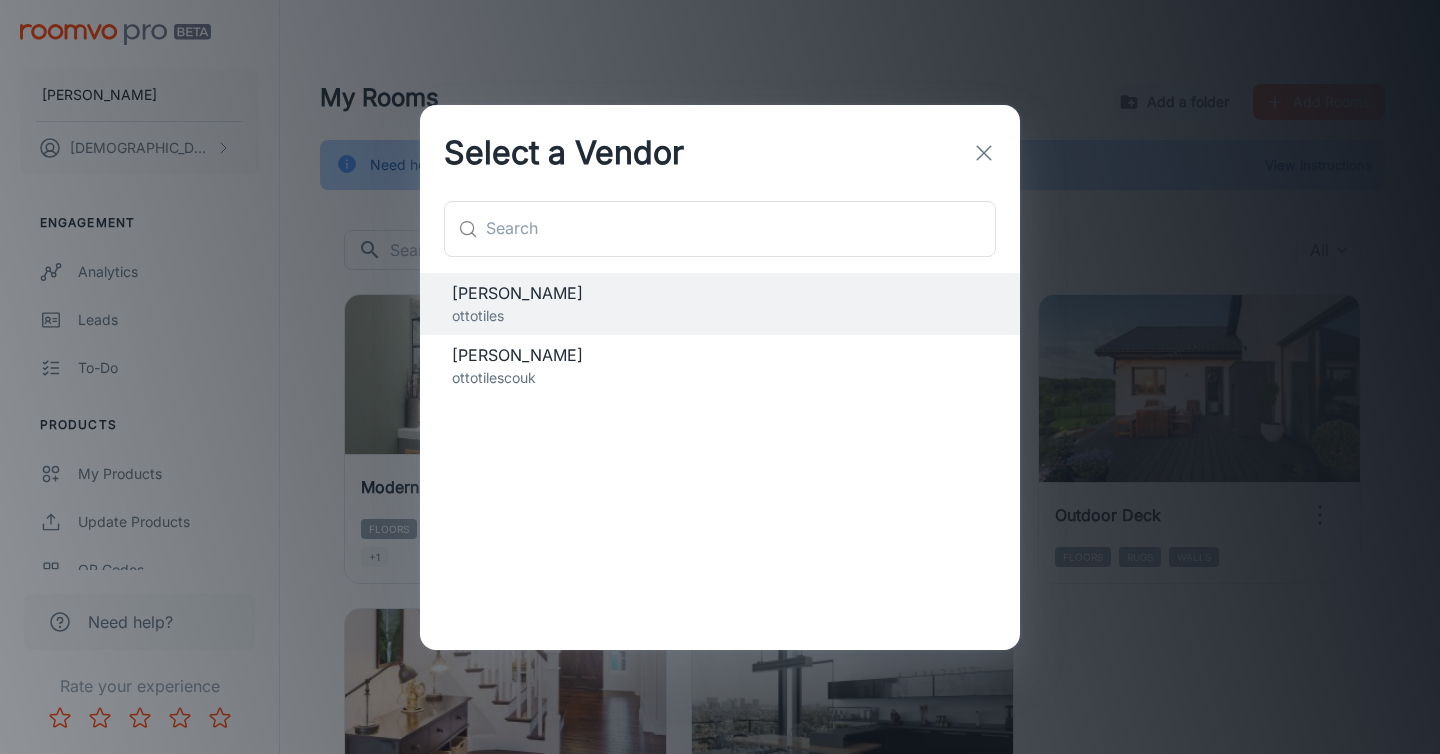 click on "ottotilescouk" at bounding box center (720, 378) 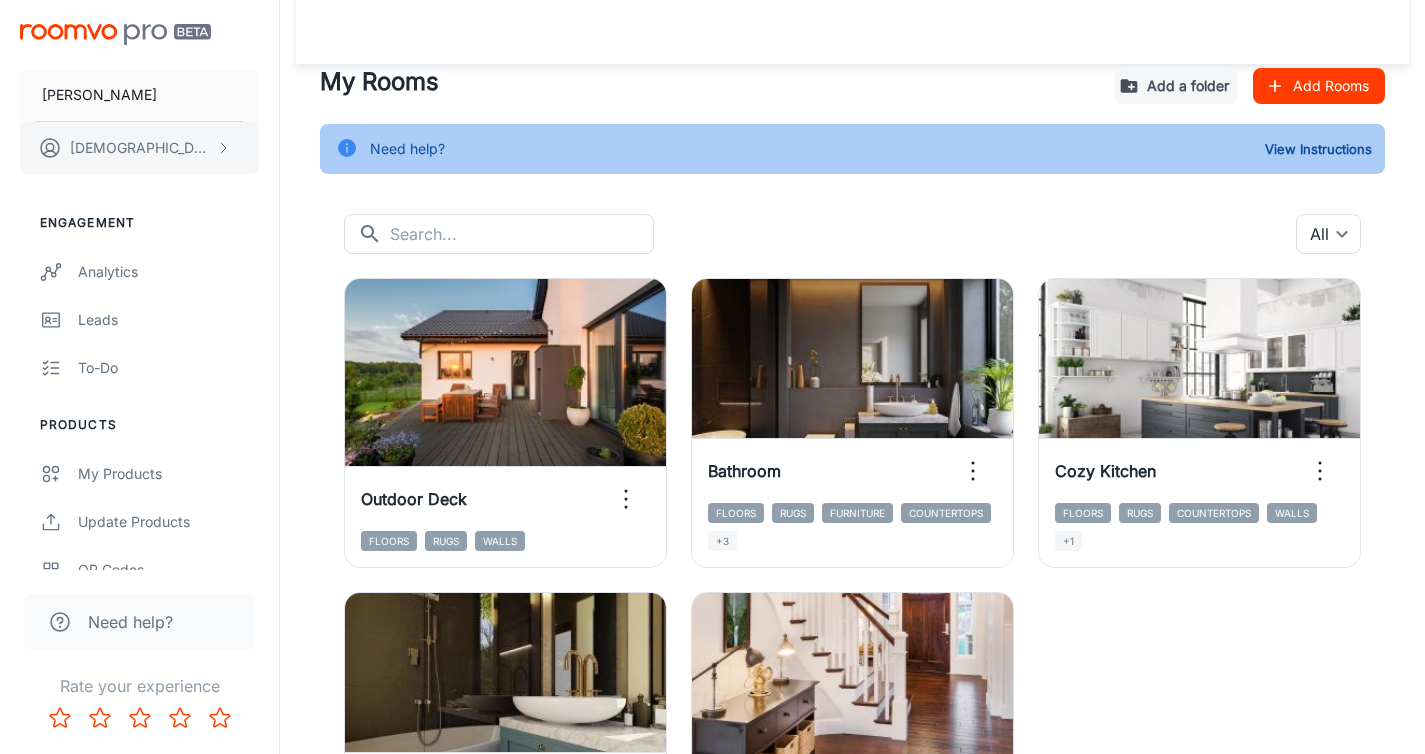 scroll, scrollTop: 8, scrollLeft: 0, axis: vertical 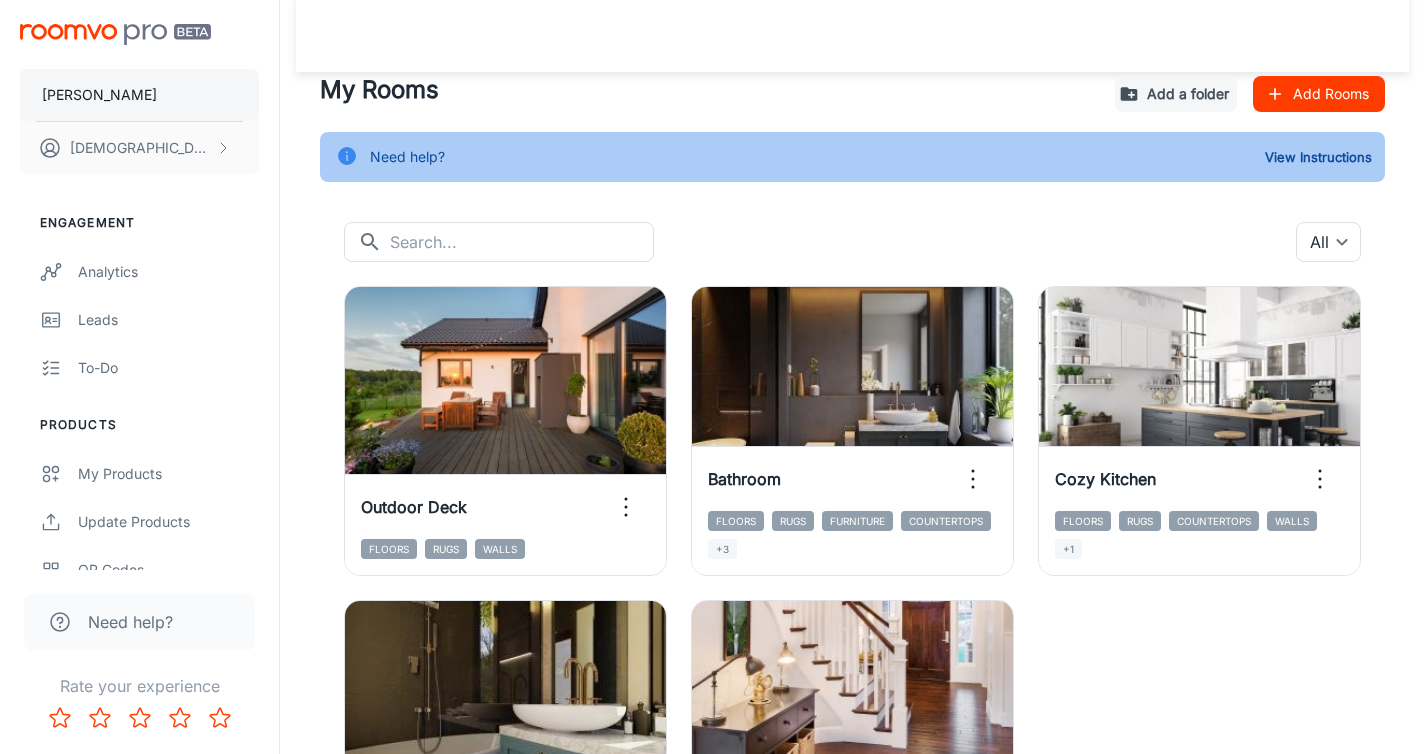 click on "[PERSON_NAME]" at bounding box center [139, 95] 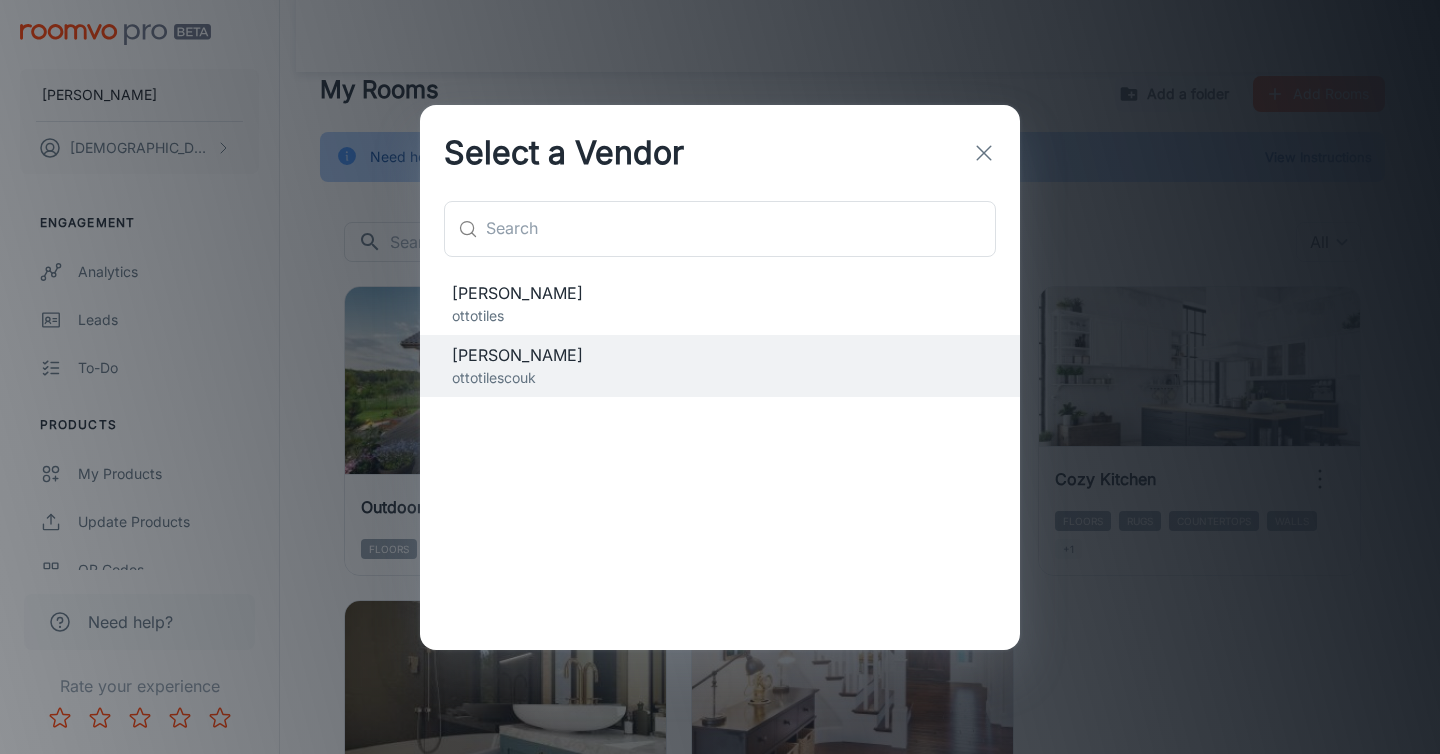 click on "[PERSON_NAME]" at bounding box center (720, 293) 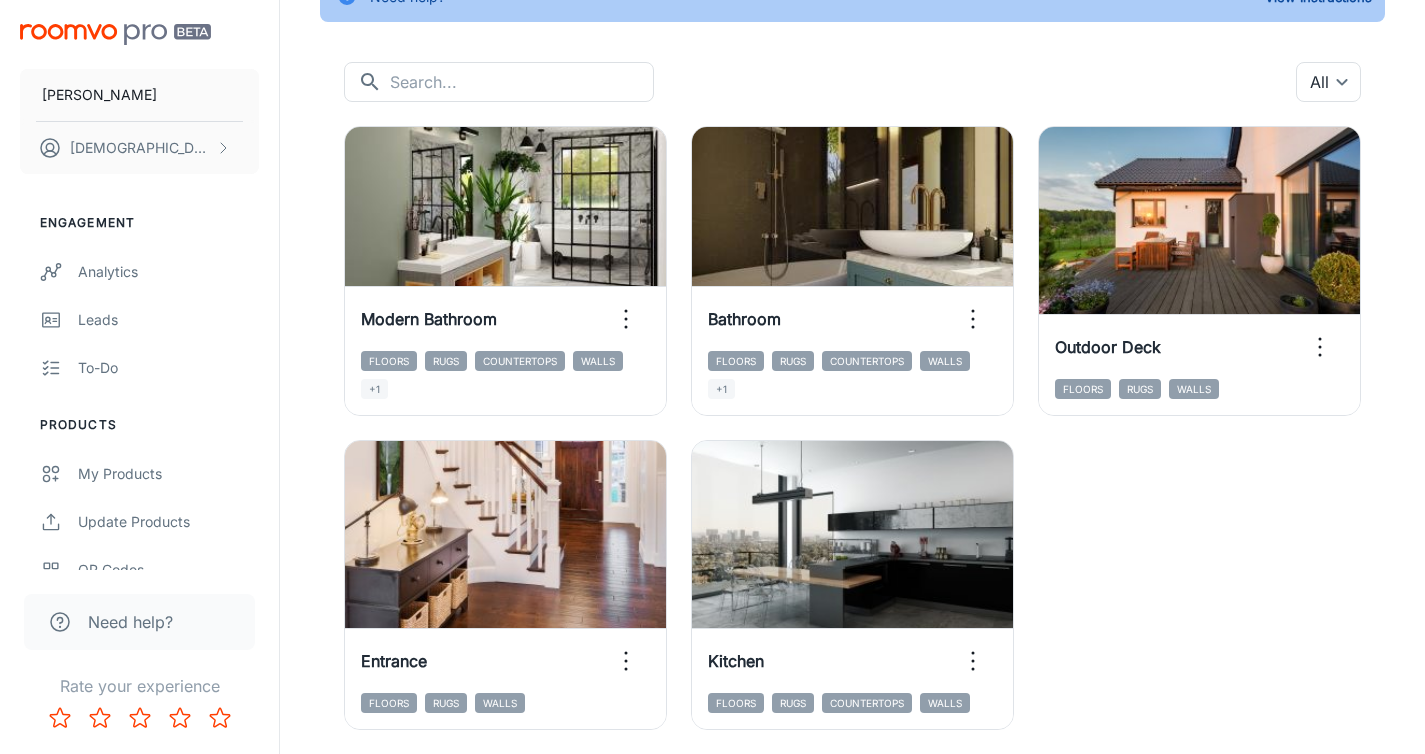 scroll, scrollTop: 164, scrollLeft: 0, axis: vertical 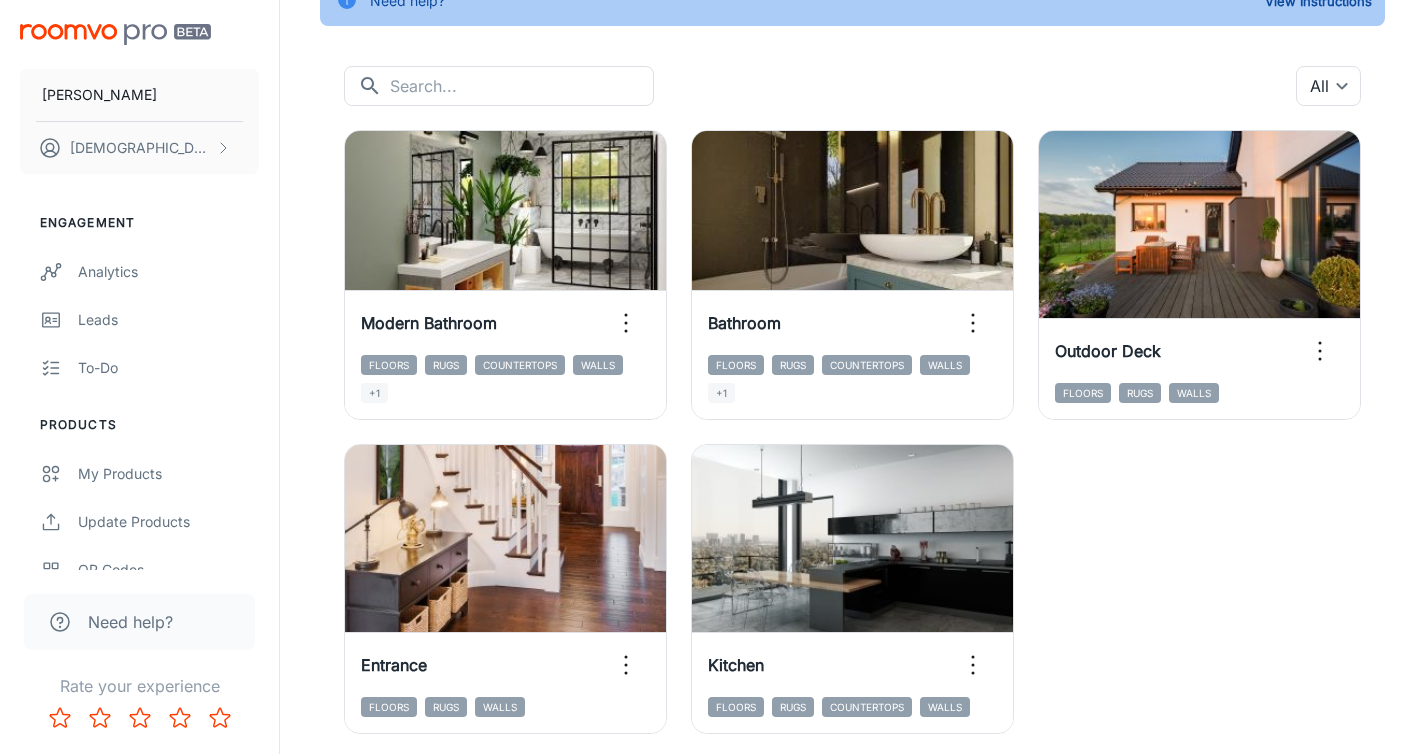 click on "View in visualizer Modern Bathroom Floors Rugs Countertops Walls +1 View in visualizer Bathroom Floors Rugs Countertops Walls +1 View in visualizer Outdoor Deck Floors Rugs Walls View in visualizer Entrance Floors Rugs Walls View in visualizer Kitchen Floors Rugs Countertops Walls" at bounding box center [840, 420] 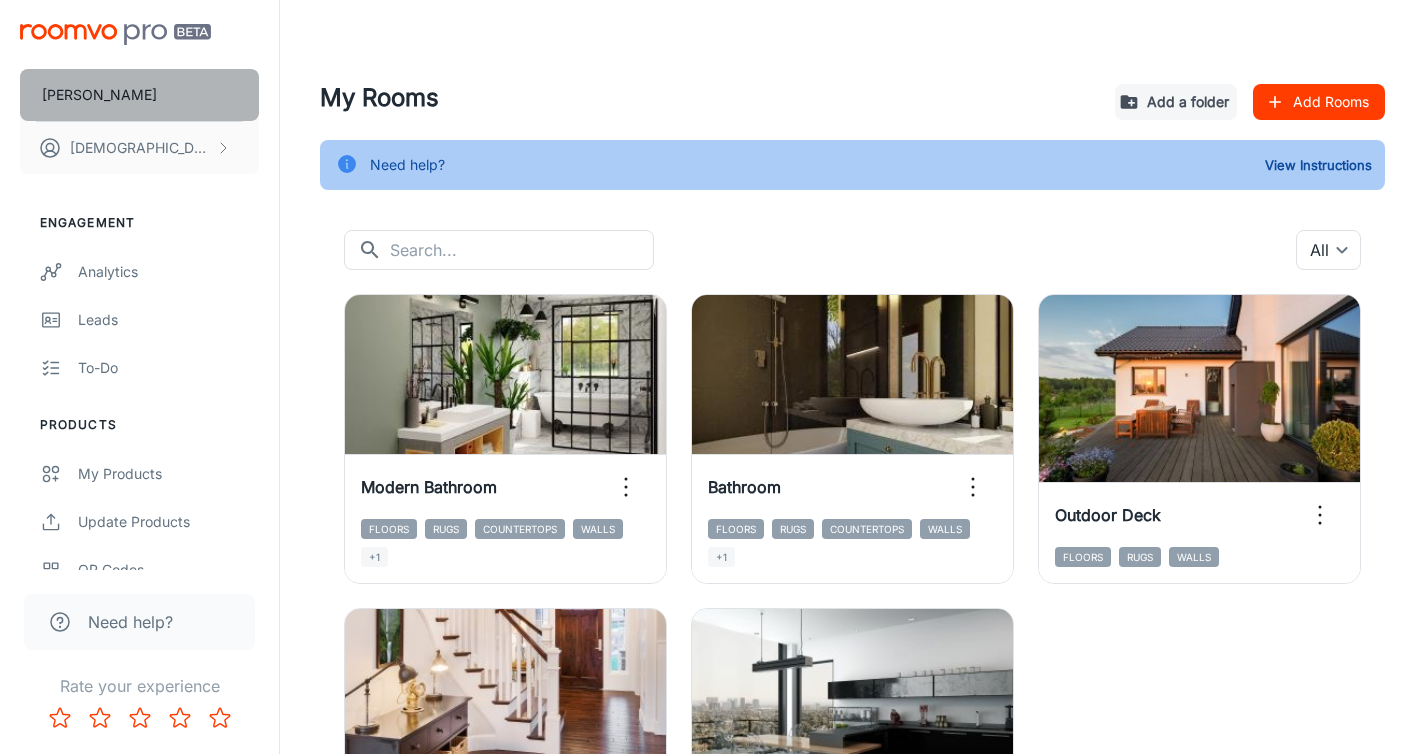 click on "[PERSON_NAME]" at bounding box center [139, 95] 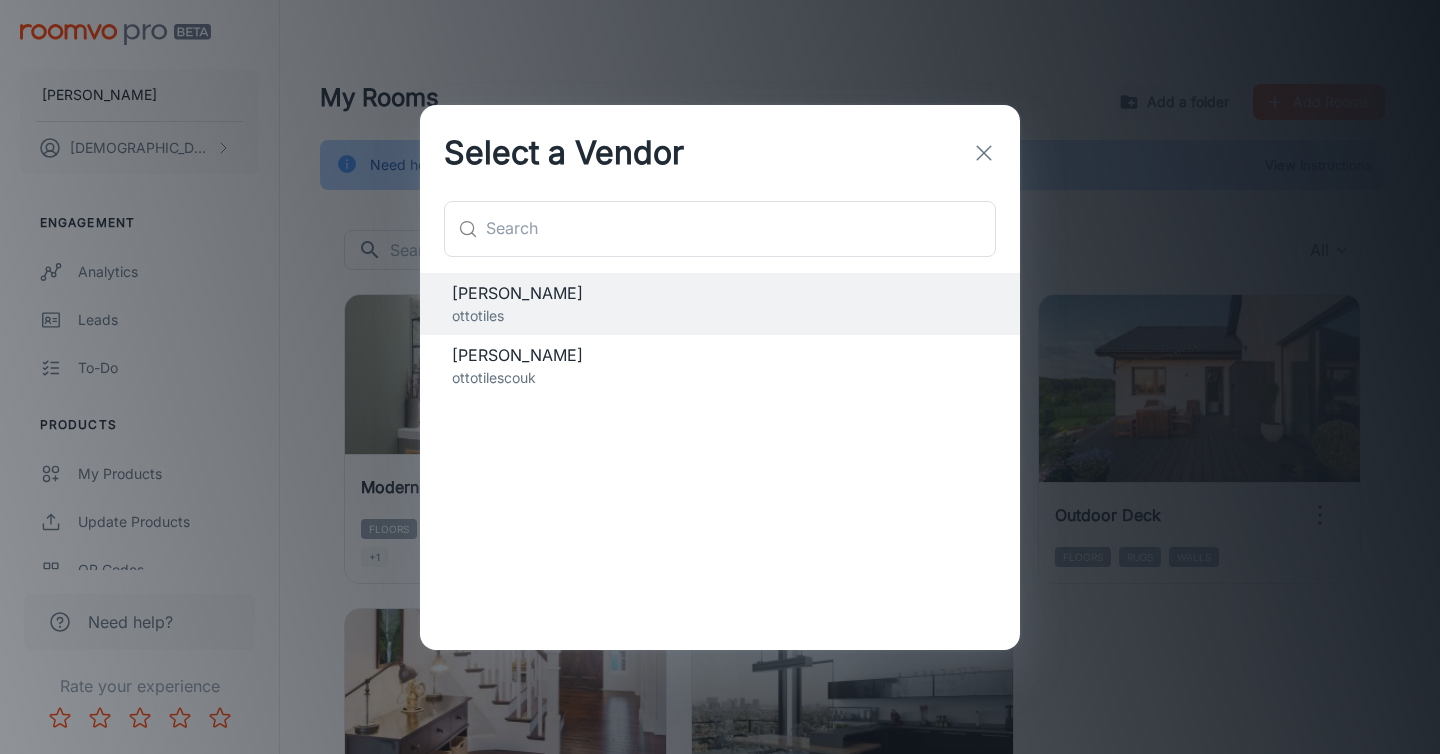click on "ottotilescouk" at bounding box center (720, 378) 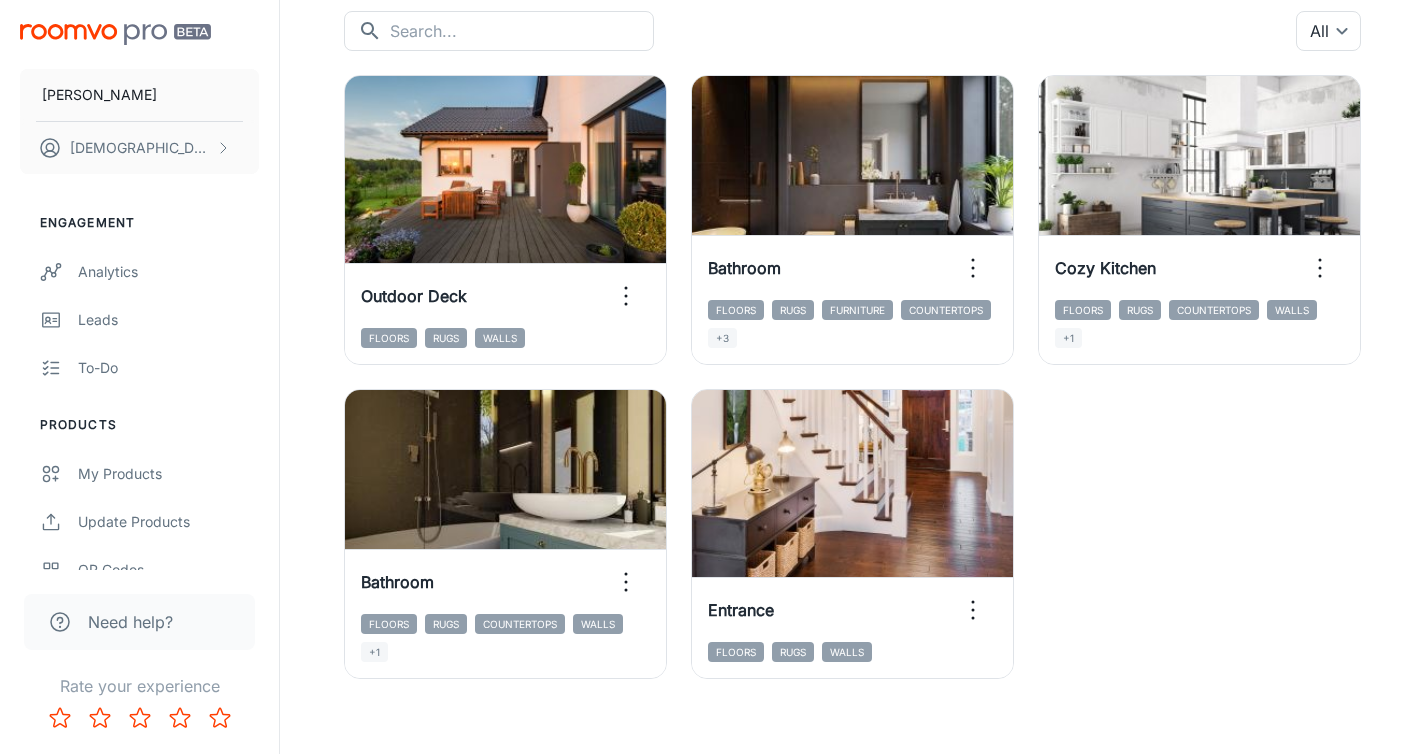 scroll, scrollTop: 224, scrollLeft: 0, axis: vertical 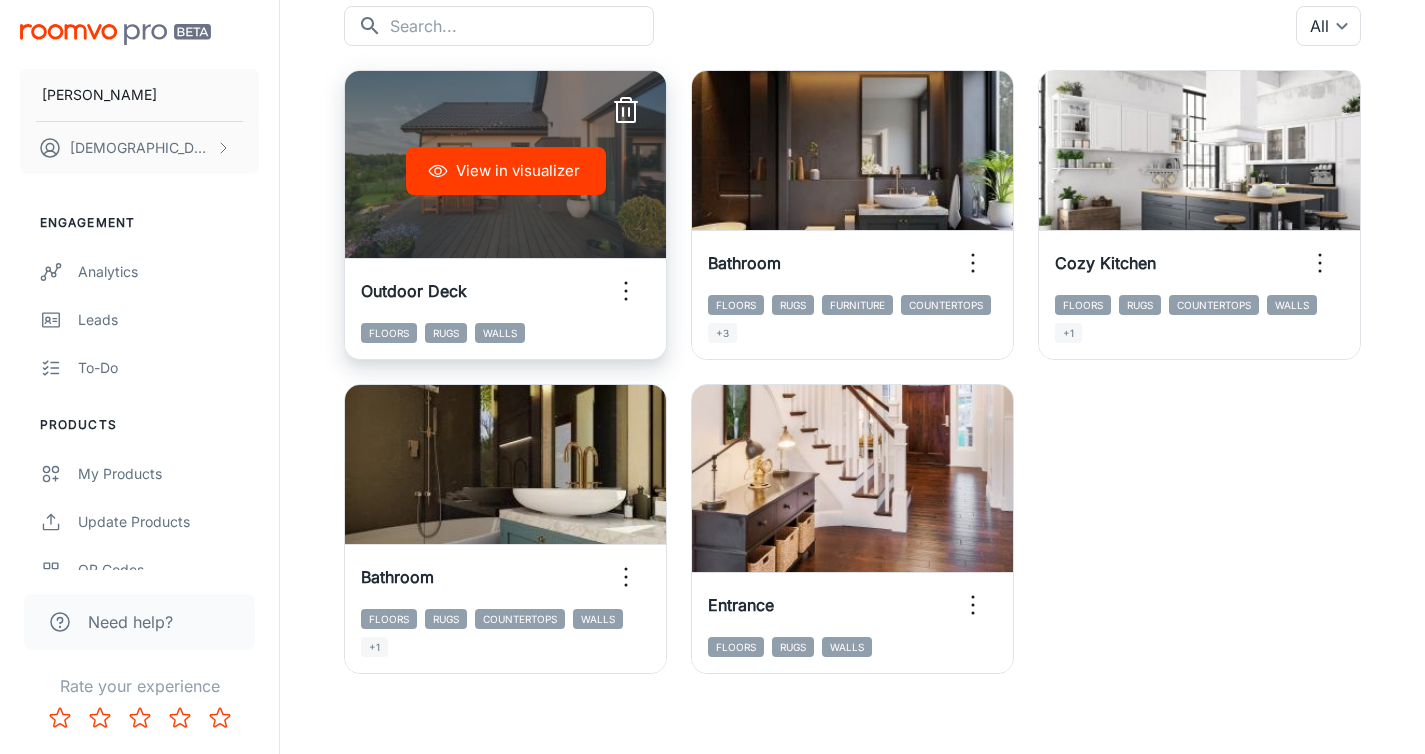 click 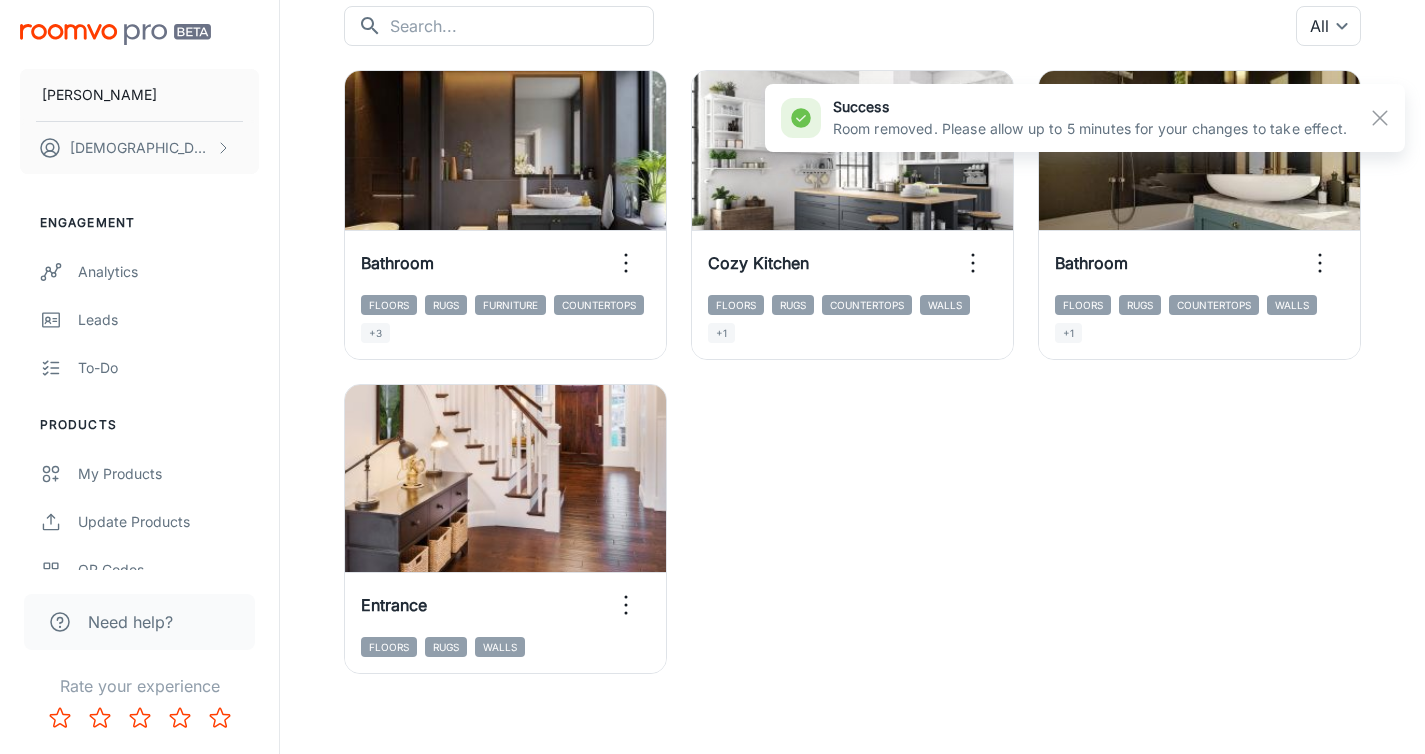 click on "View in visualizer Bathroom Floors Rugs Furniture Countertops +3 View in visualizer Cozy Kitchen Floors Rugs Countertops Walls +1 View in visualizer Bathroom Floors Rugs Countertops Walls +1 View in visualizer Entrance Floors Rugs Walls" at bounding box center (840, 360) 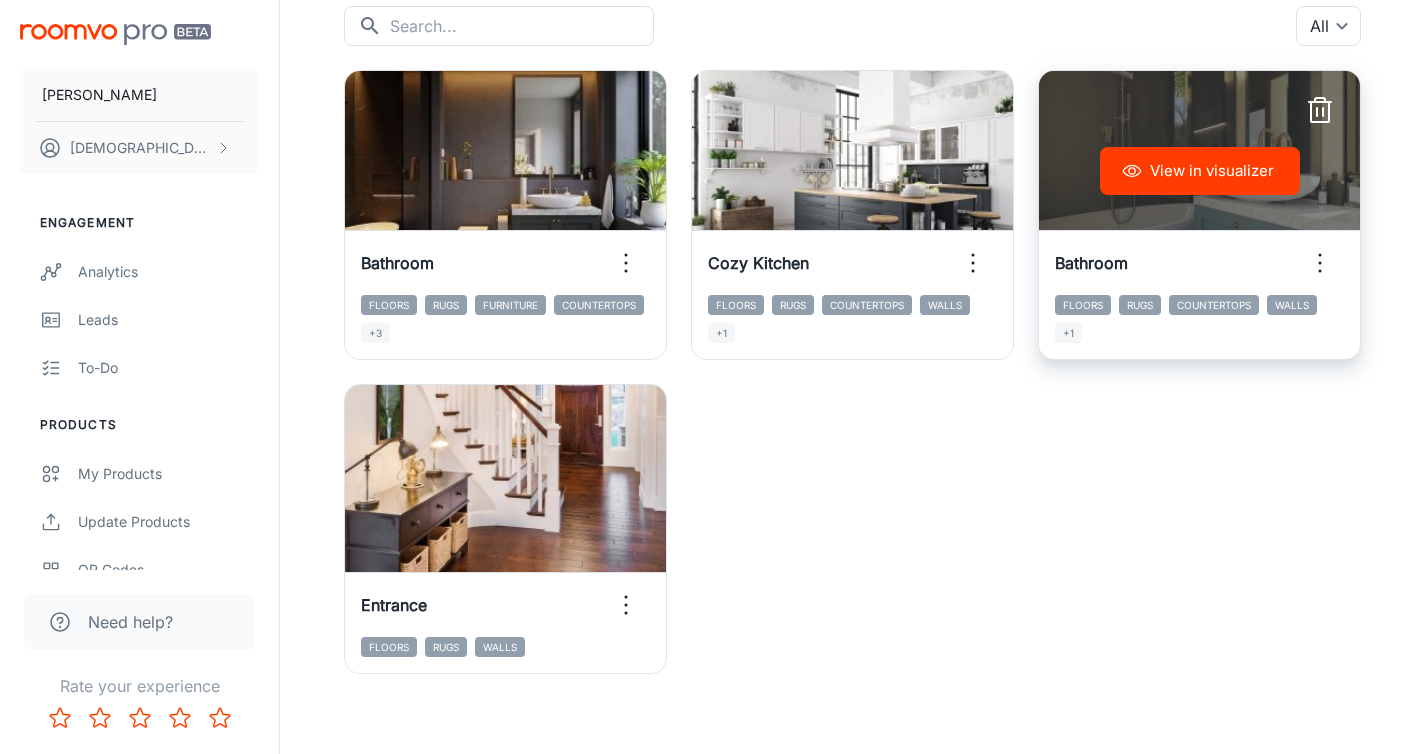 click 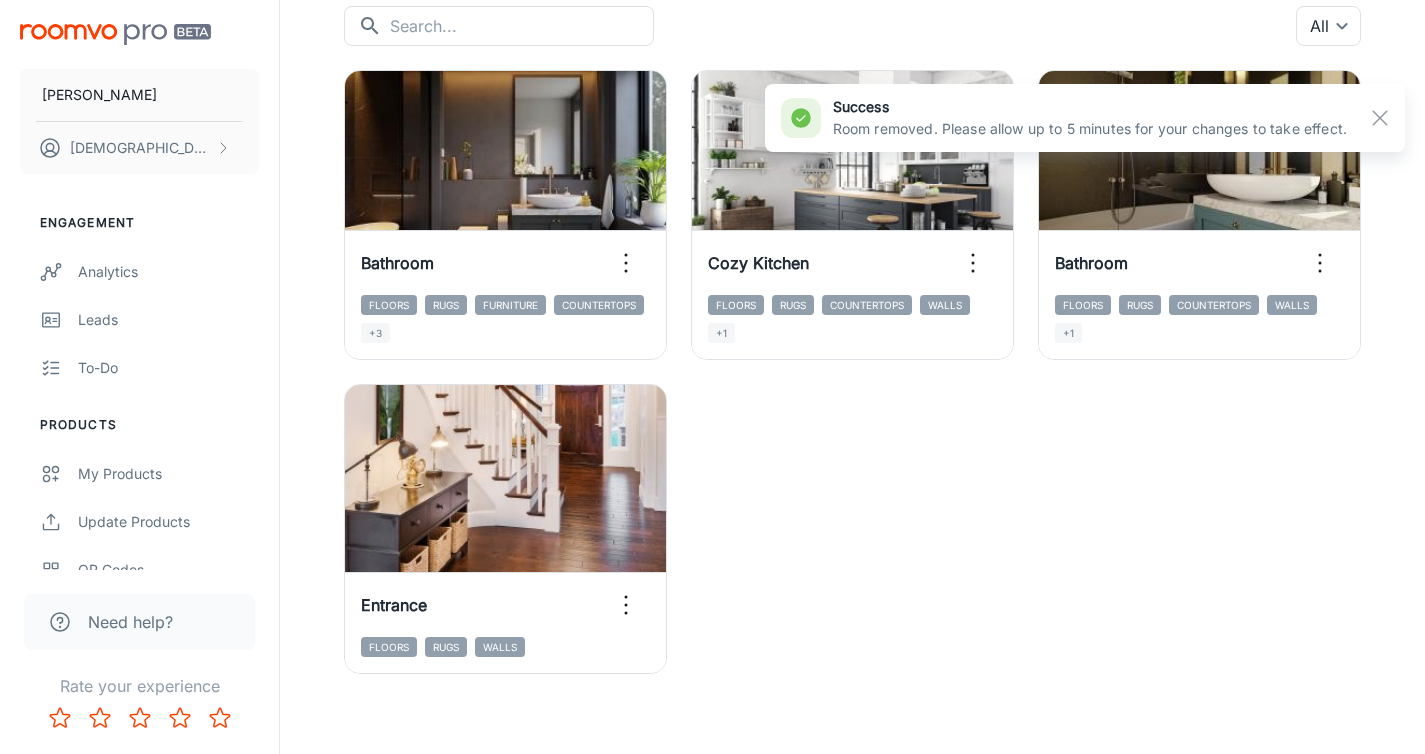 scroll, scrollTop: 0, scrollLeft: 0, axis: both 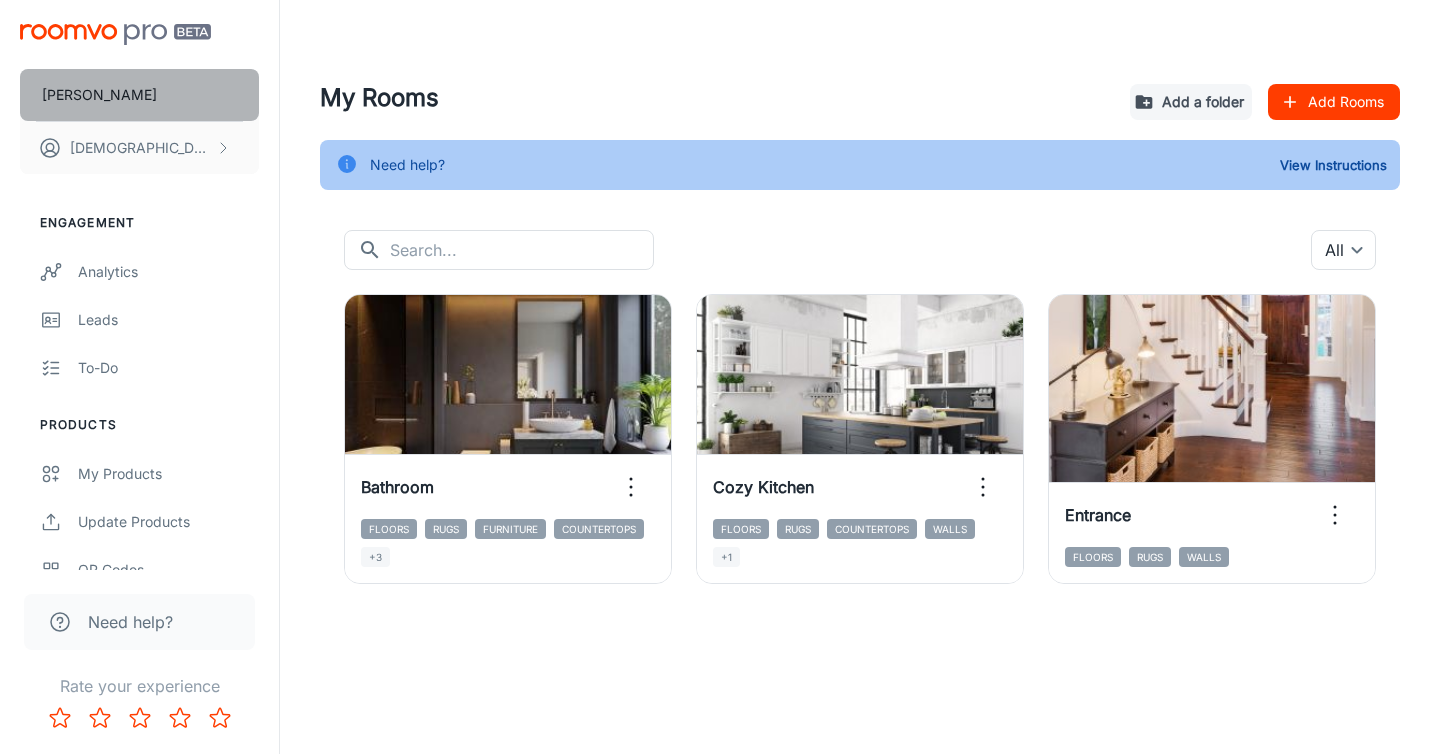 click on "[PERSON_NAME]" at bounding box center [139, 95] 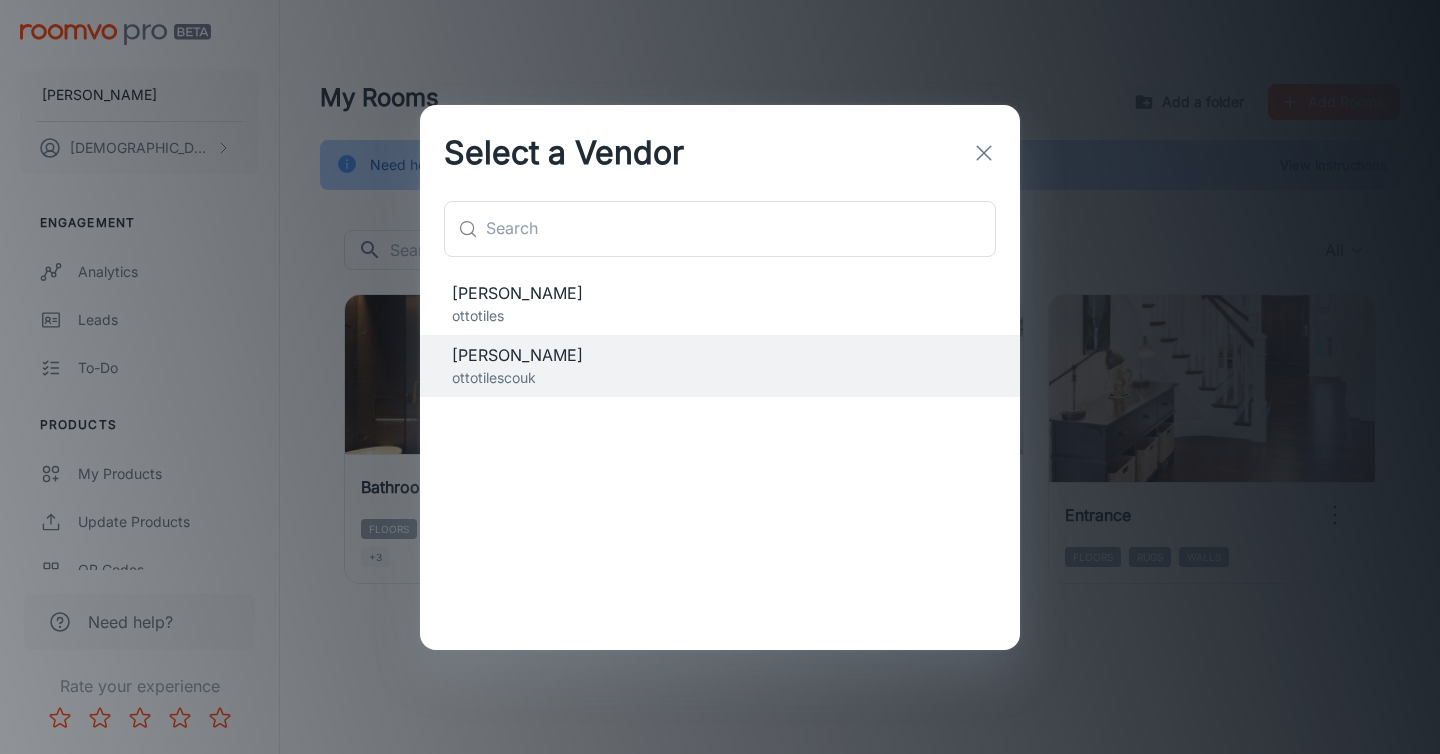 click on "[PERSON_NAME]" at bounding box center [720, 293] 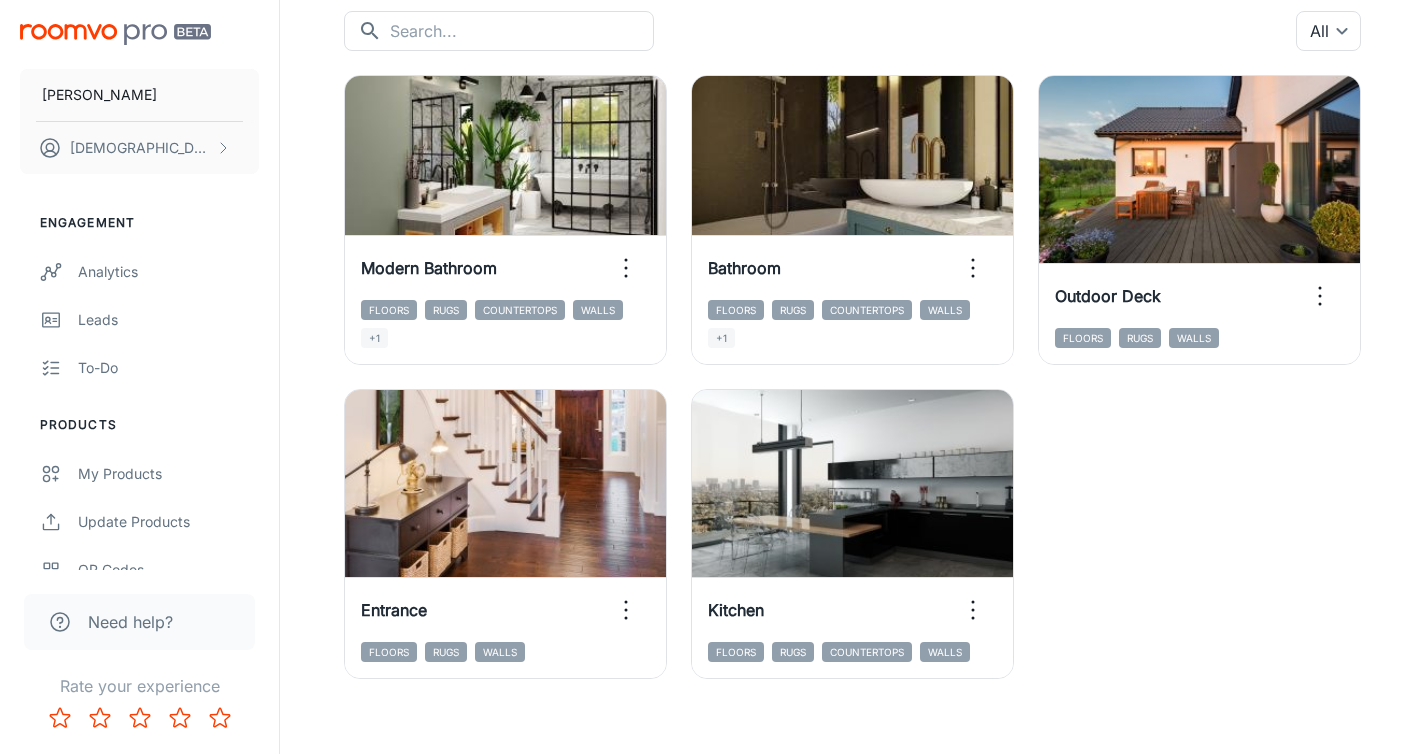 scroll, scrollTop: 240, scrollLeft: 0, axis: vertical 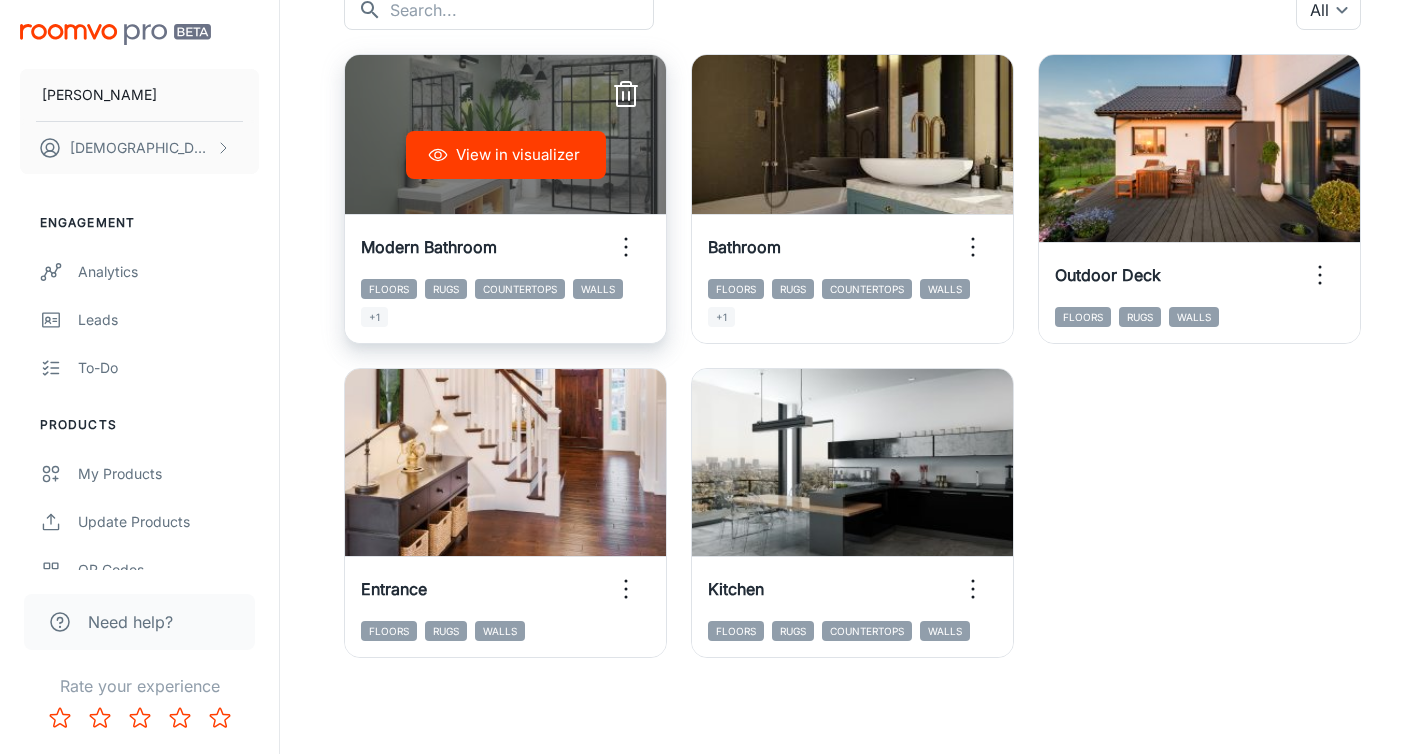 click 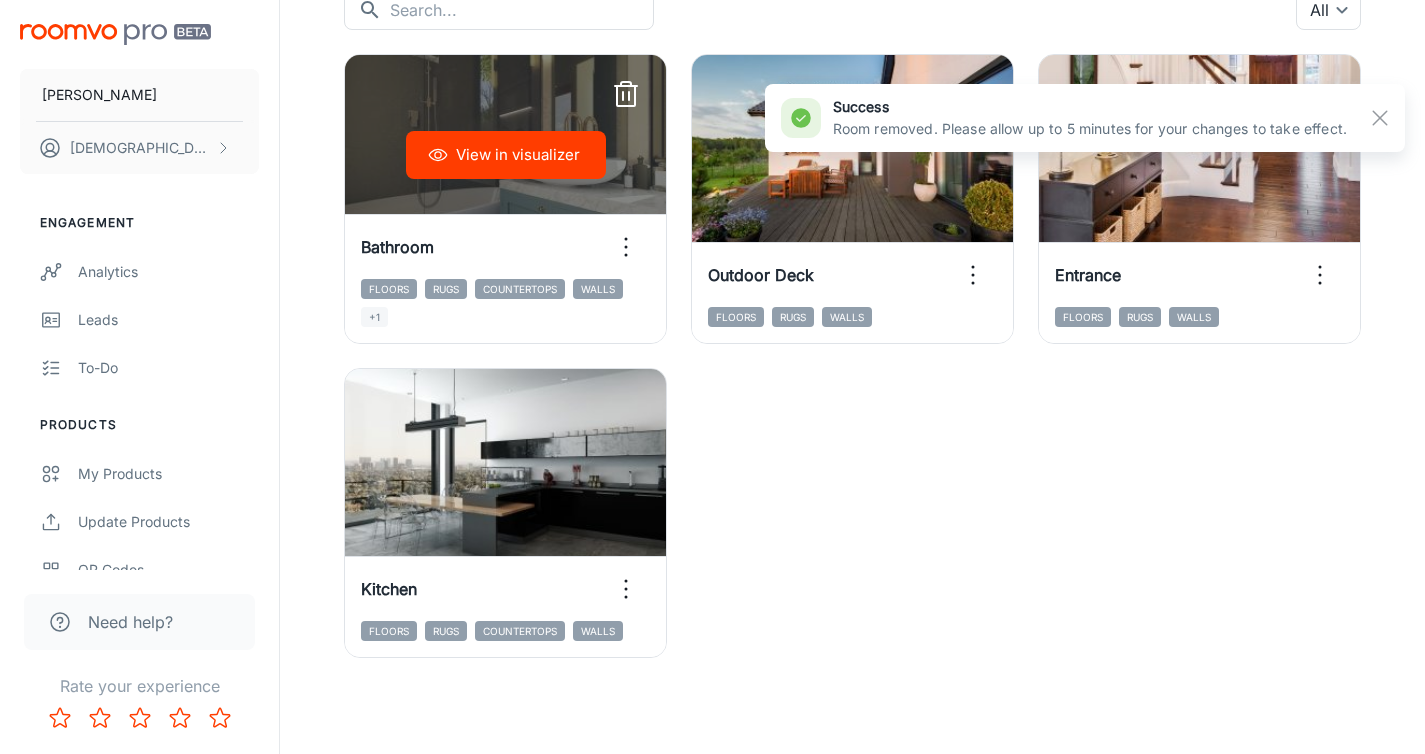 click 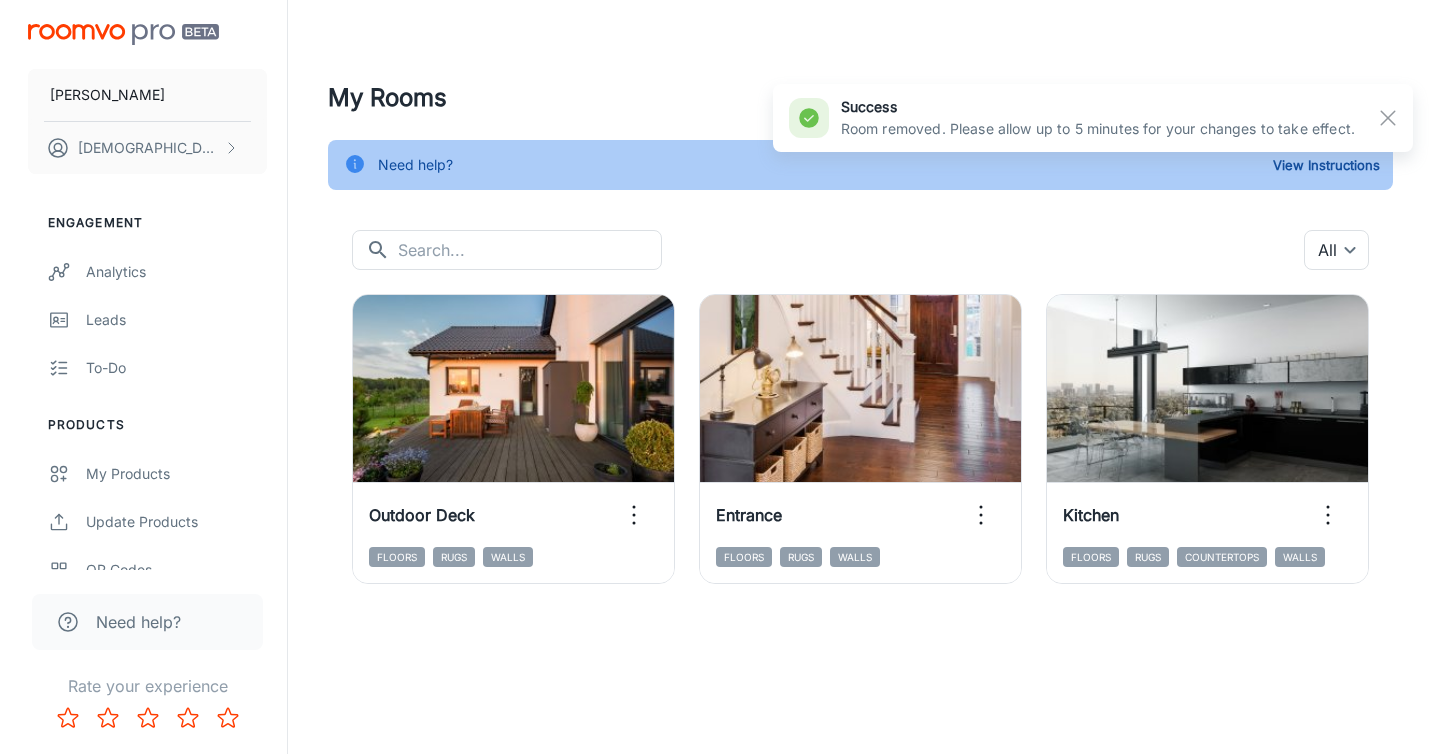 scroll, scrollTop: 0, scrollLeft: 0, axis: both 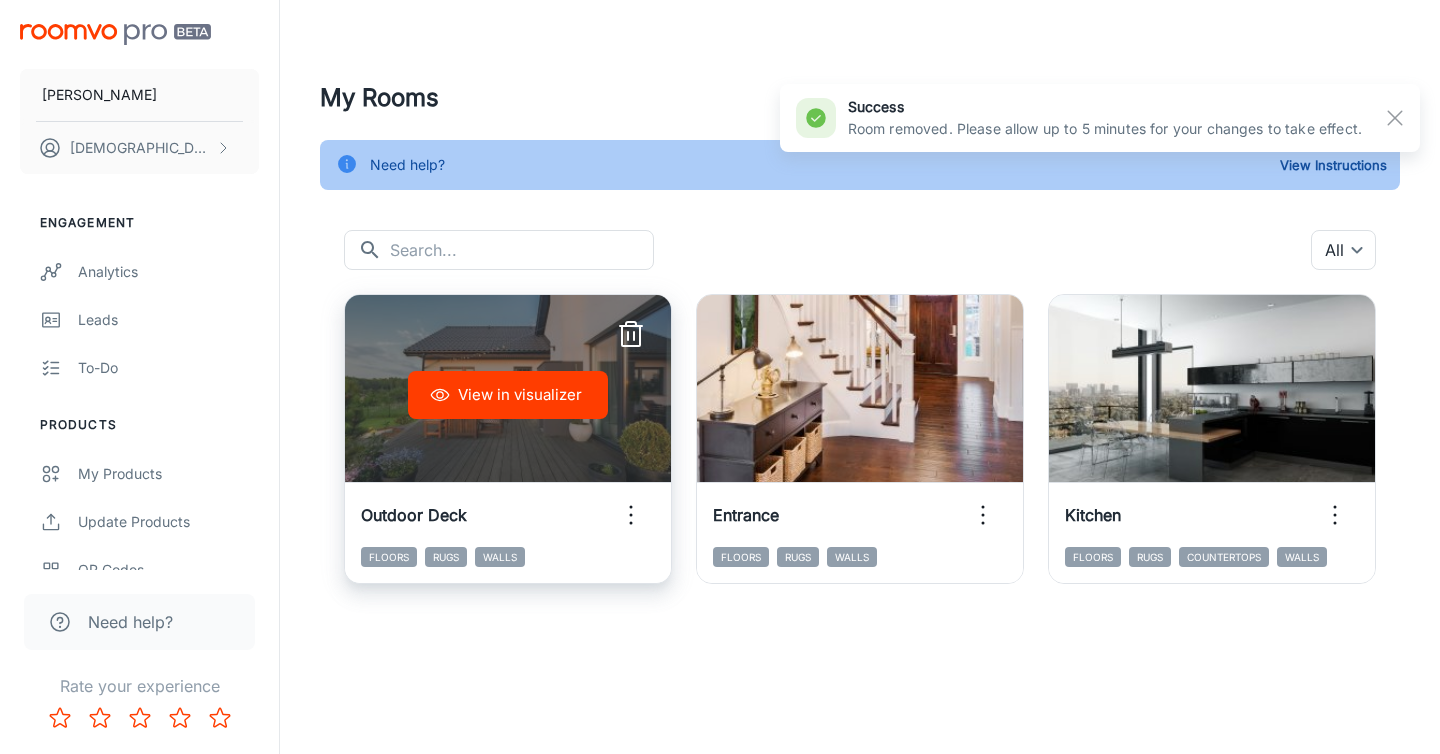 click 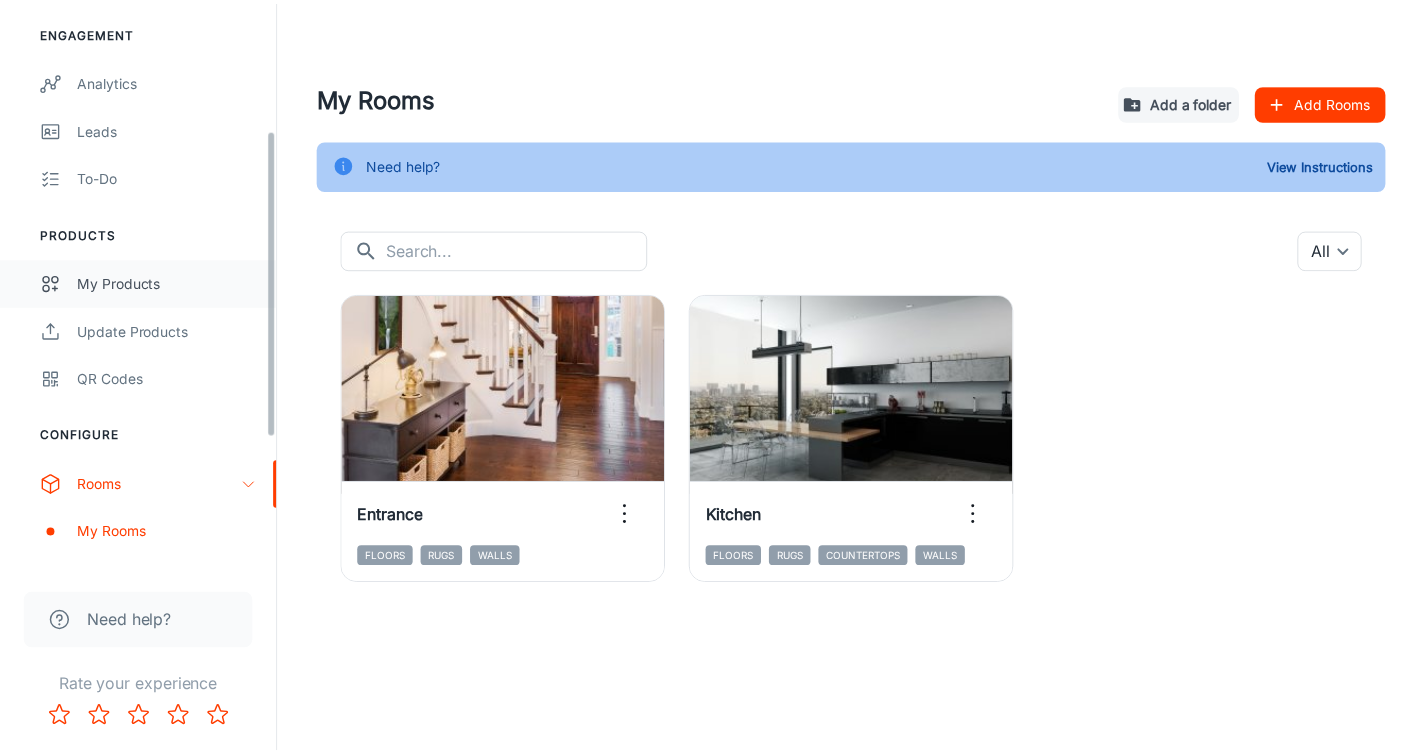 scroll, scrollTop: 286, scrollLeft: 0, axis: vertical 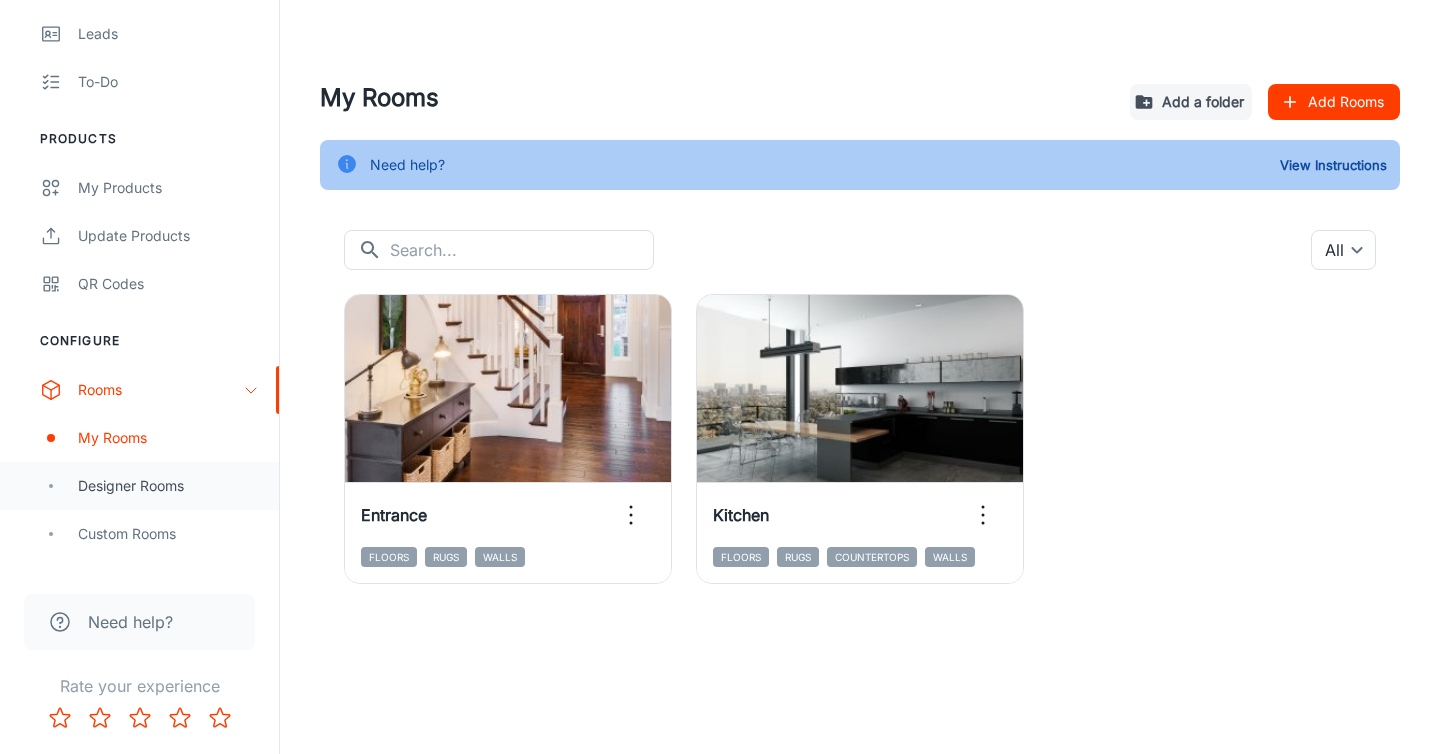click on "Designer Rooms" at bounding box center [168, 486] 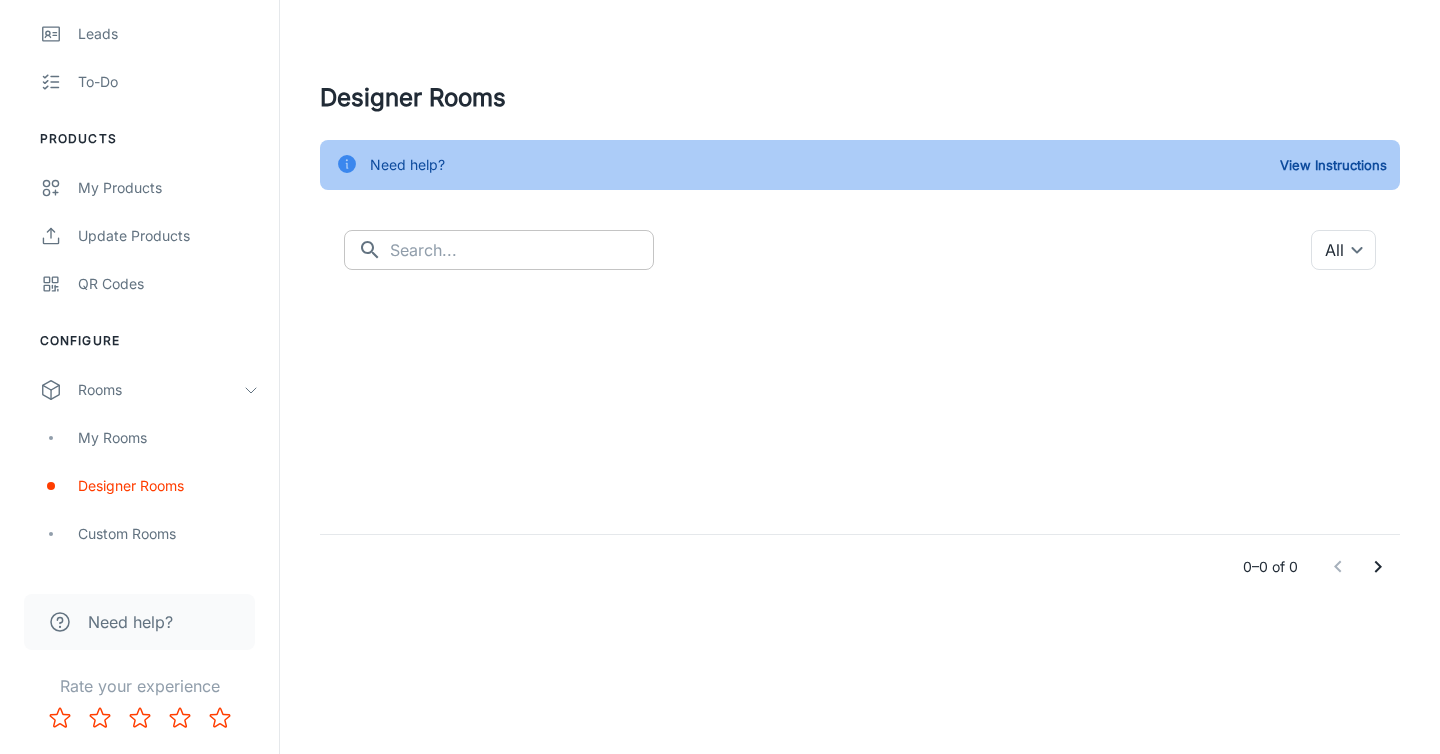 click at bounding box center [522, 250] 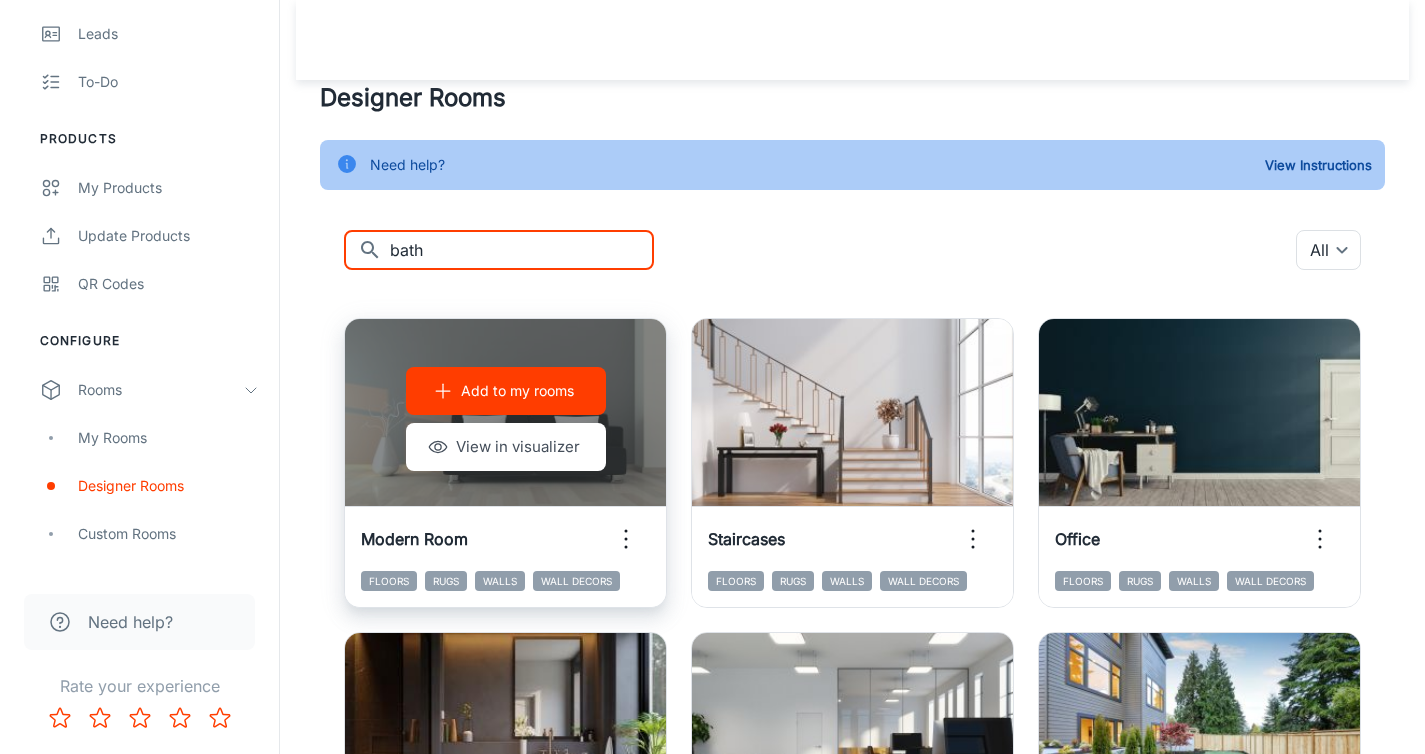 scroll, scrollTop: 425, scrollLeft: 0, axis: vertical 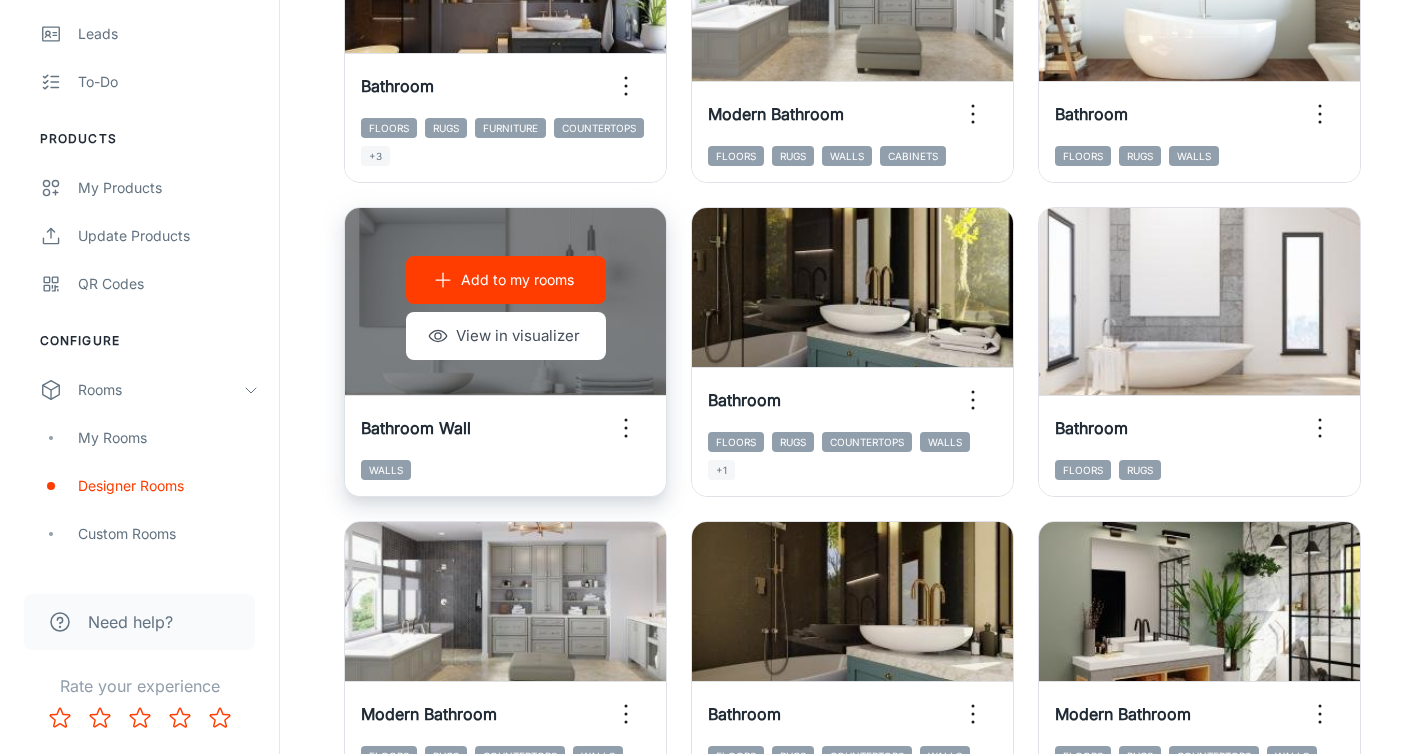 type on "bath" 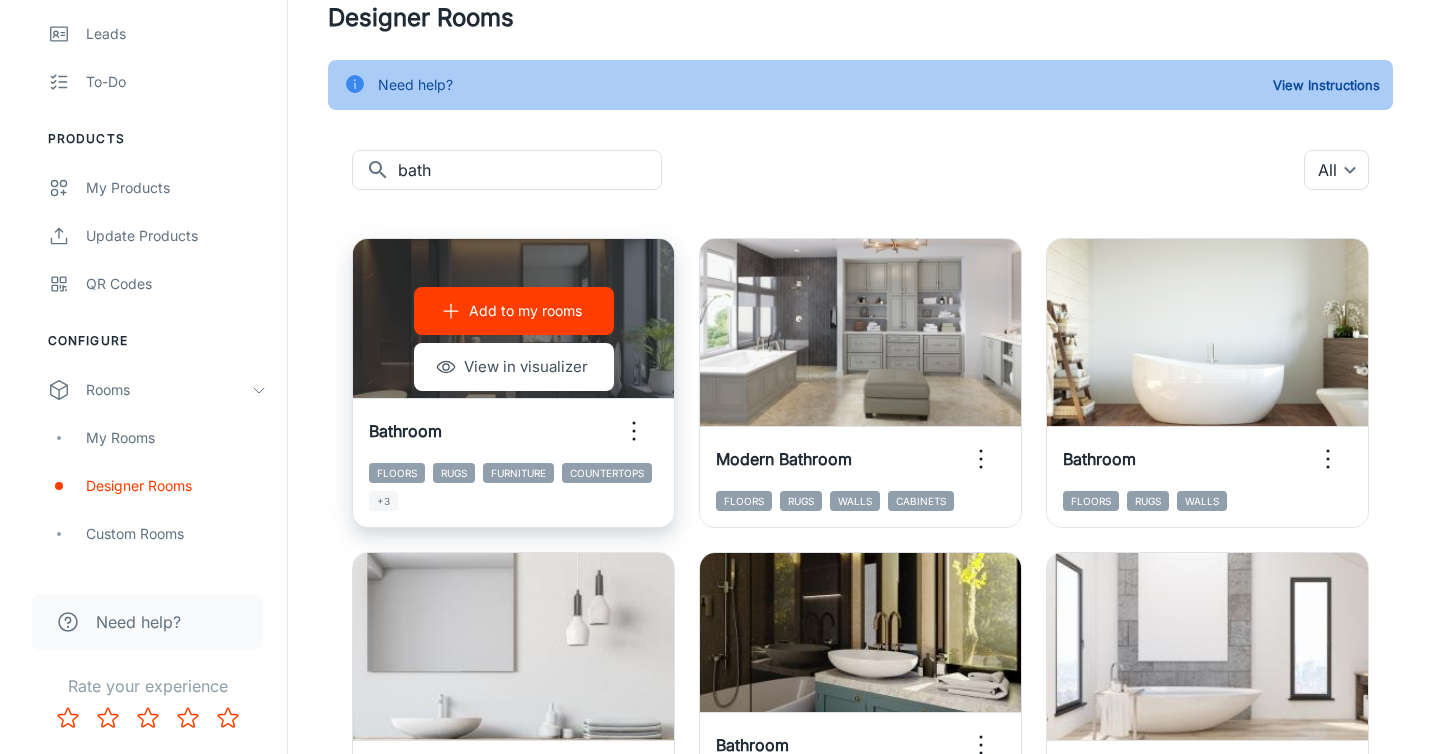 scroll, scrollTop: 0, scrollLeft: 0, axis: both 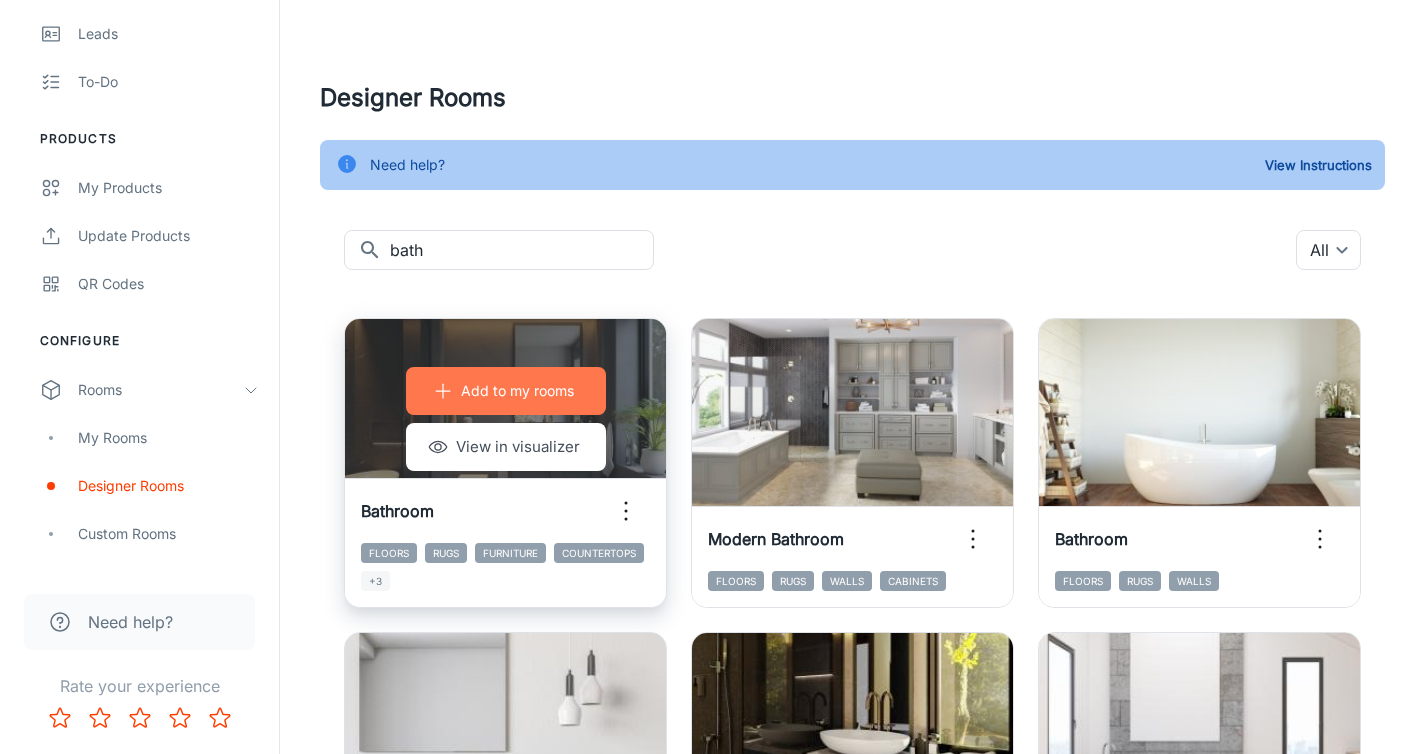 click on "Add to my rooms" at bounding box center [517, 391] 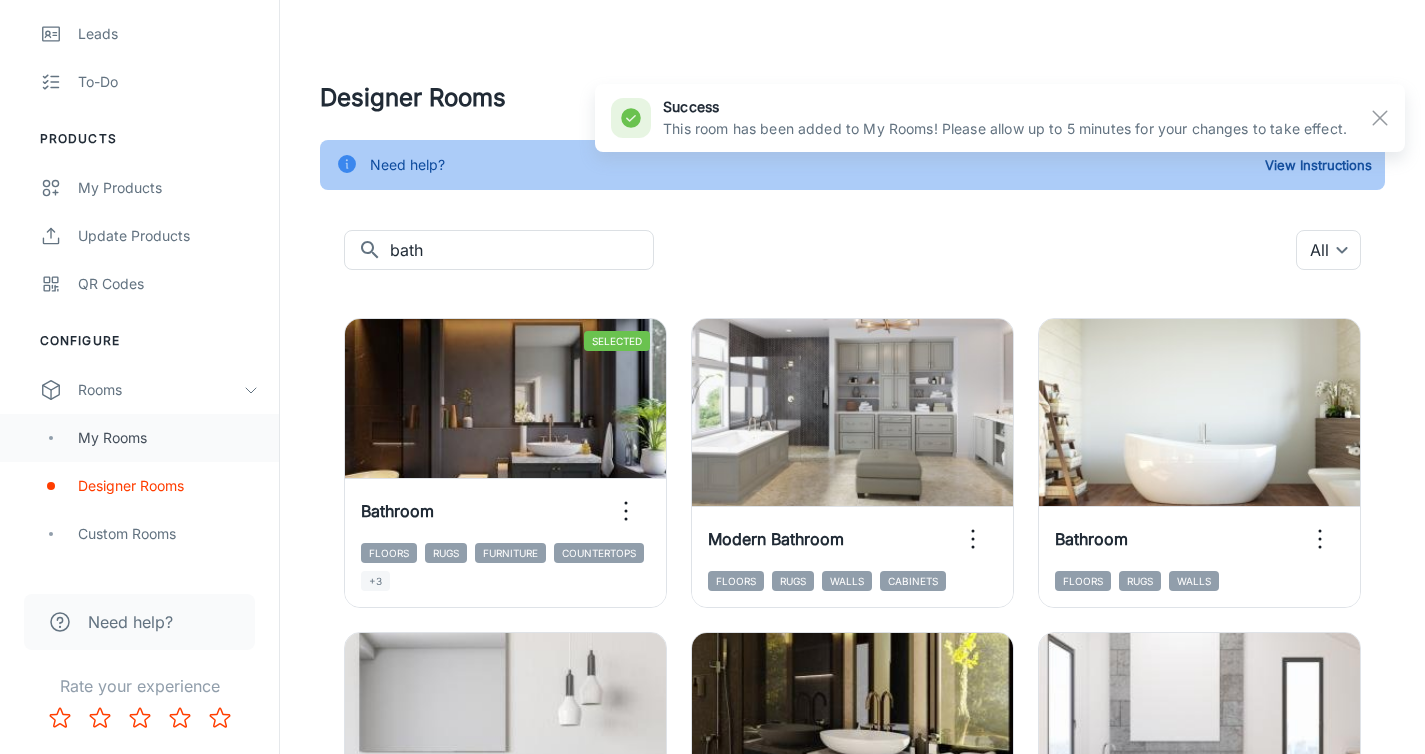 click on "My Rooms" at bounding box center [168, 438] 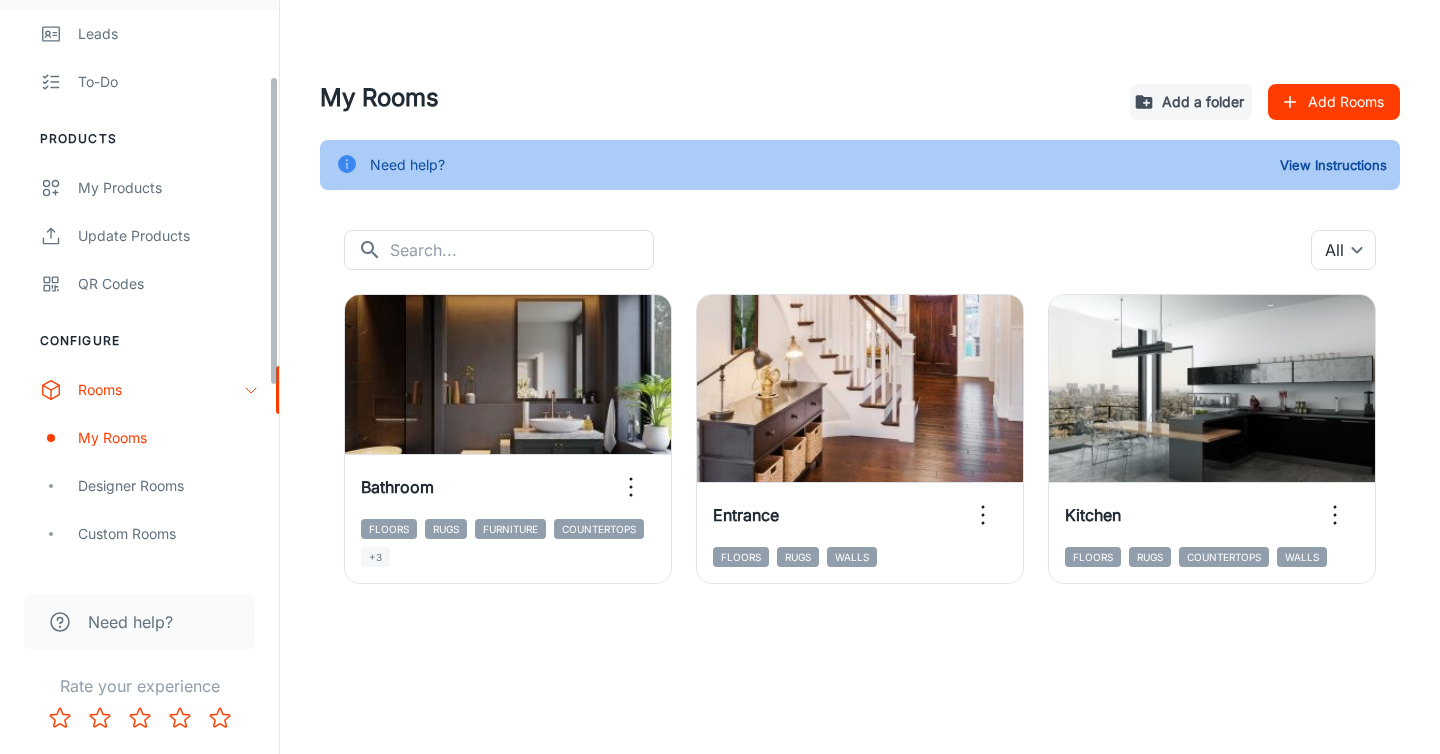 scroll, scrollTop: 0, scrollLeft: 0, axis: both 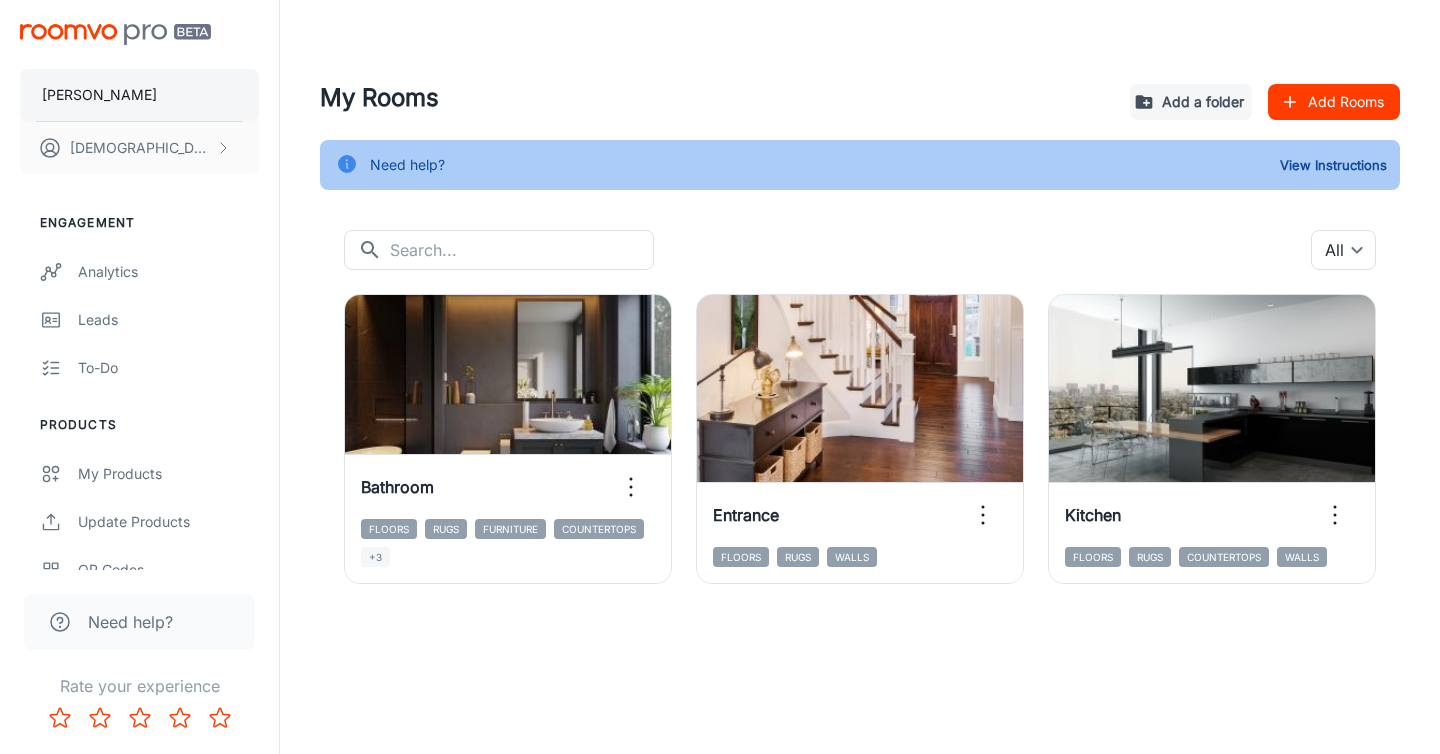 click on "[PERSON_NAME]" at bounding box center [139, 95] 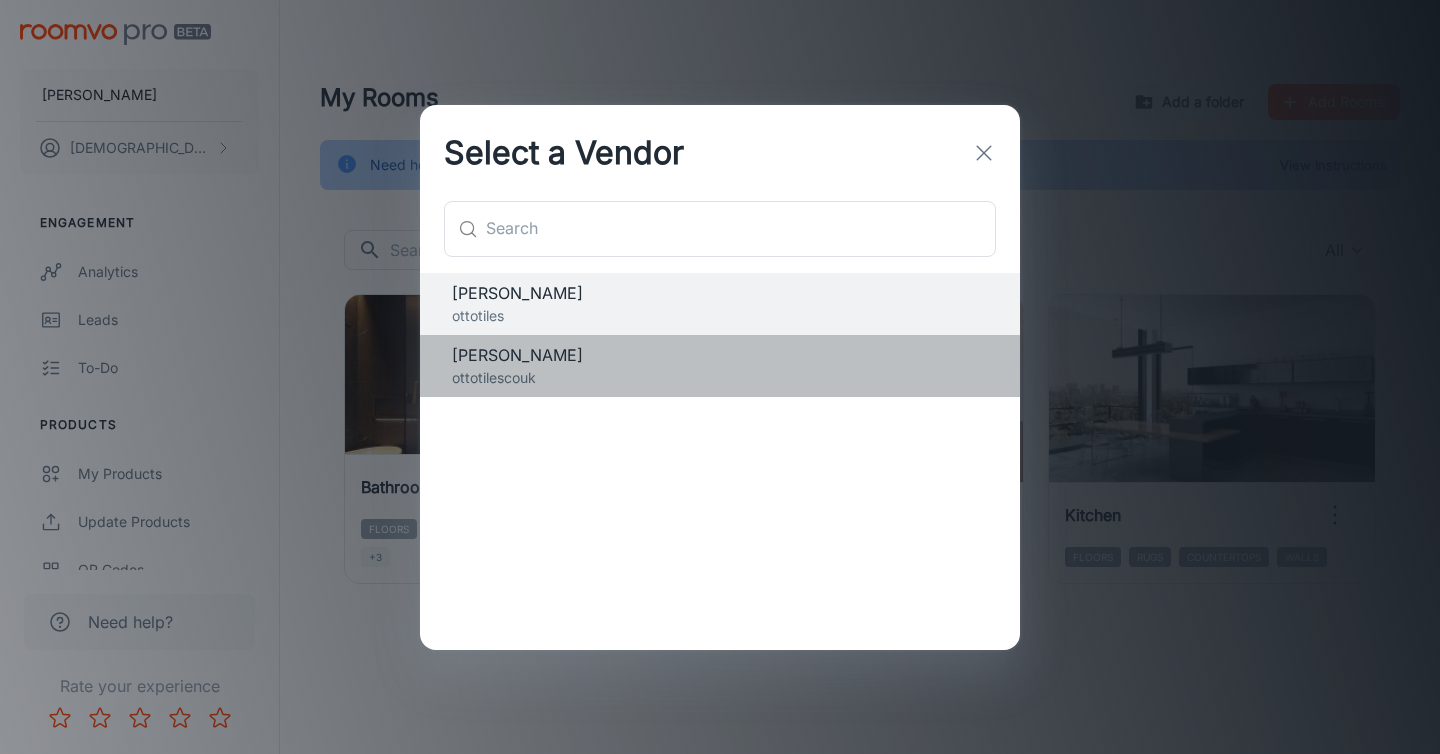 click on "[PERSON_NAME]" at bounding box center [720, 355] 